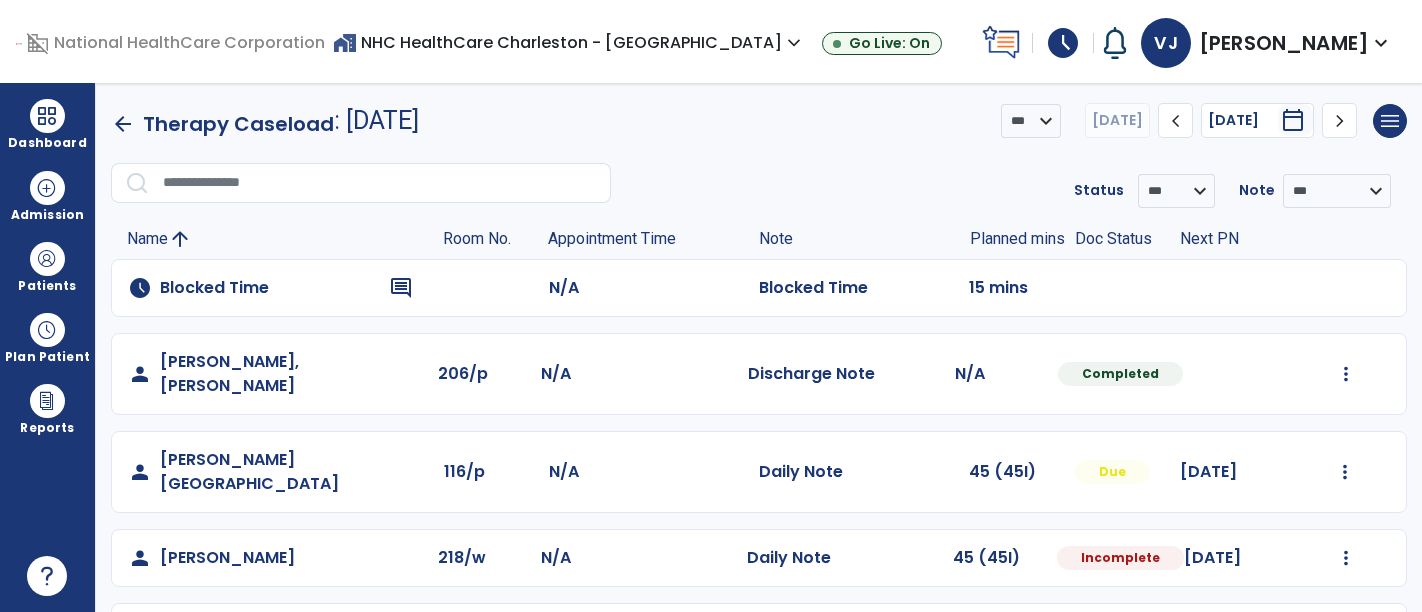 scroll, scrollTop: 0, scrollLeft: 0, axis: both 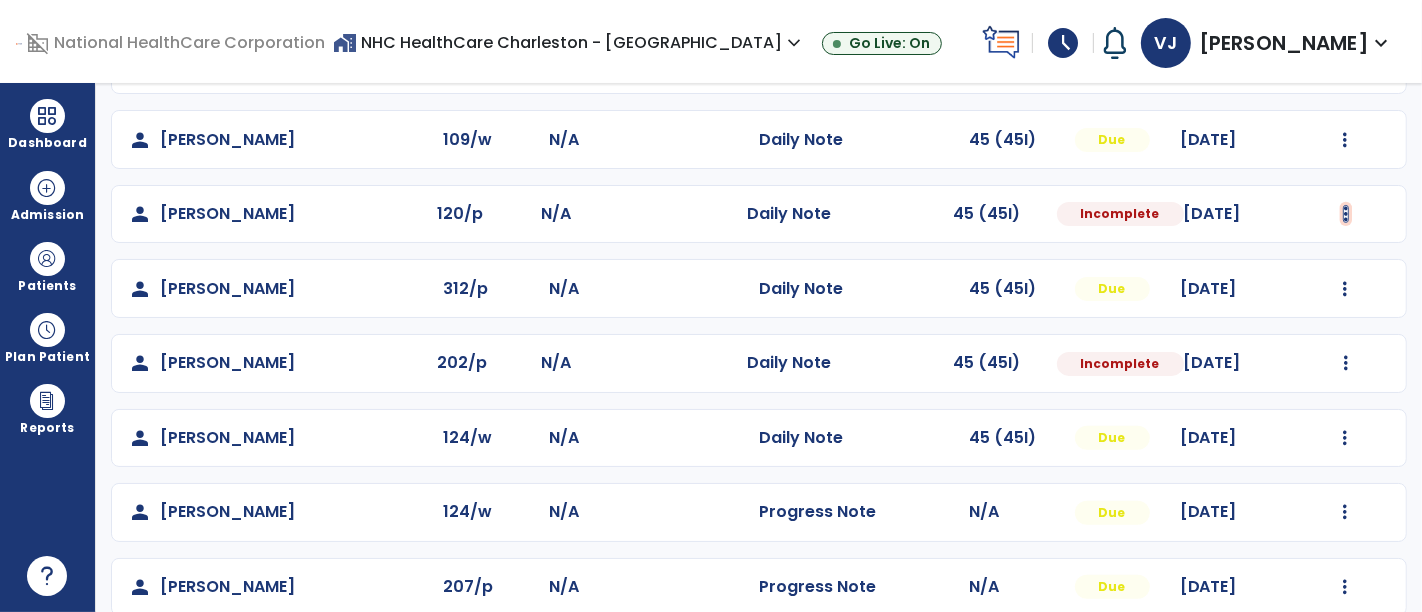 click at bounding box center [1346, -119] 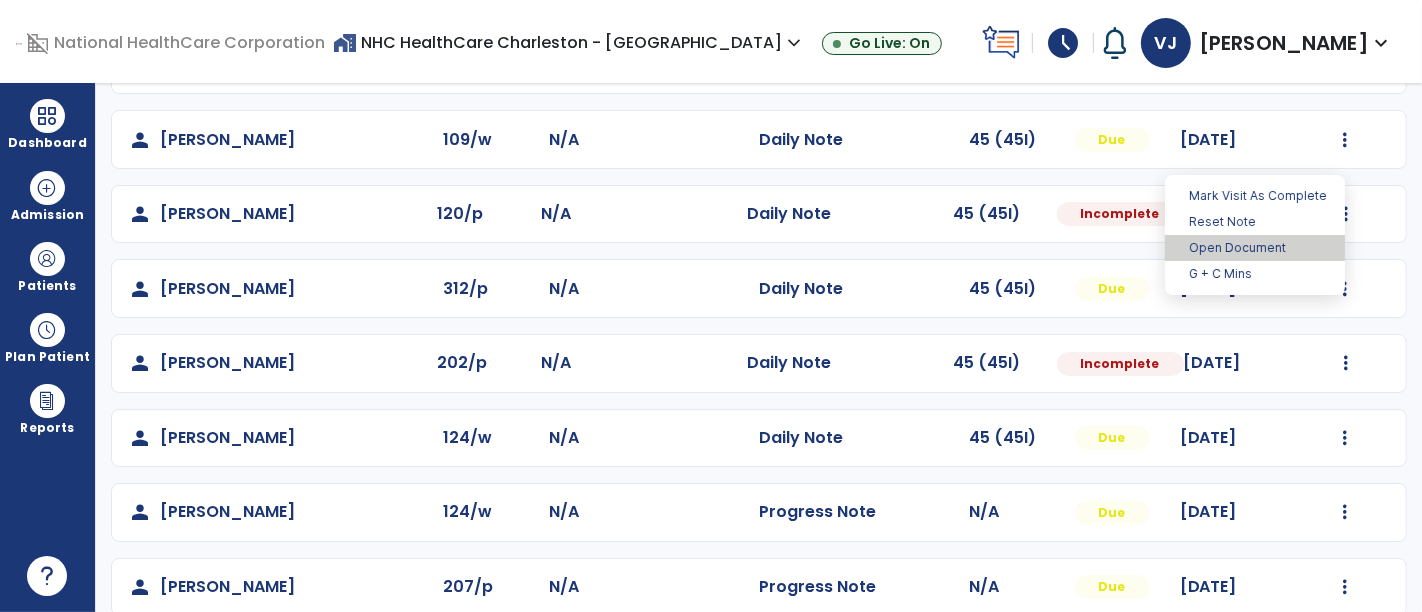 click on "Open Document" at bounding box center [1255, 248] 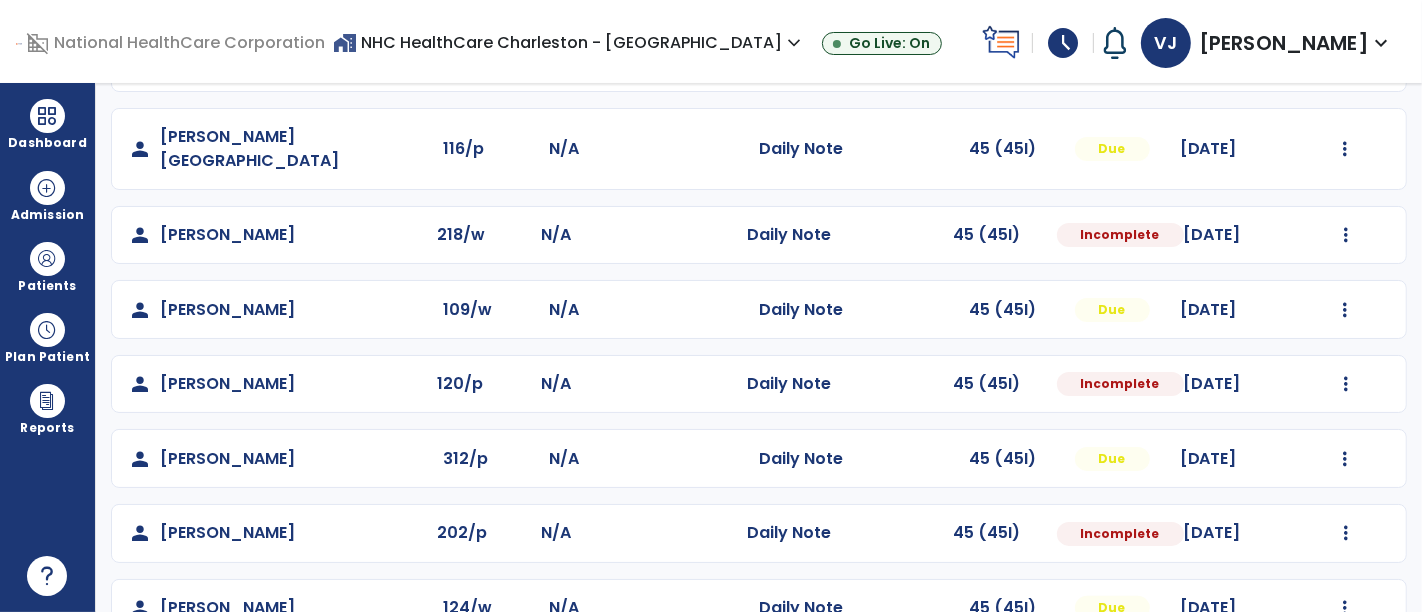 scroll, scrollTop: 333, scrollLeft: 0, axis: vertical 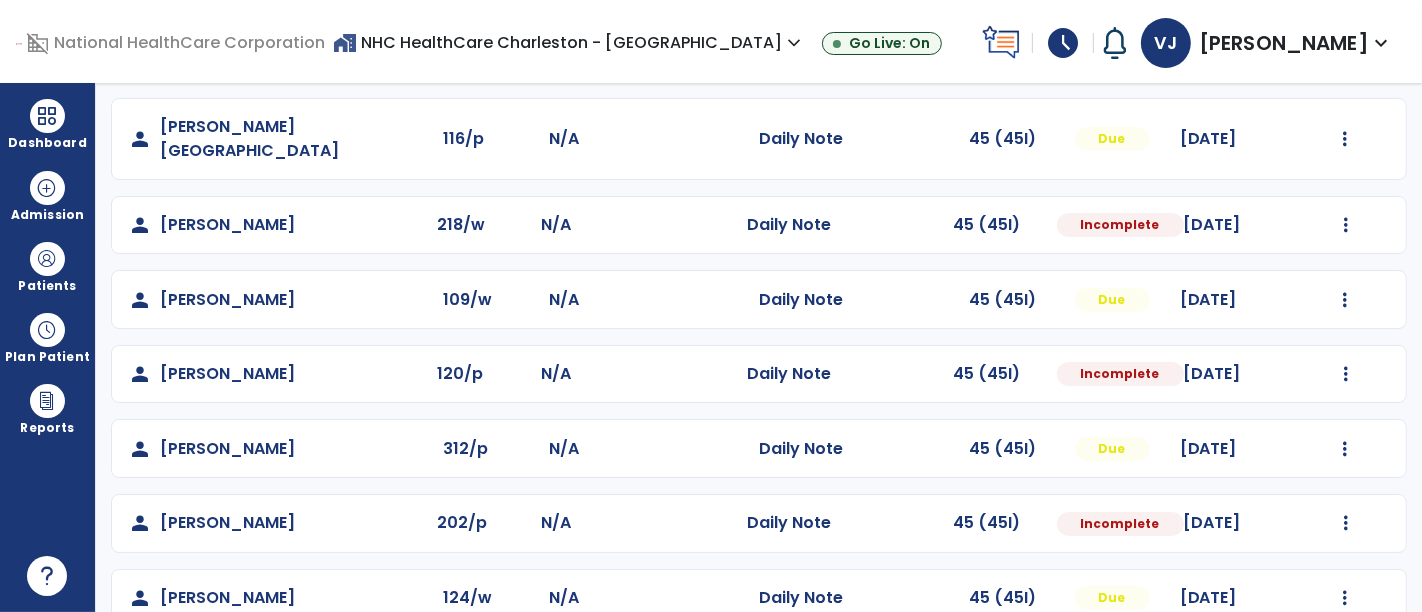 select on "*" 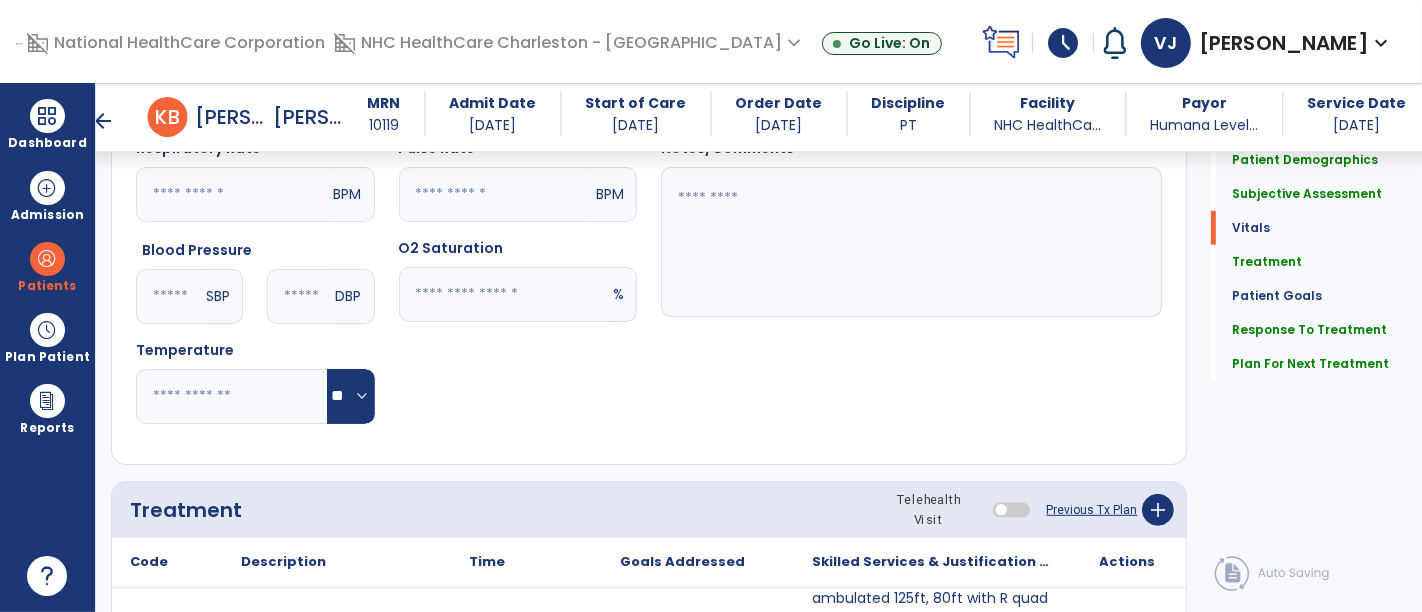 scroll, scrollTop: 879, scrollLeft: 0, axis: vertical 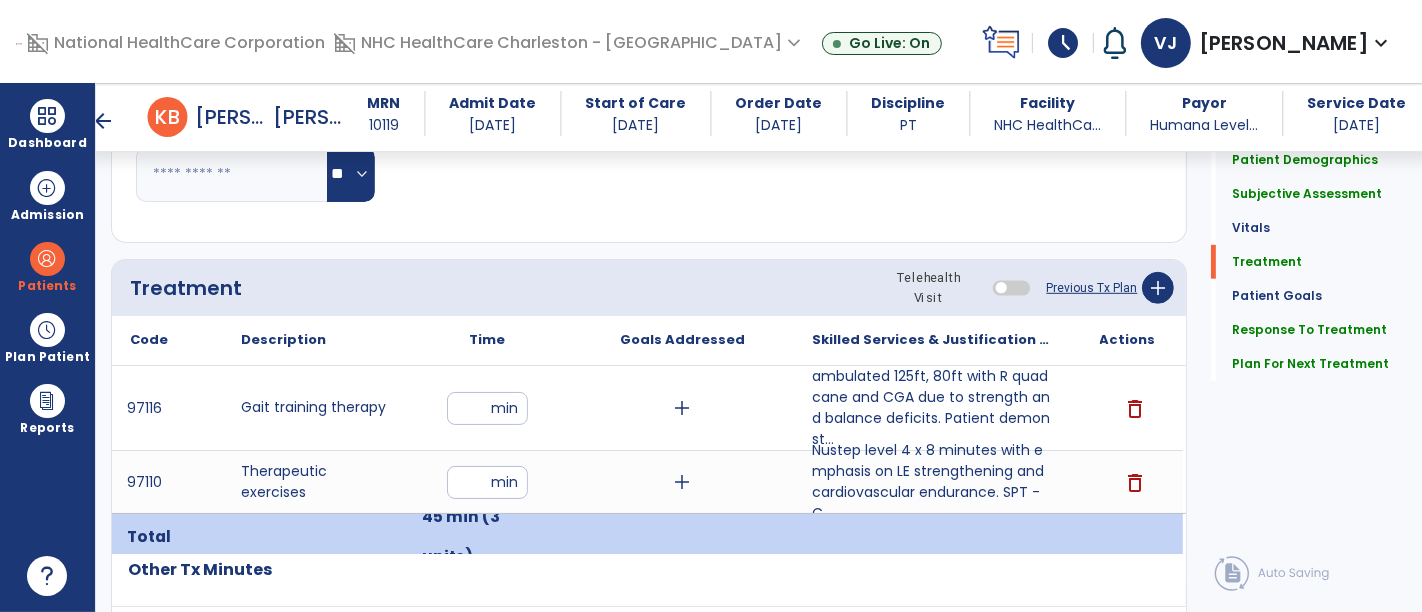 click on "arrow_back" at bounding box center [104, 121] 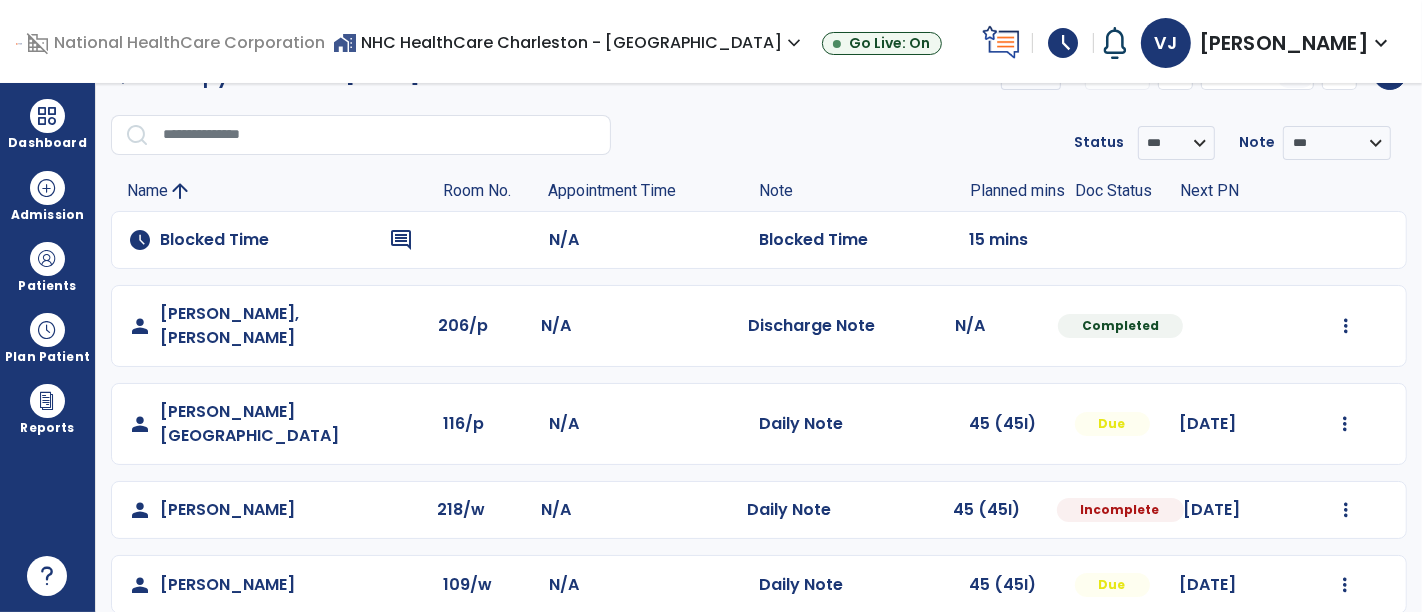 scroll, scrollTop: 271, scrollLeft: 0, axis: vertical 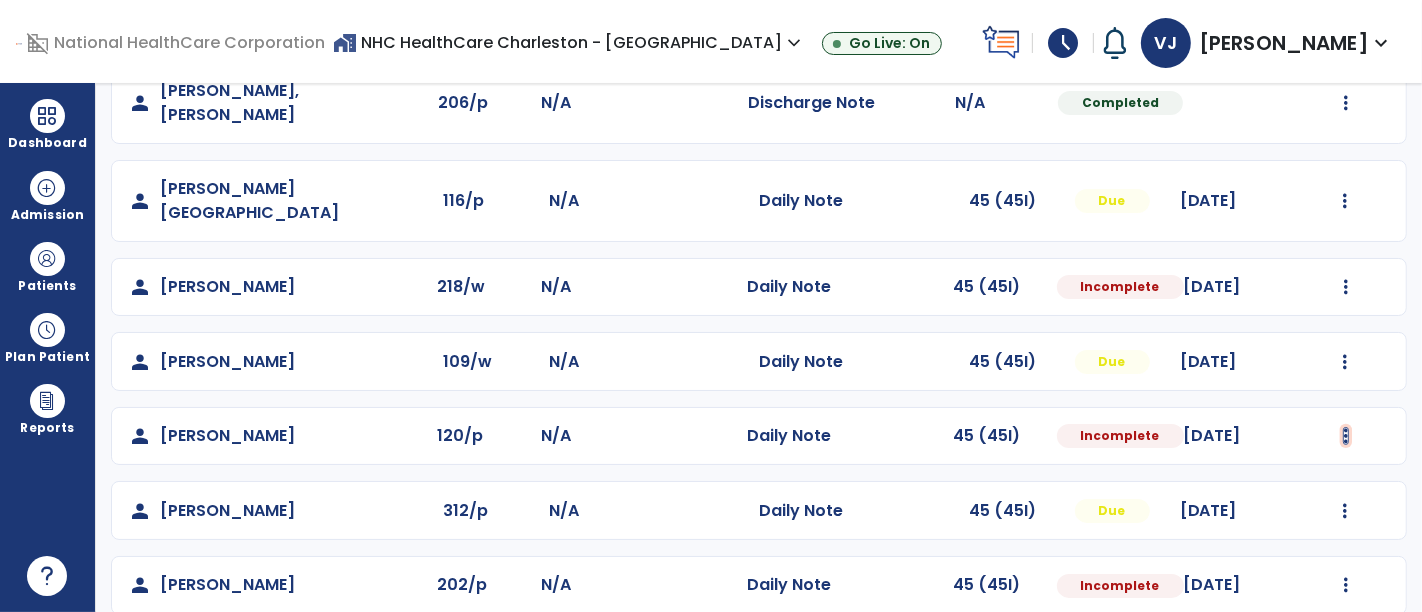 click at bounding box center (1346, 103) 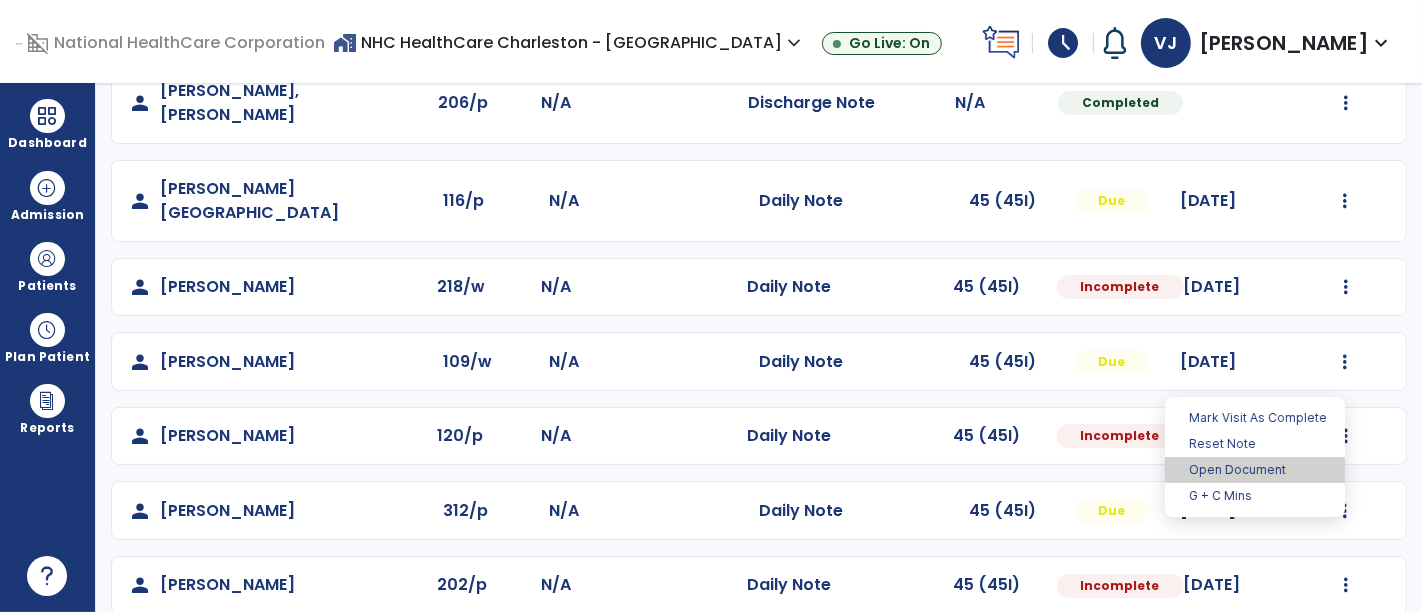click on "Open Document" at bounding box center (1255, 470) 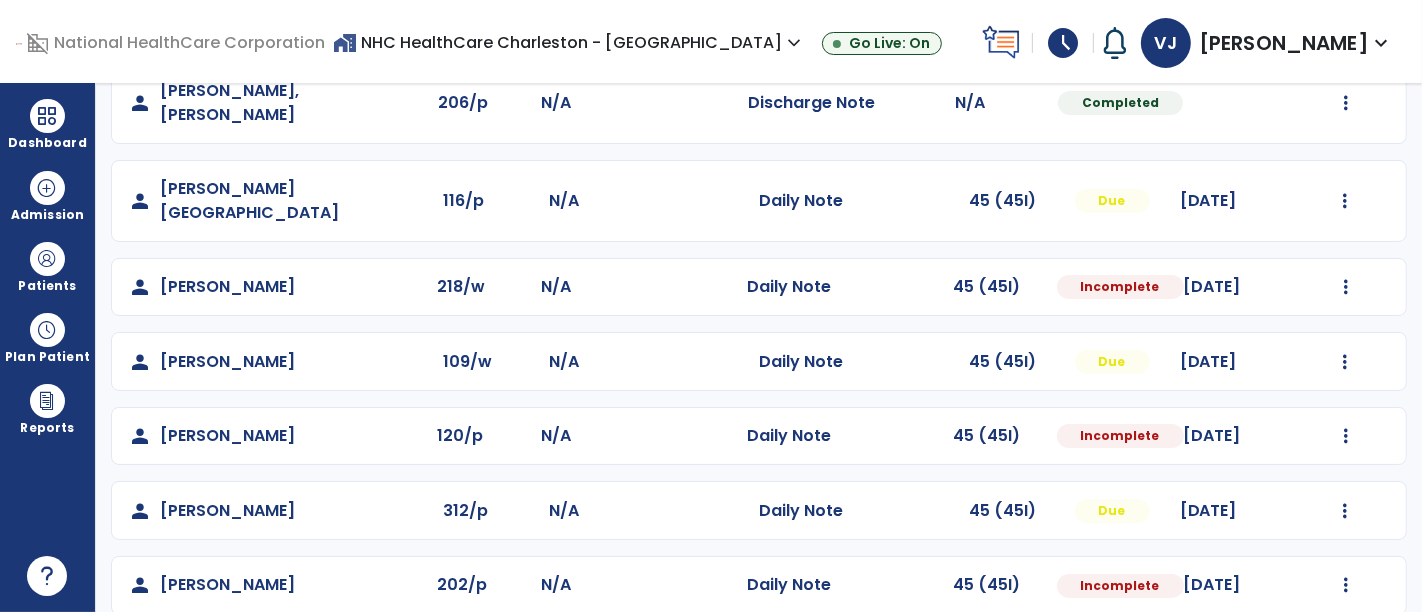 select on "*" 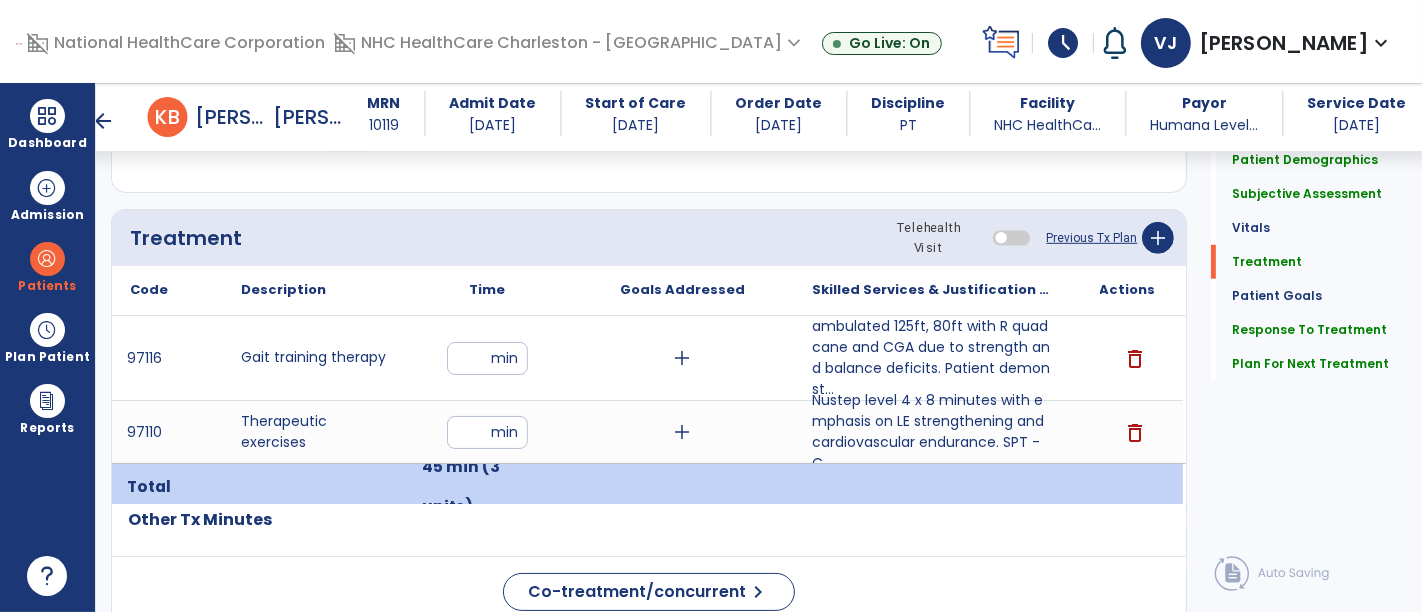 scroll, scrollTop: 1048, scrollLeft: 0, axis: vertical 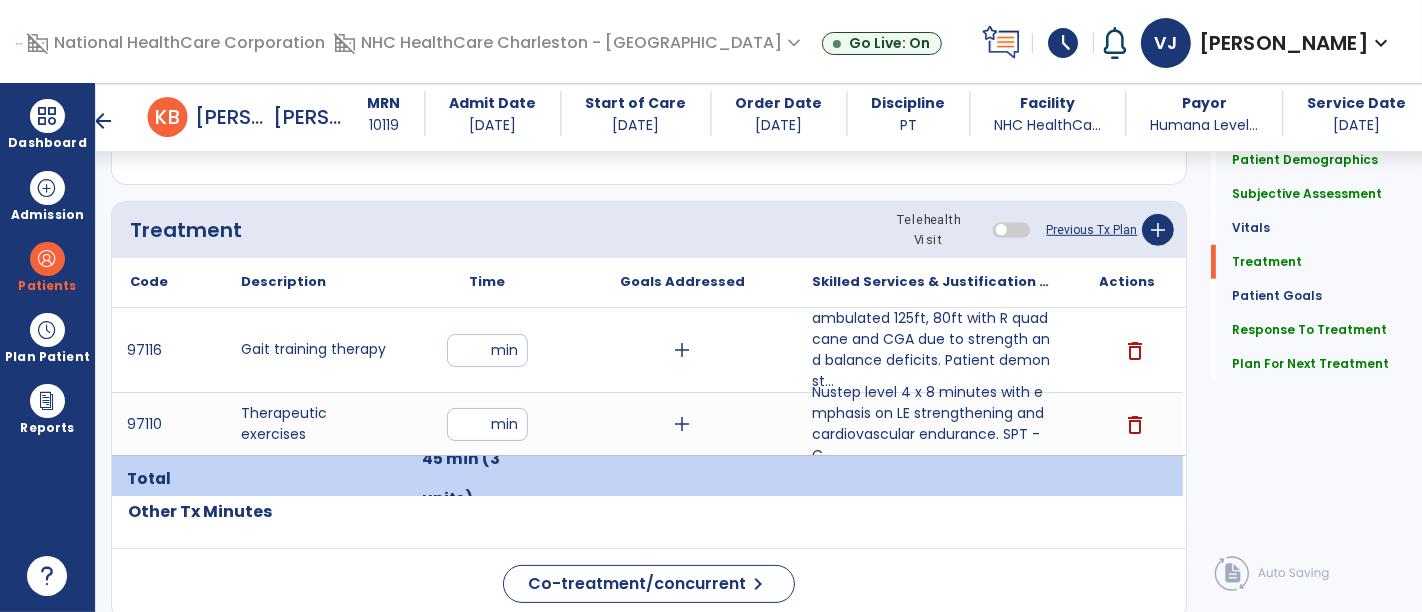 click on "arrow_back" at bounding box center [104, 121] 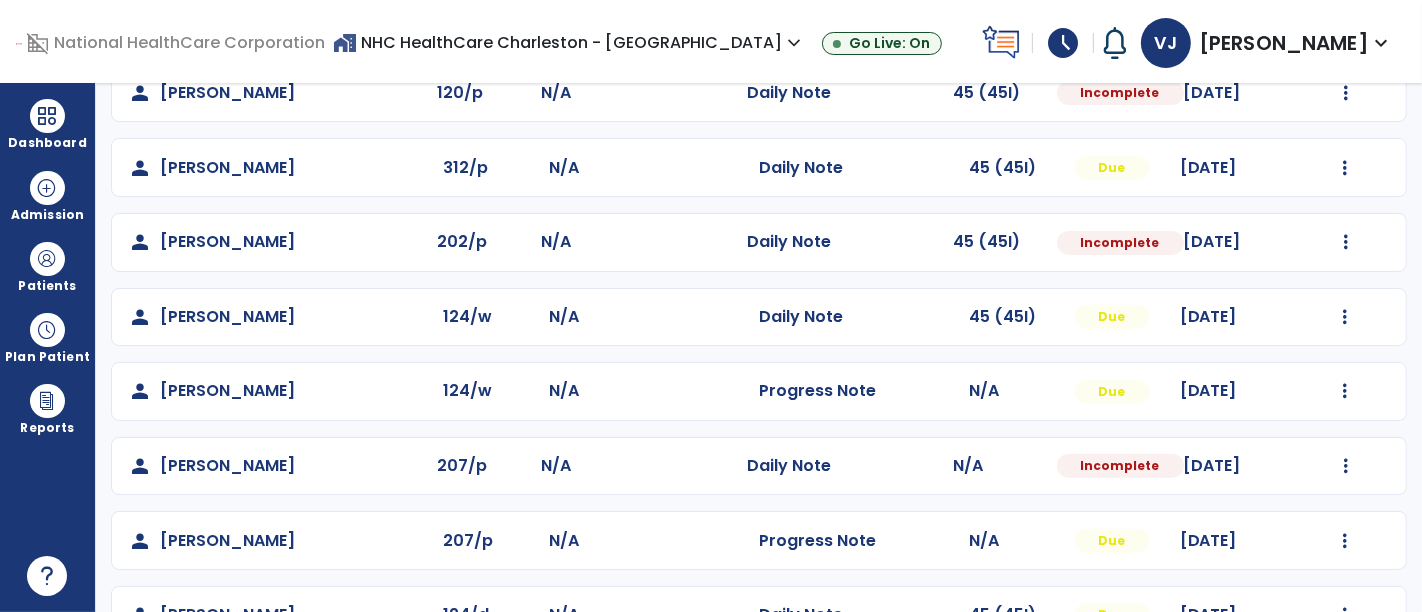 scroll, scrollTop: 616, scrollLeft: 0, axis: vertical 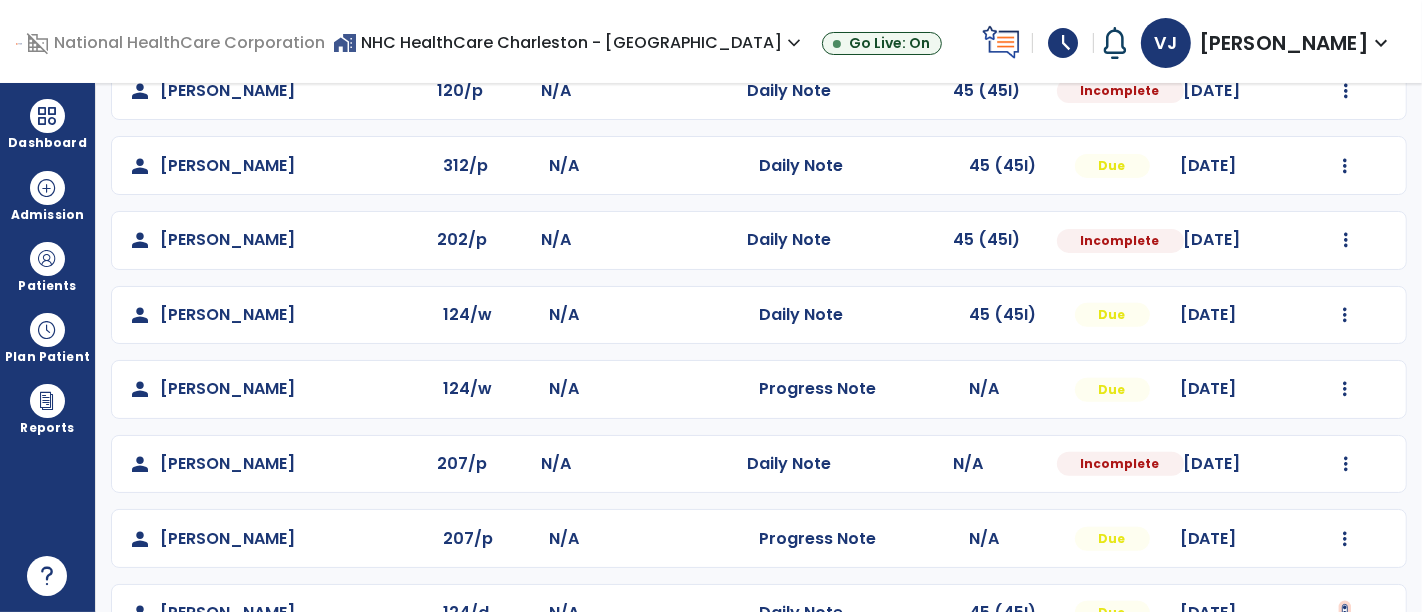 click at bounding box center [1346, -242] 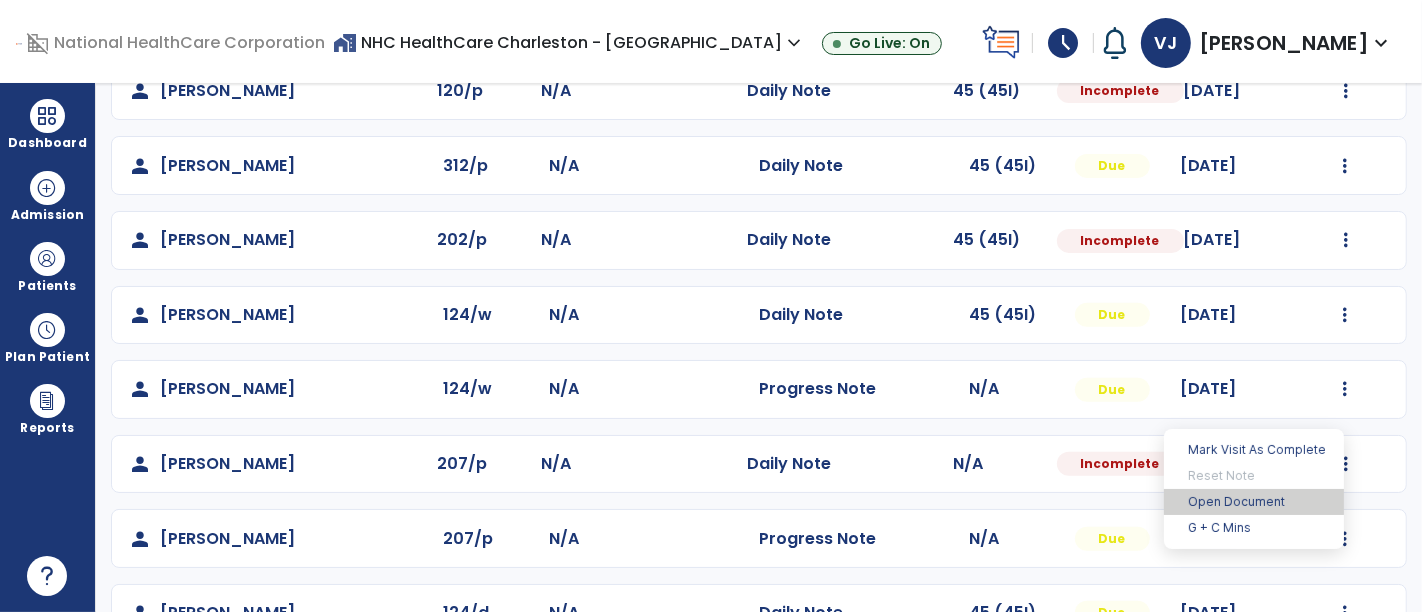 click on "Open Document" at bounding box center (1254, 502) 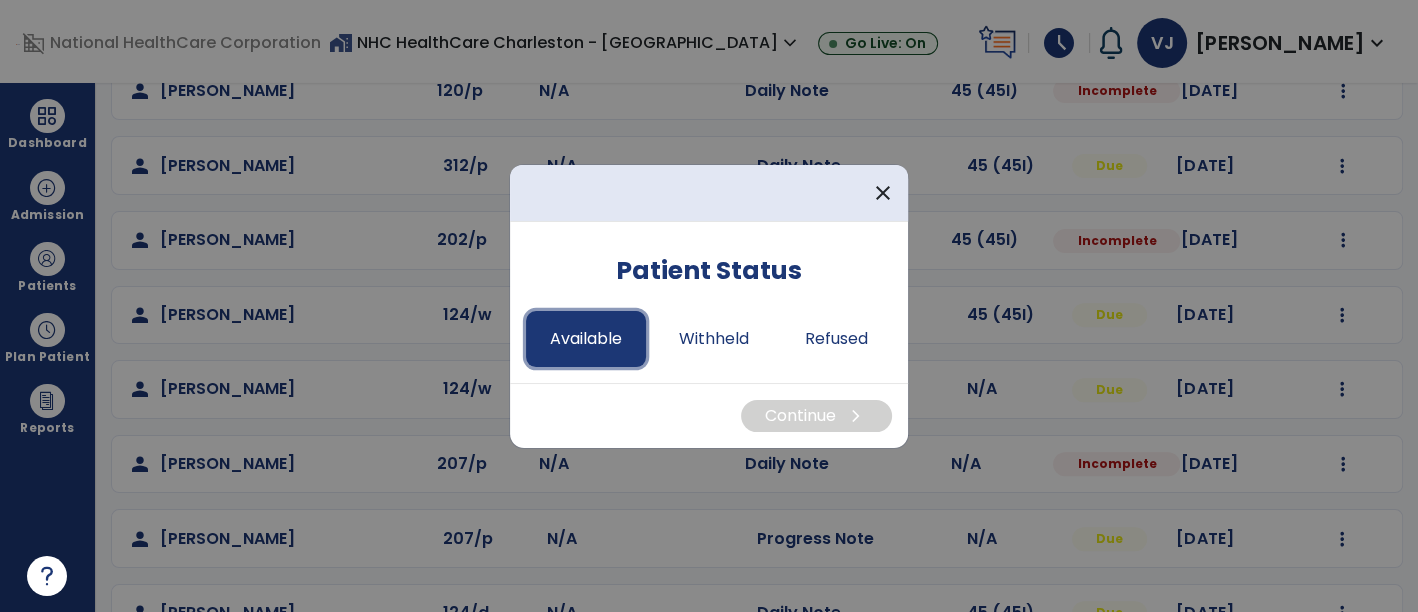 click on "Available" at bounding box center [586, 339] 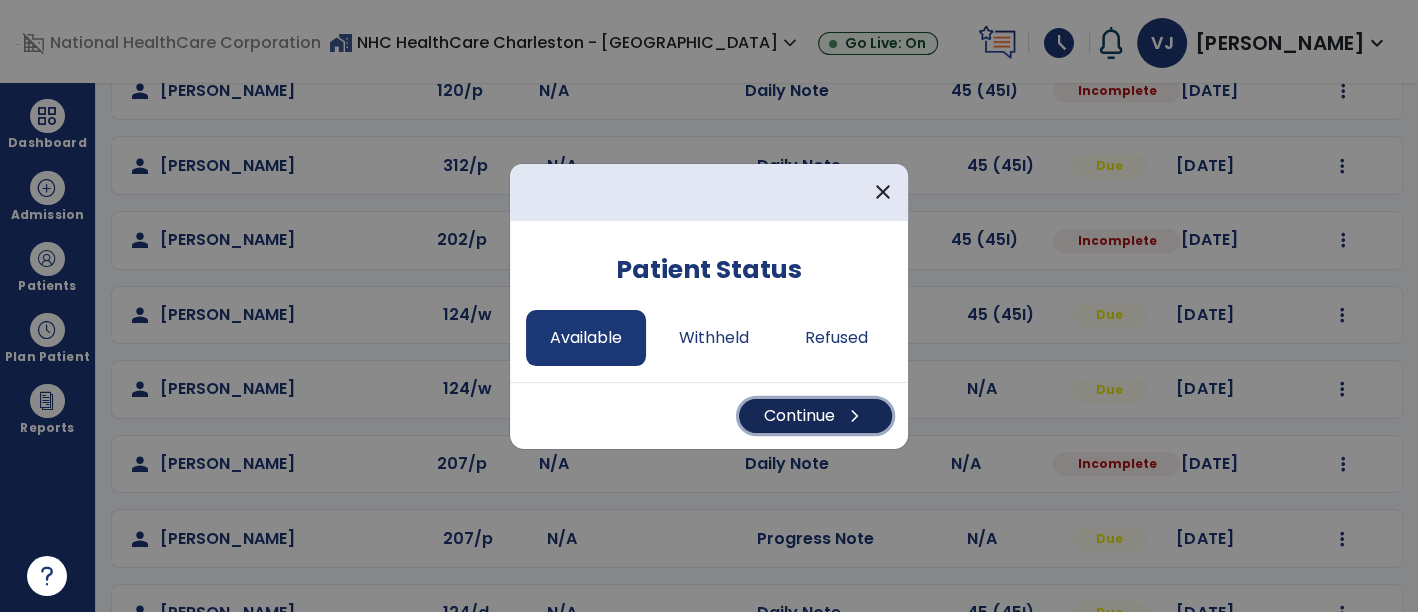 click on "Continue   chevron_right" at bounding box center [815, 416] 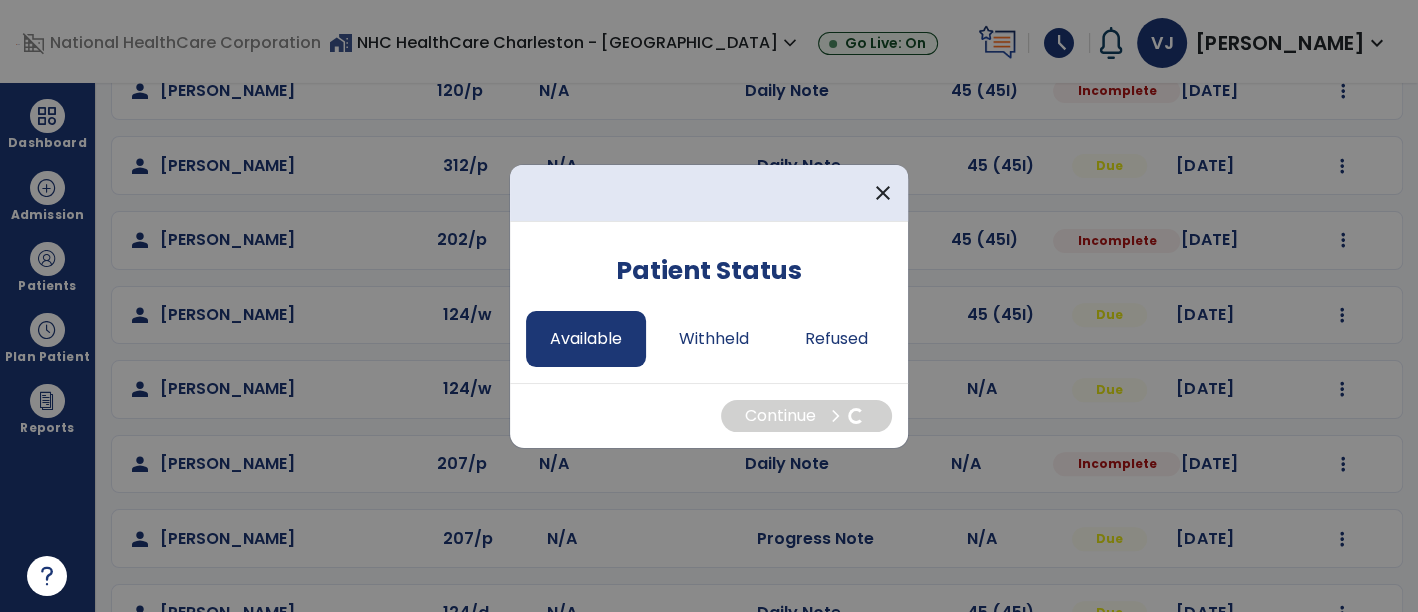 select on "*" 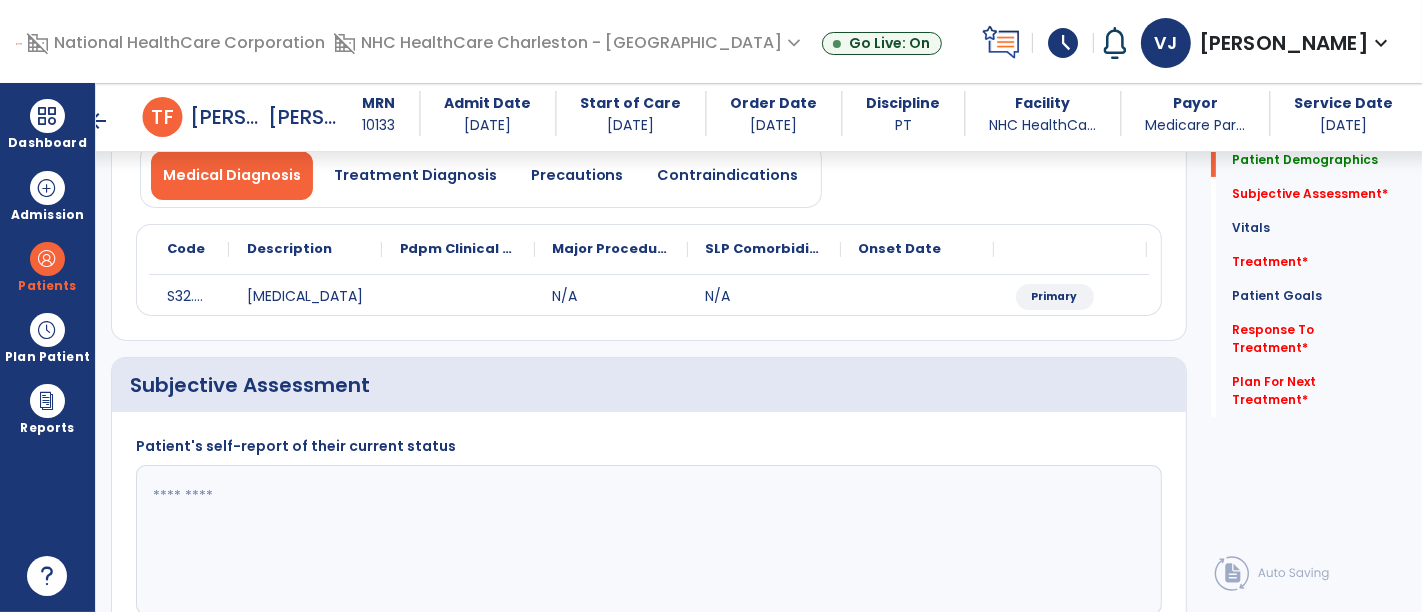 scroll, scrollTop: 222, scrollLeft: 0, axis: vertical 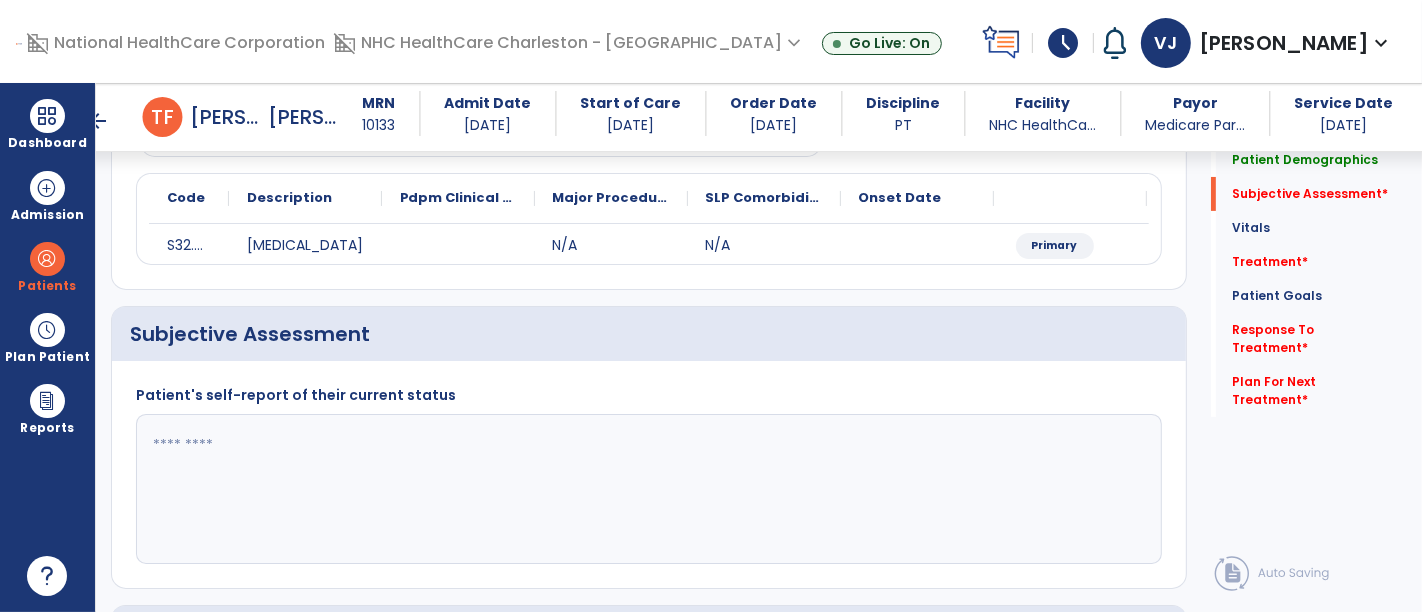 click 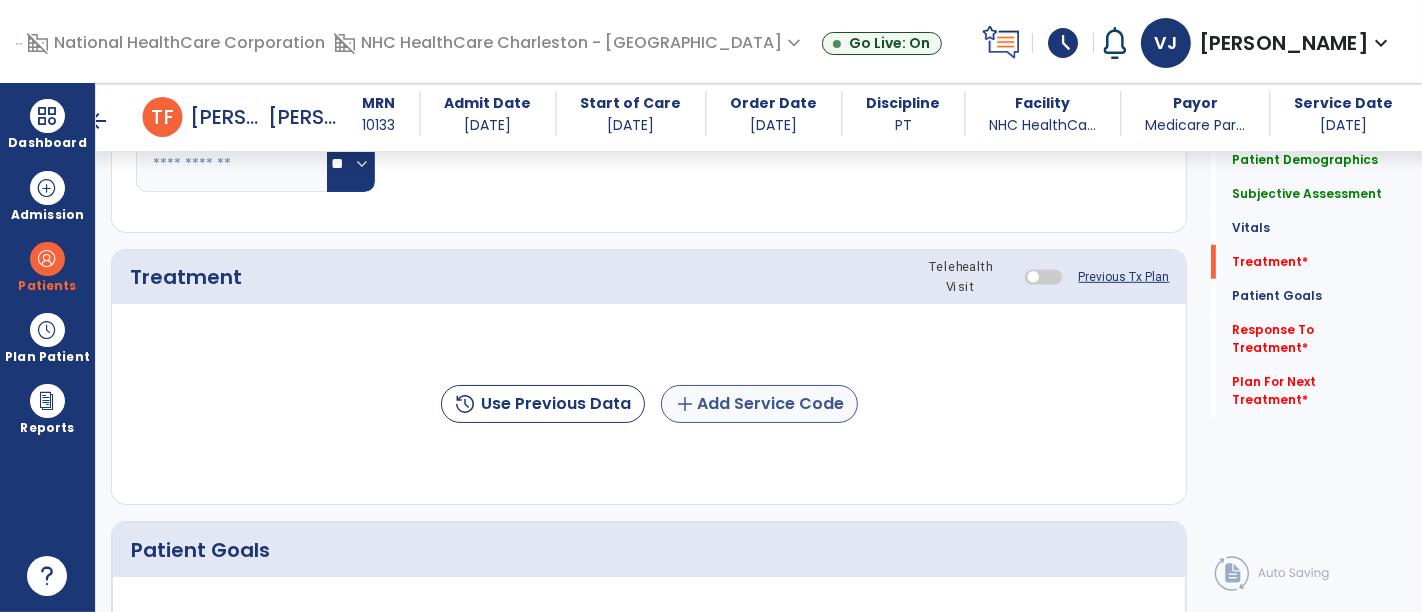 type on "**********" 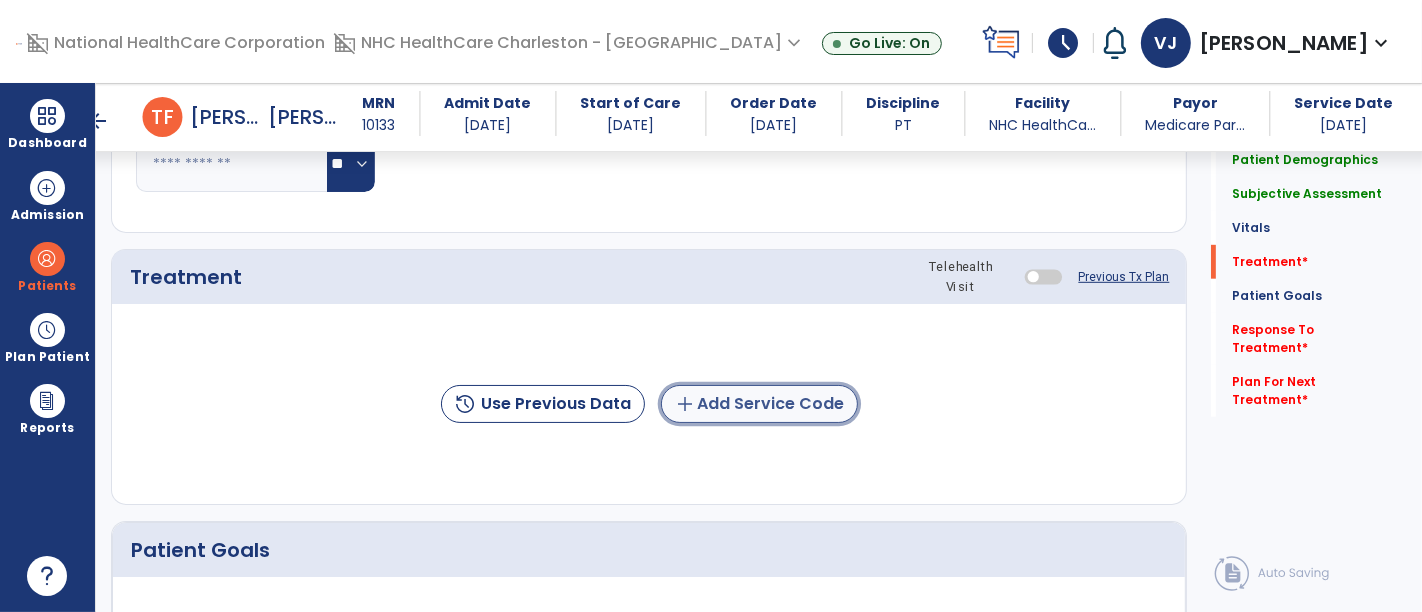 click on "add  Add Service Code" 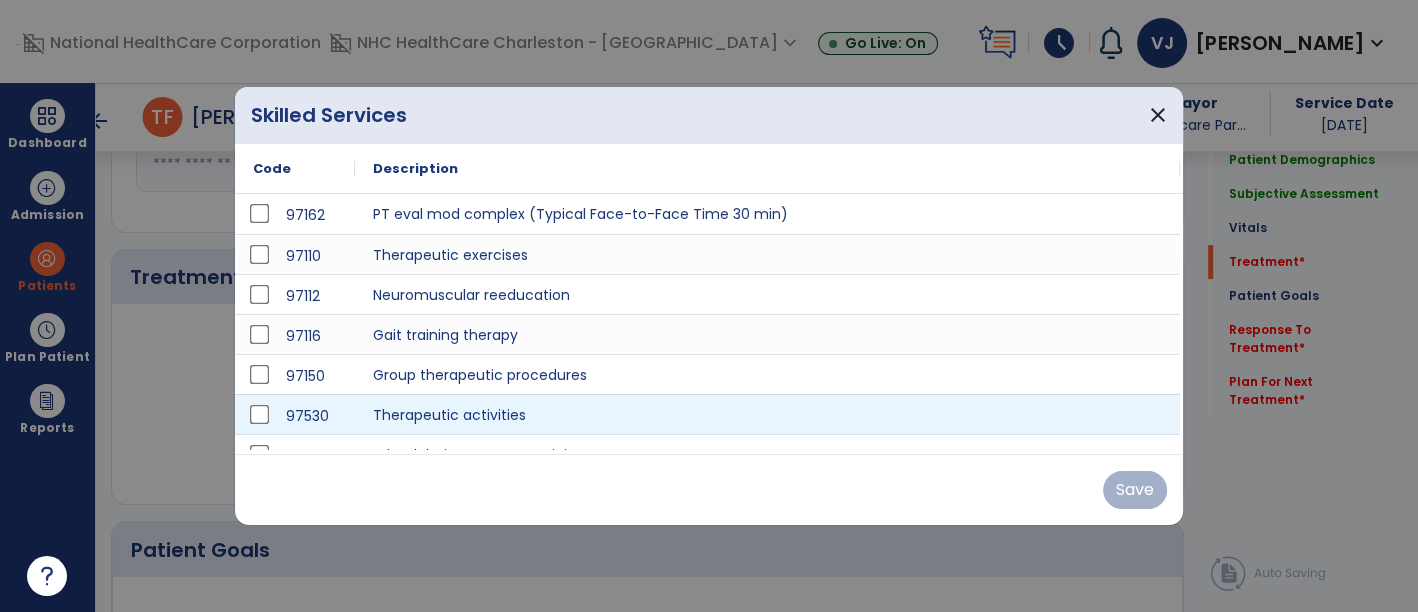 scroll, scrollTop: 1000, scrollLeft: 0, axis: vertical 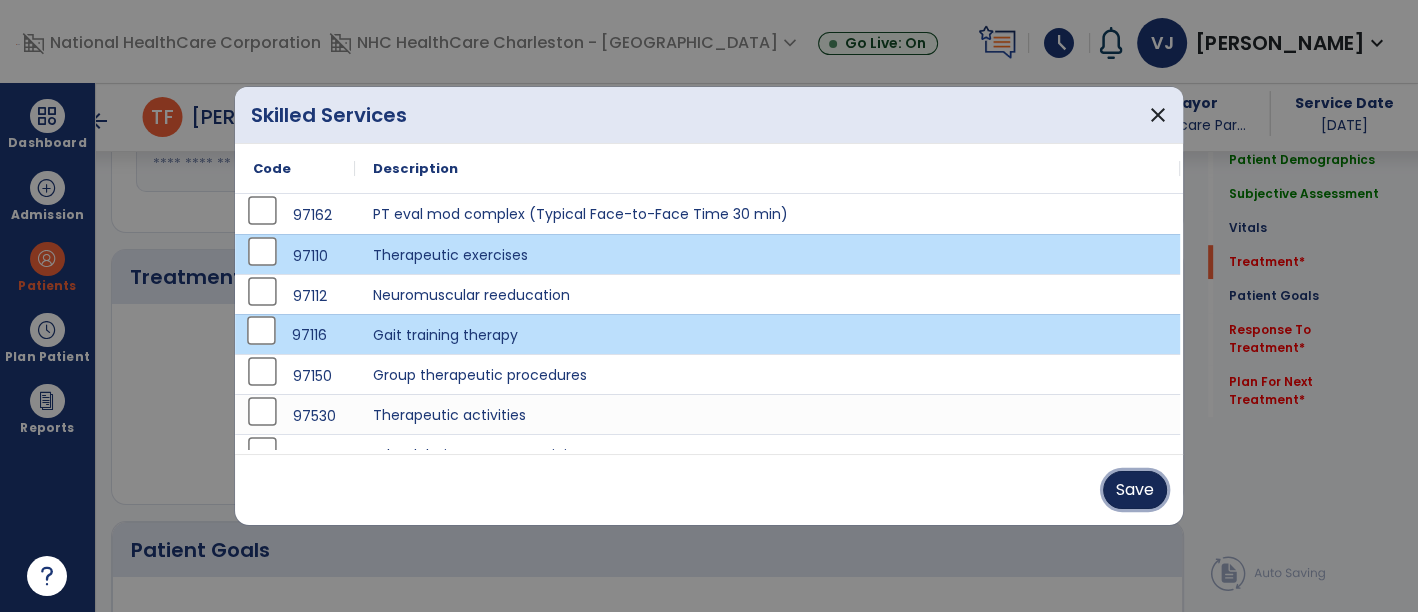 click on "Save" at bounding box center [1135, 490] 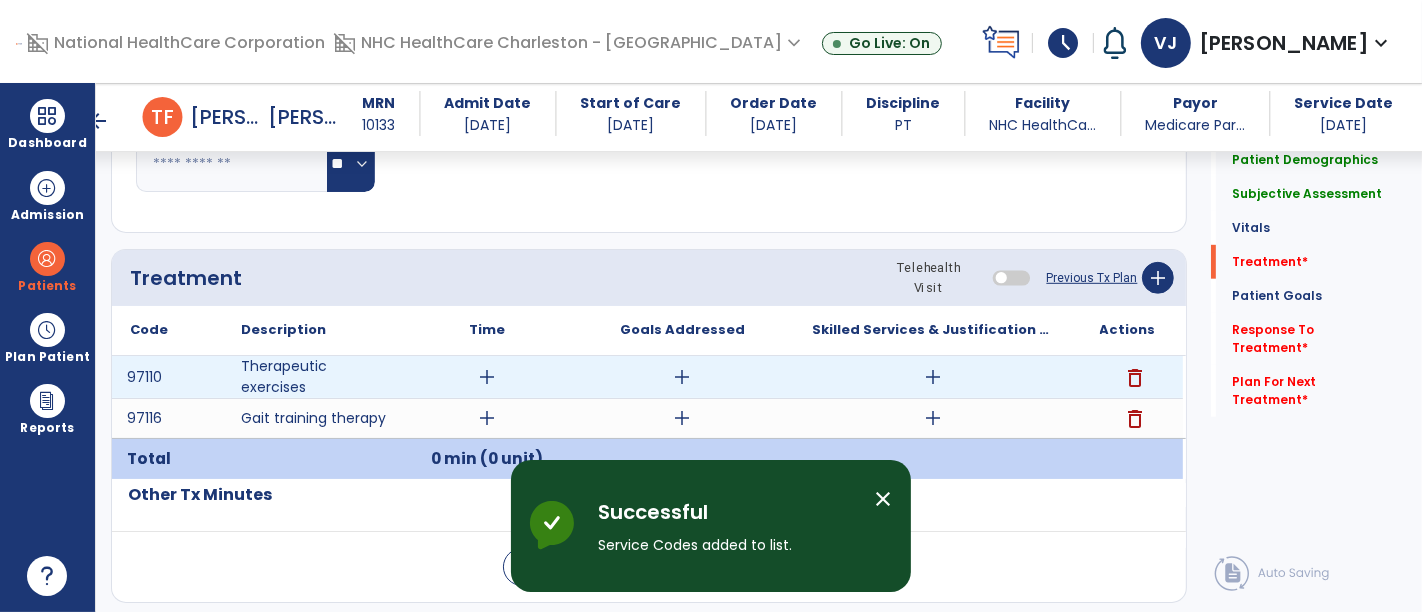 click on "add" at bounding box center (933, 377) 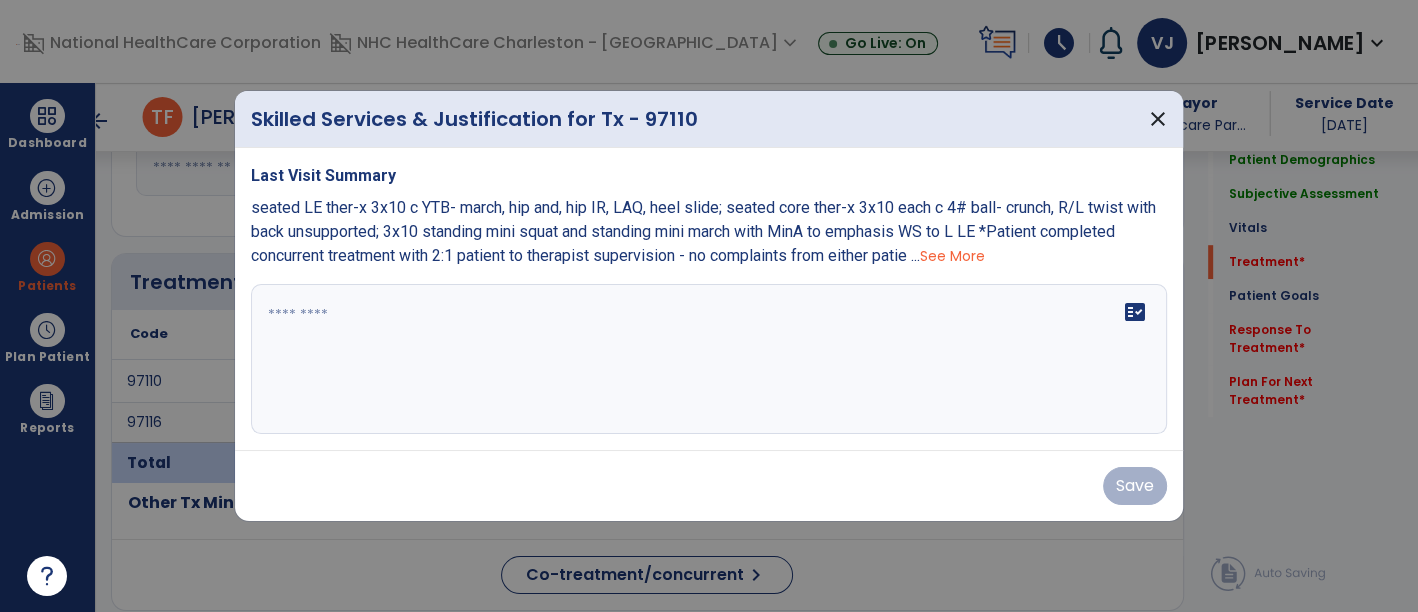scroll, scrollTop: 1000, scrollLeft: 0, axis: vertical 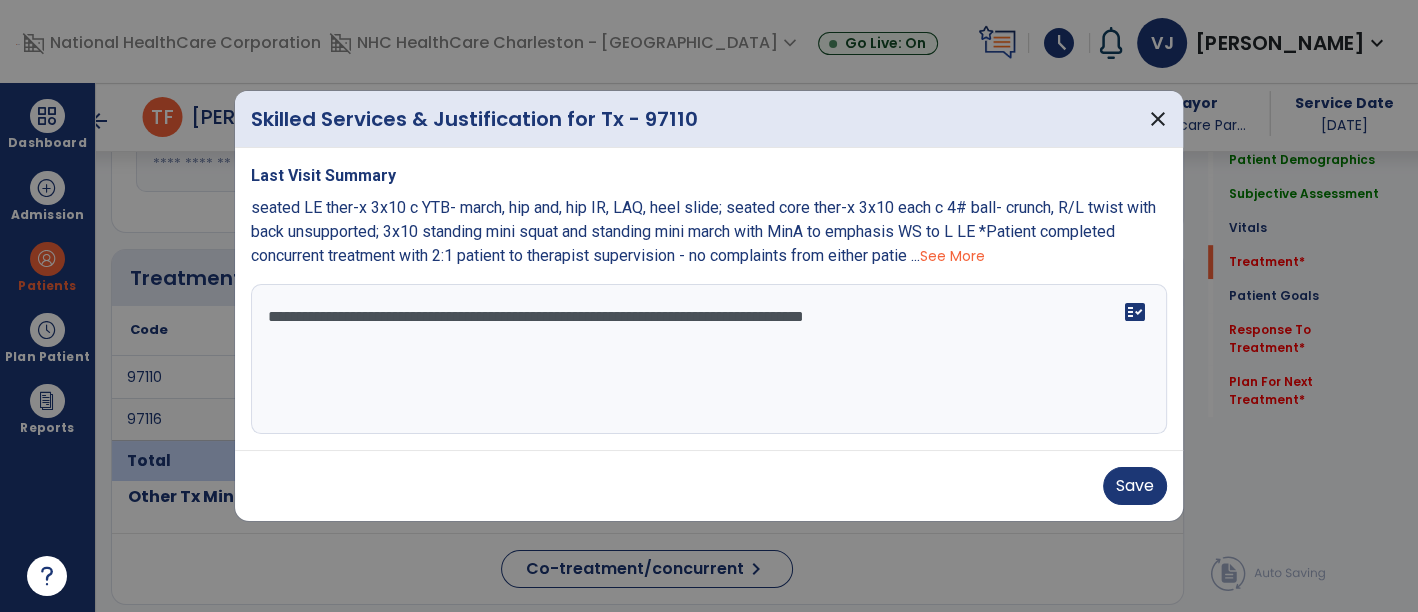 click on "**********" at bounding box center (709, 359) 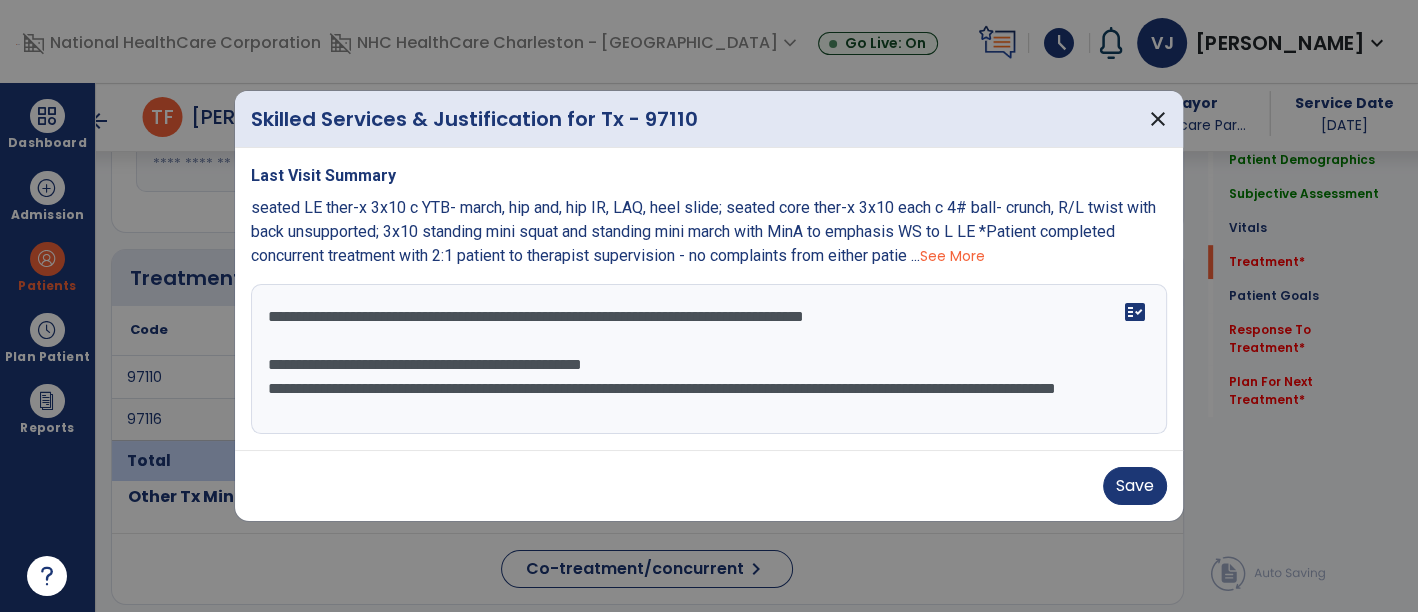 scroll, scrollTop: 15, scrollLeft: 0, axis: vertical 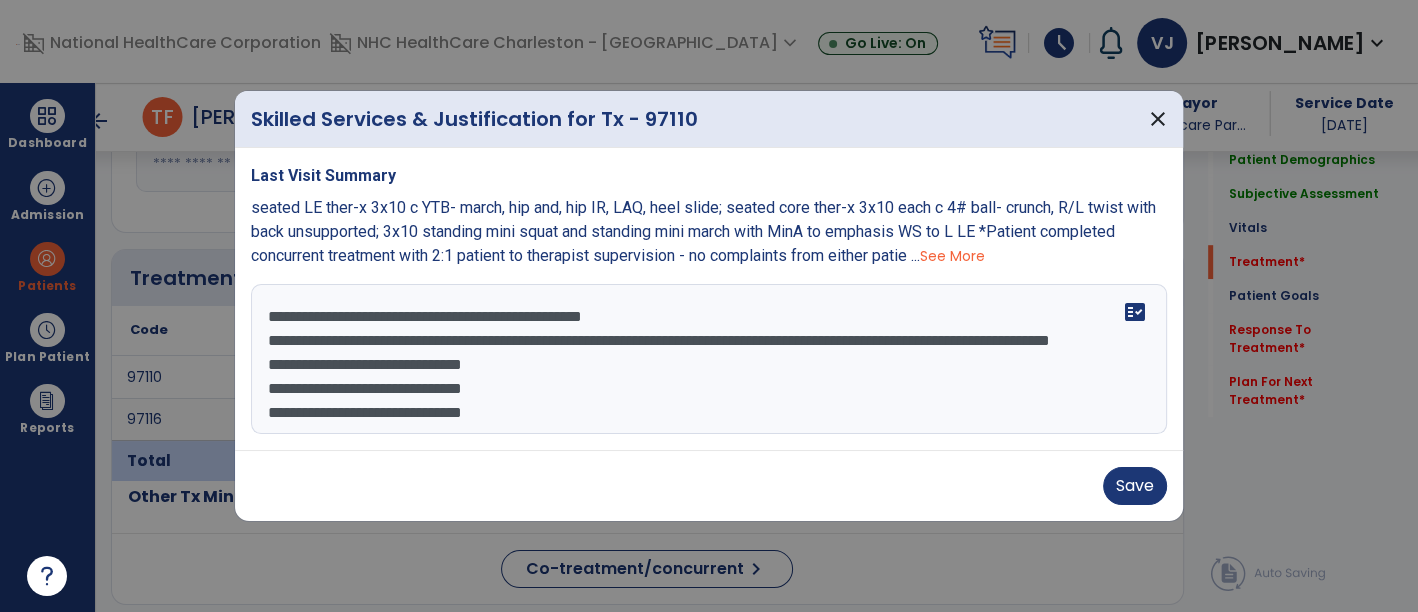 click on "**********" at bounding box center [709, 359] 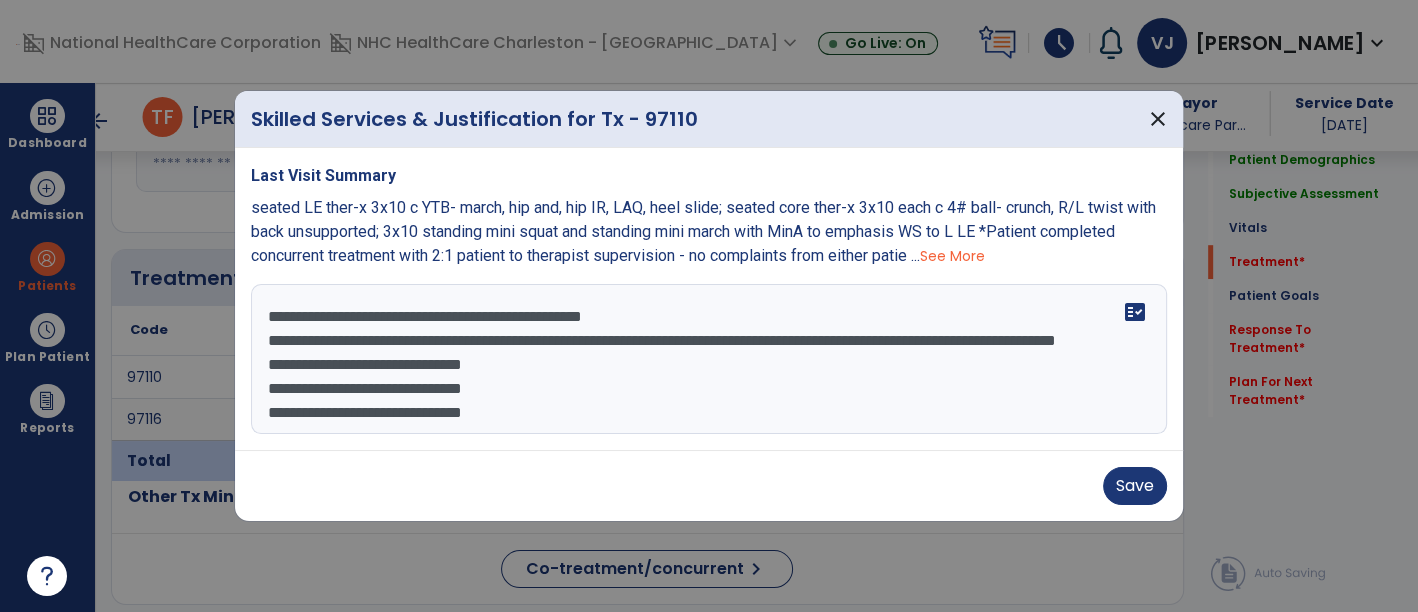 scroll, scrollTop: 33, scrollLeft: 0, axis: vertical 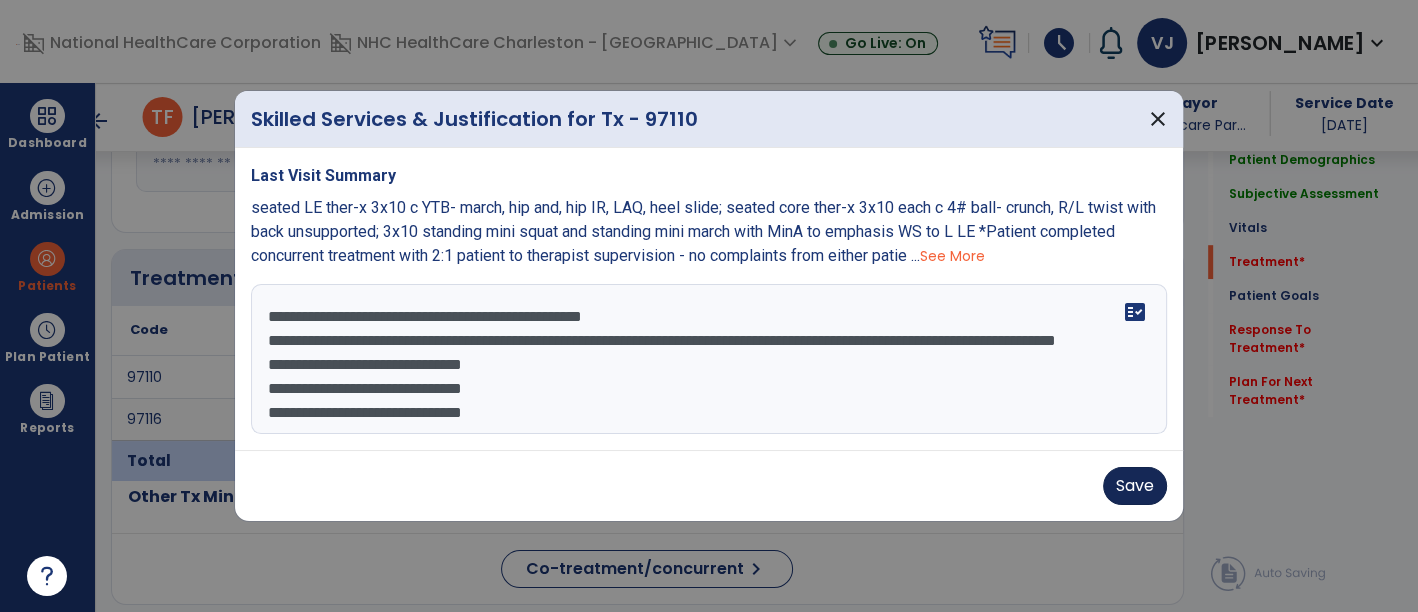 type on "**********" 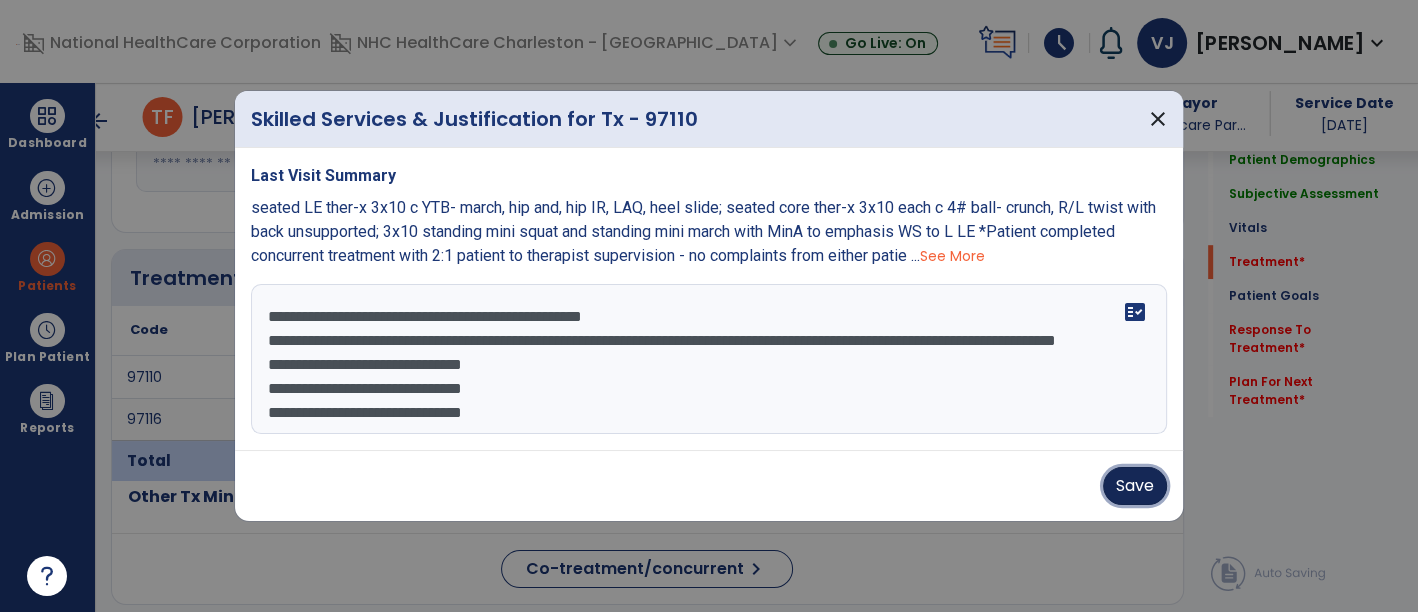 click on "Save" at bounding box center (1135, 486) 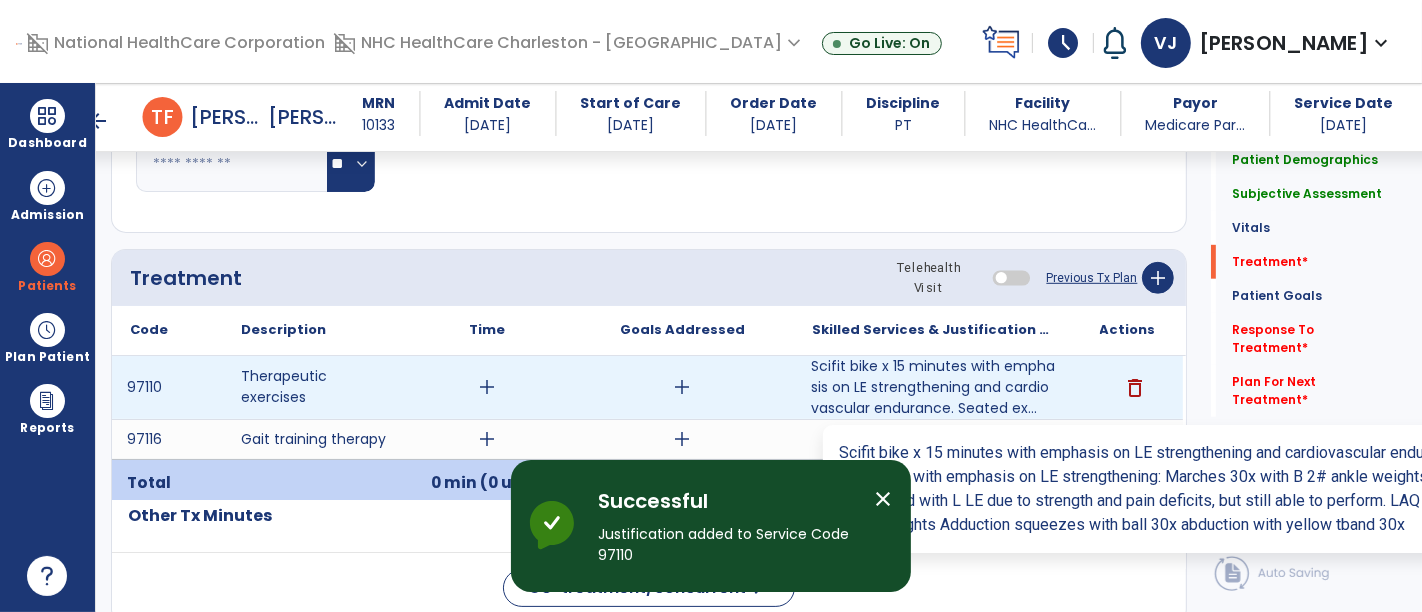 click on "Scifit bike x 15 minutes with emphasis on LE strengthening and cardiovascular endurance.
Seated ex..." at bounding box center [933, 387] 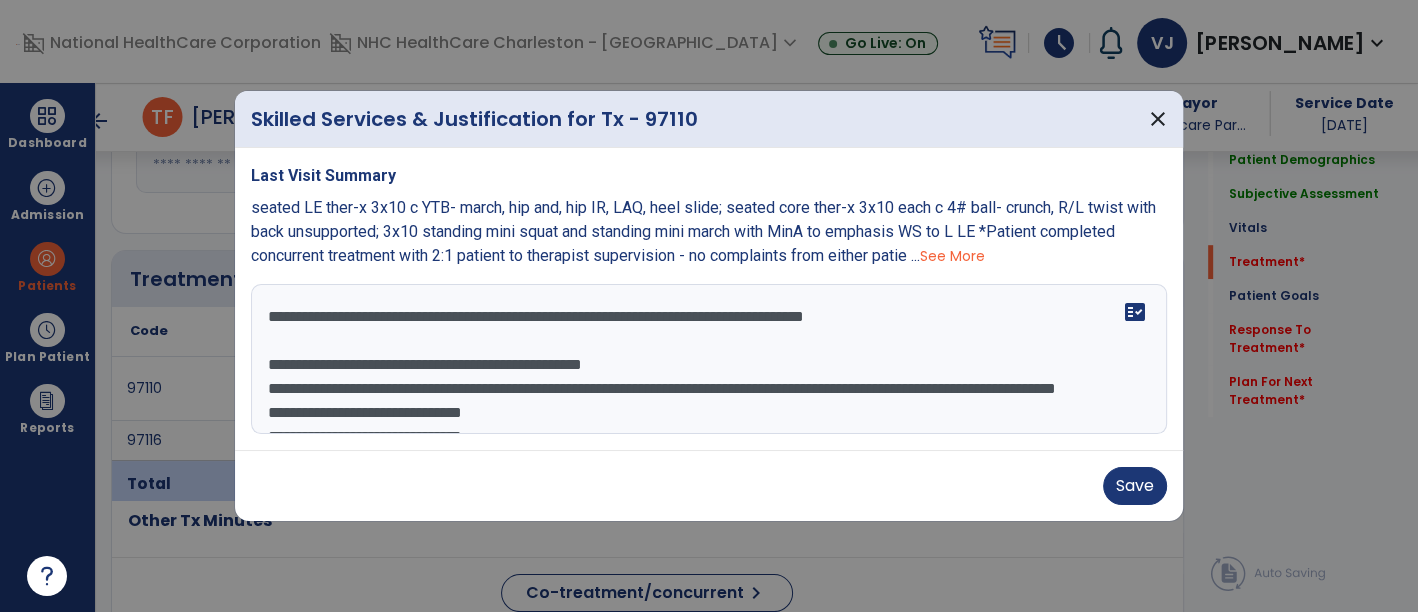 scroll, scrollTop: 1000, scrollLeft: 0, axis: vertical 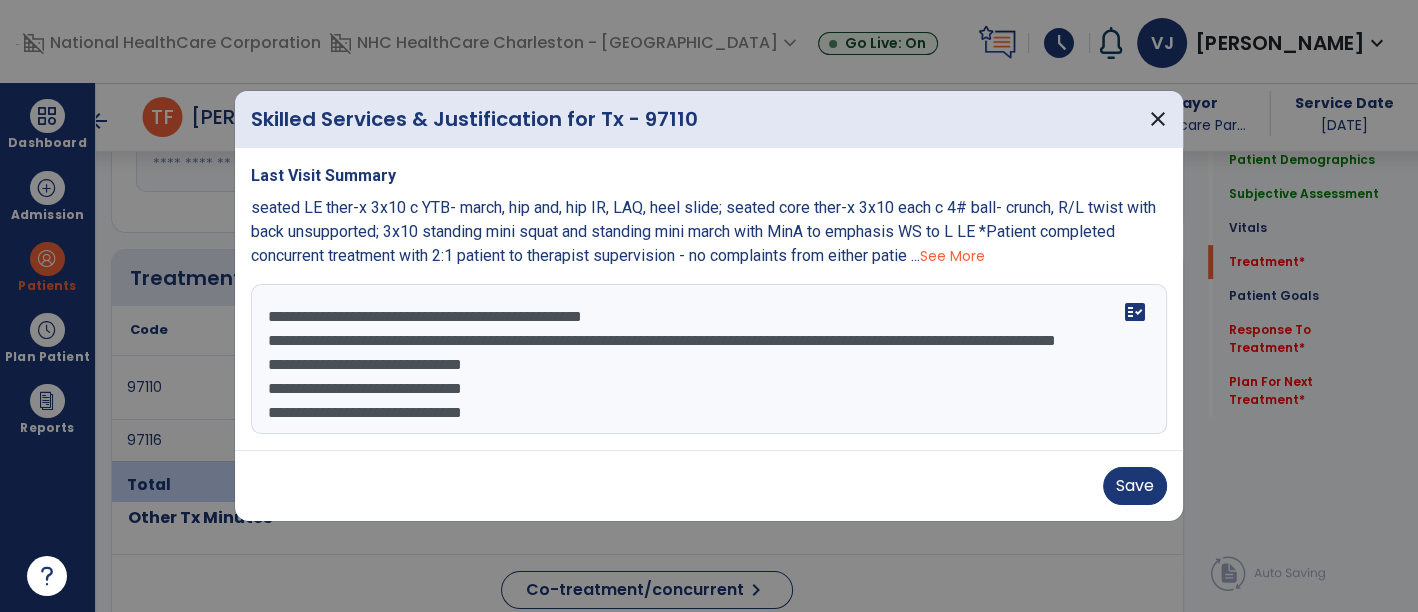 click on "**********" at bounding box center [709, 359] 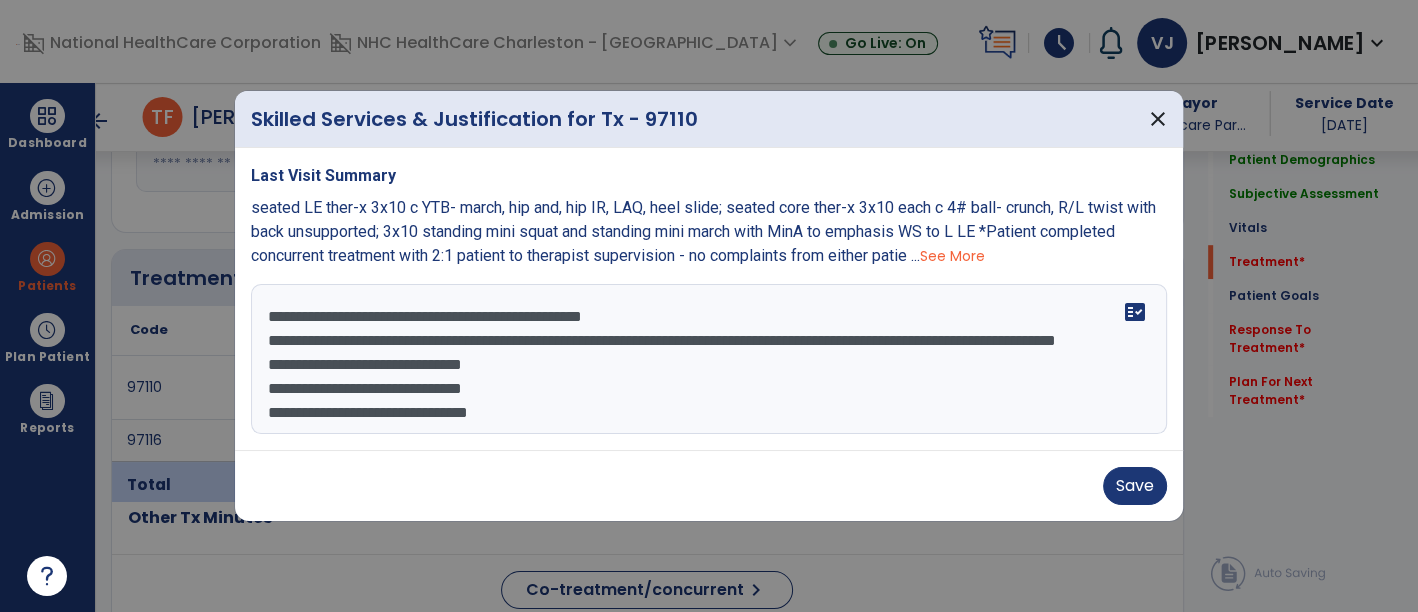 scroll, scrollTop: 87, scrollLeft: 0, axis: vertical 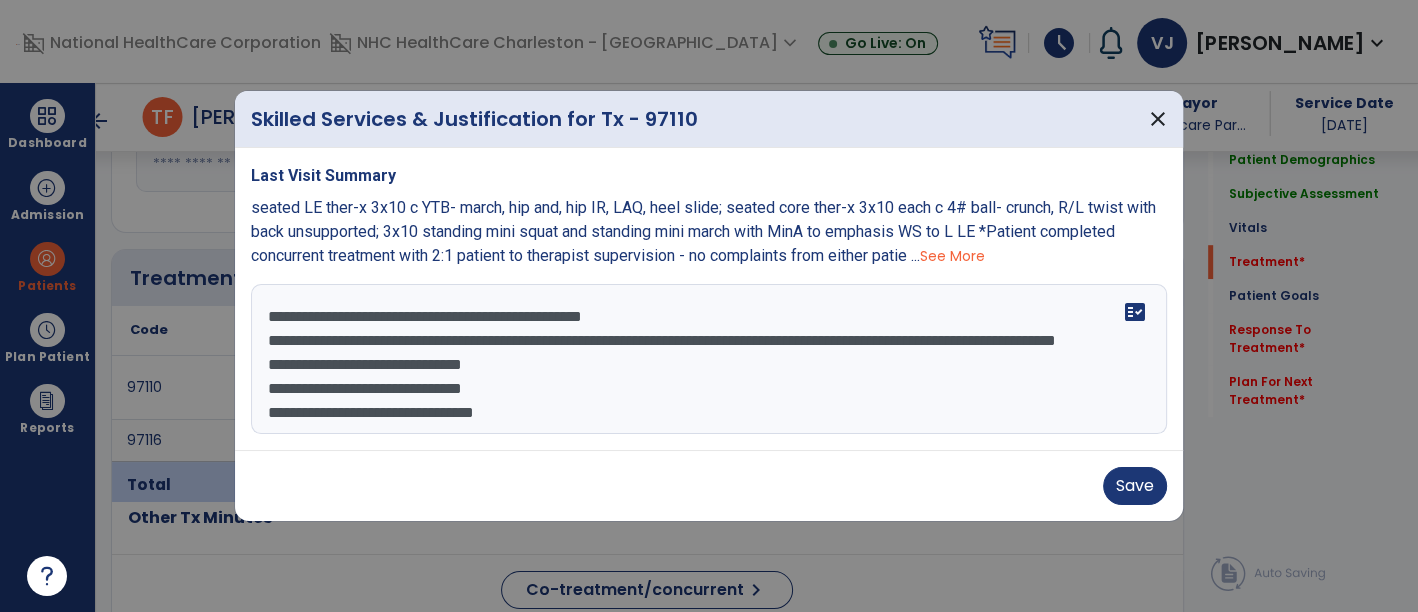 paste on "**********" 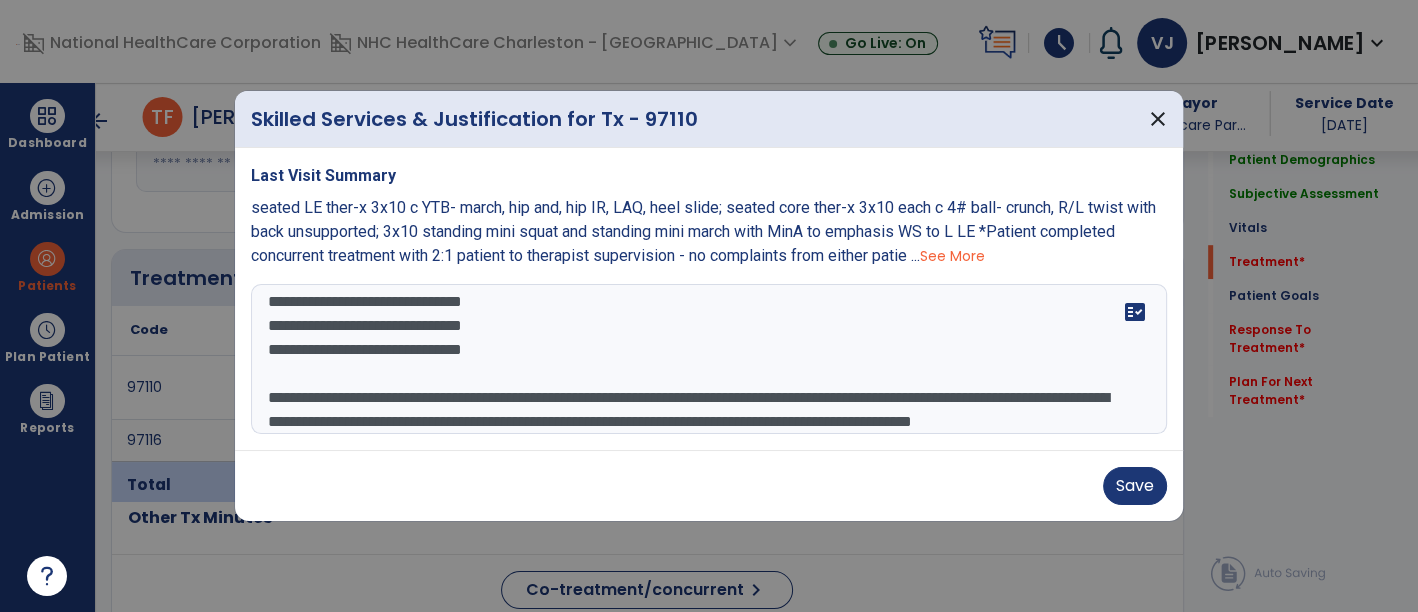 scroll, scrollTop: 167, scrollLeft: 0, axis: vertical 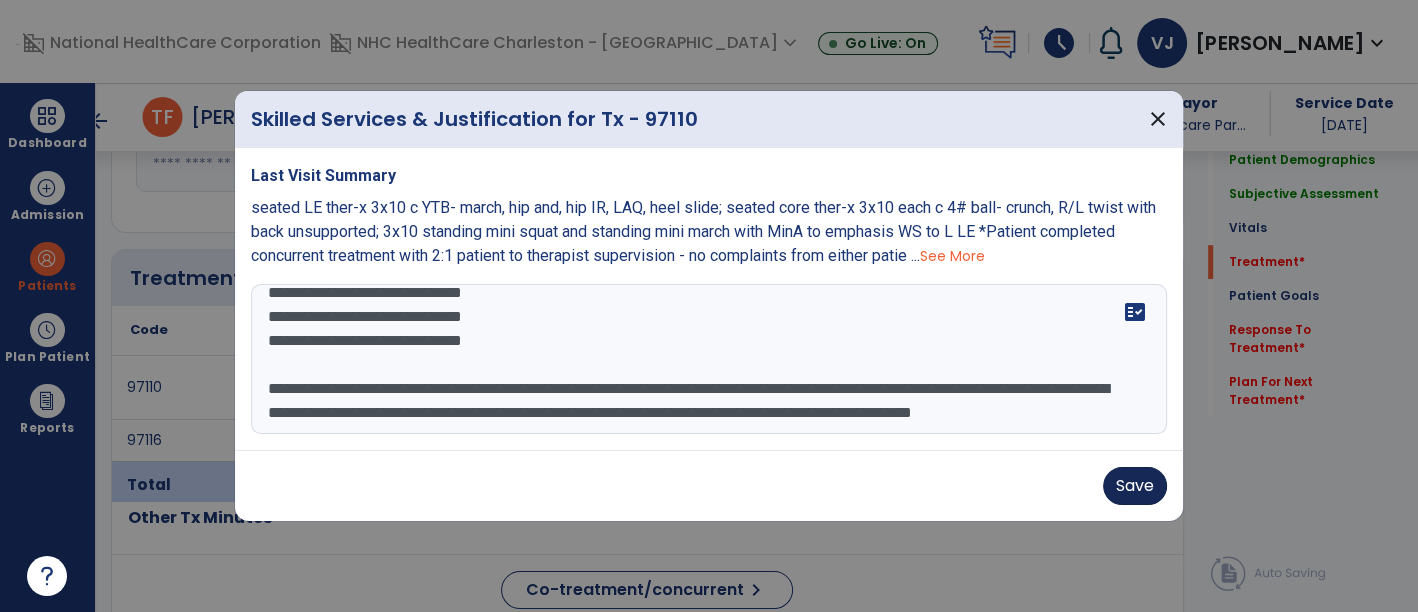type on "**********" 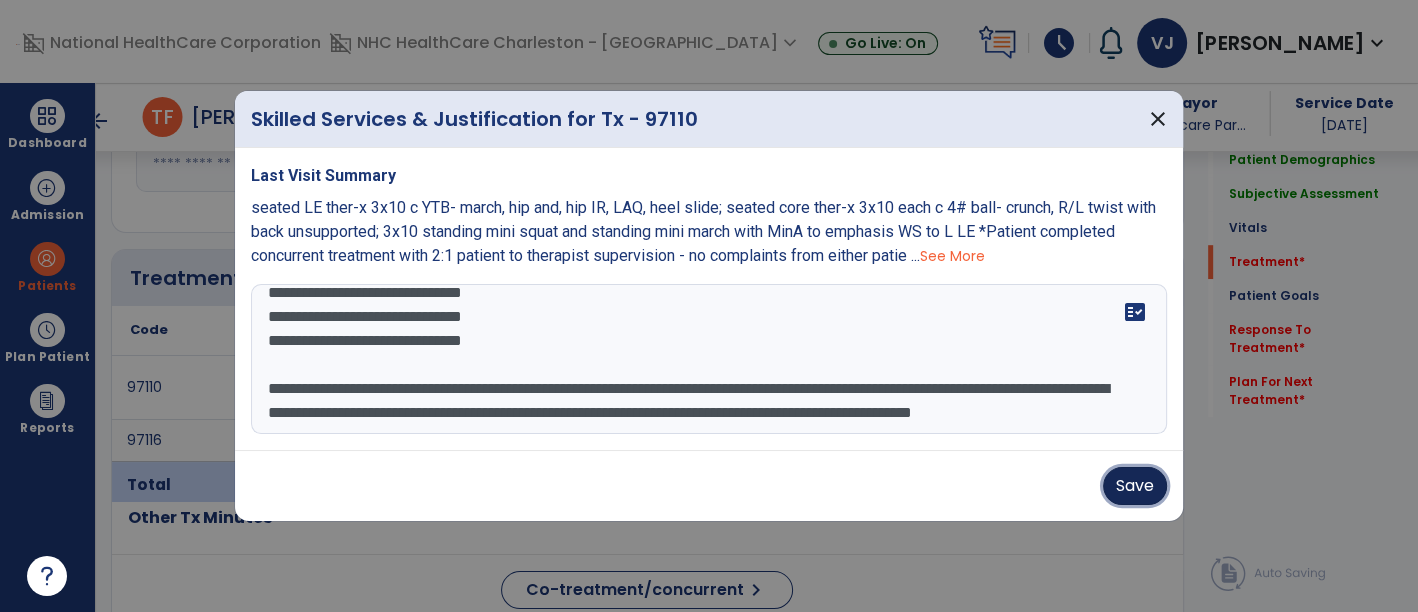 click on "Save" at bounding box center (1135, 486) 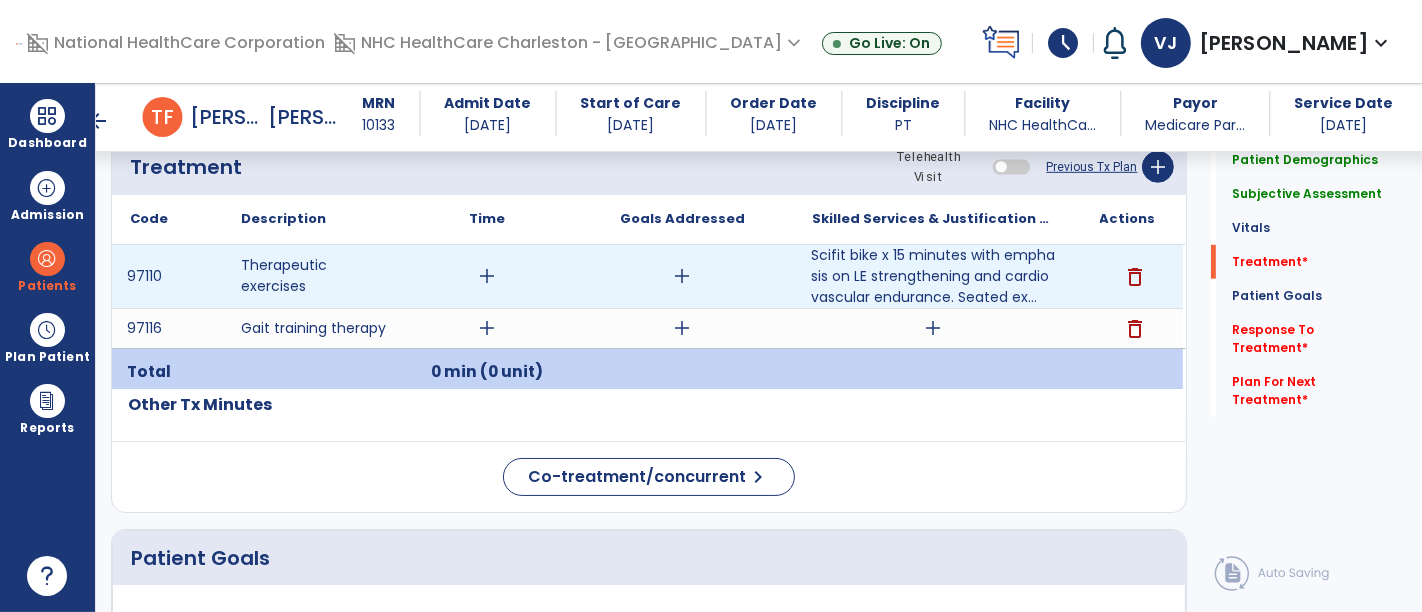 click on "add" at bounding box center (488, 276) 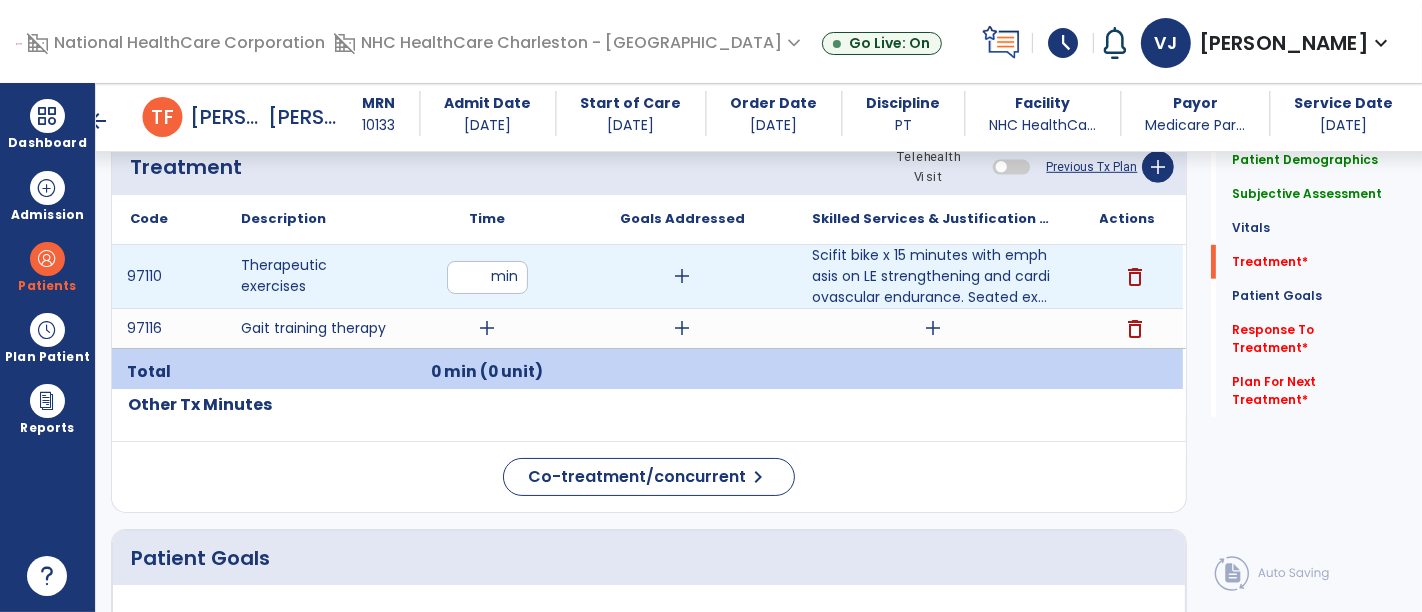type on "**" 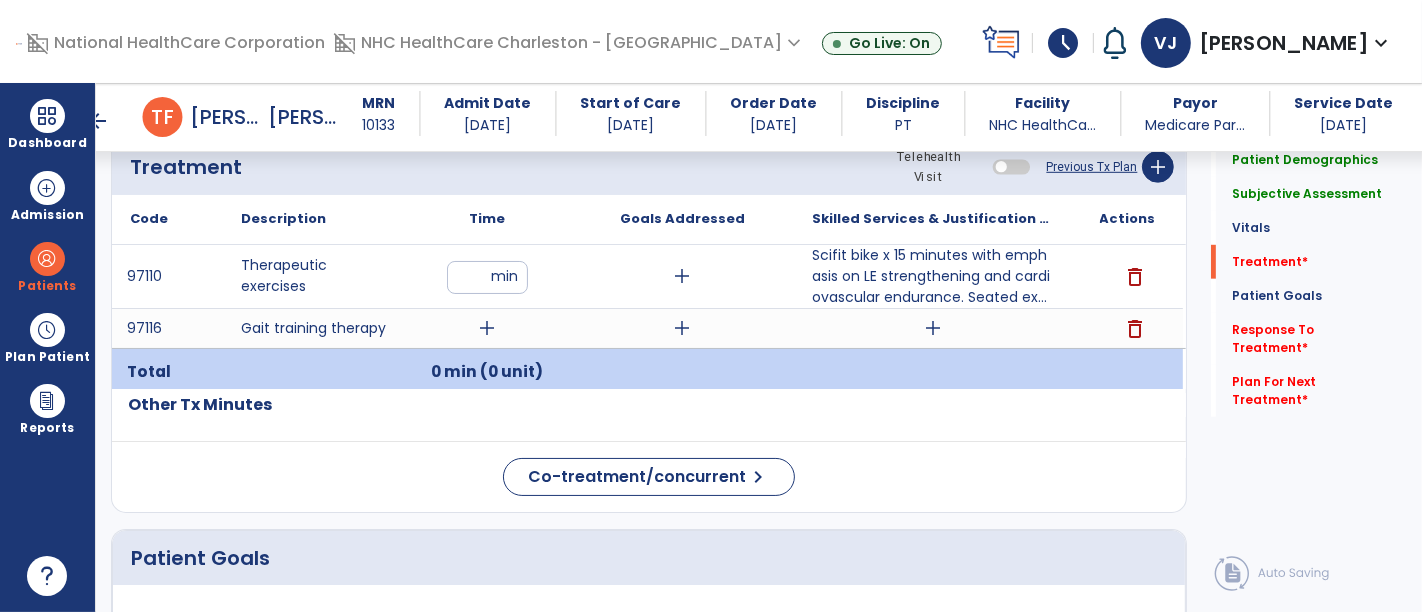 click on "Code
Description
Time" 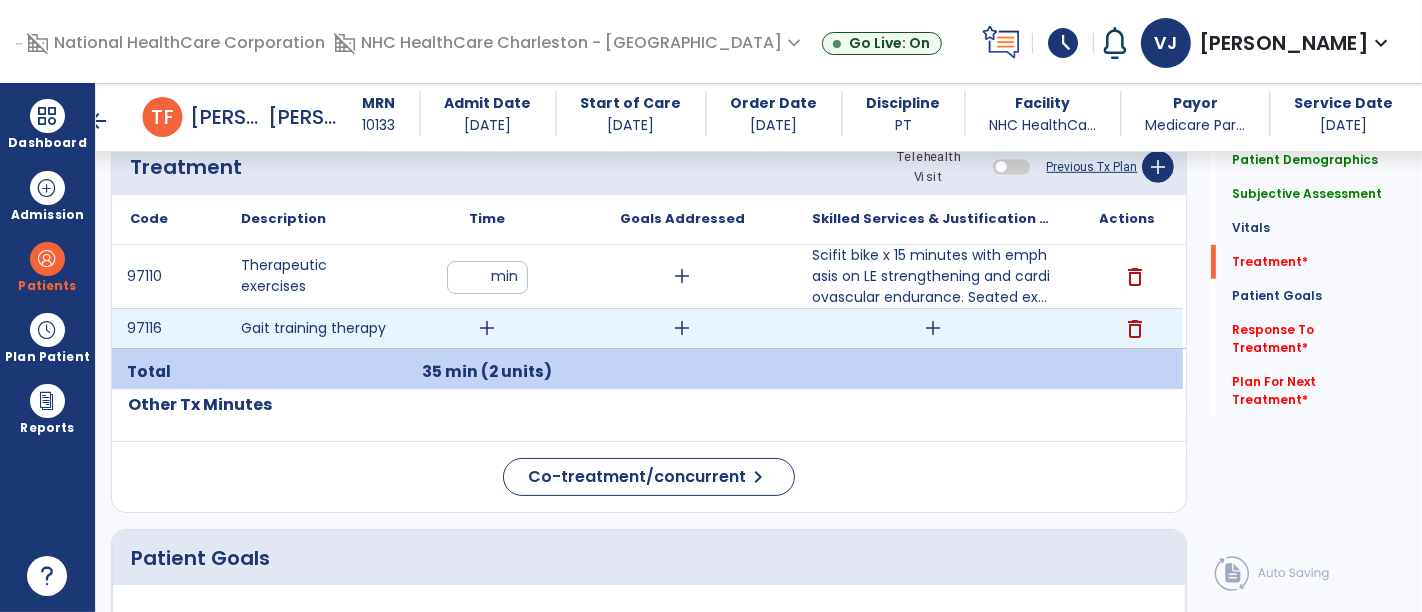 click on "add" at bounding box center [488, 328] 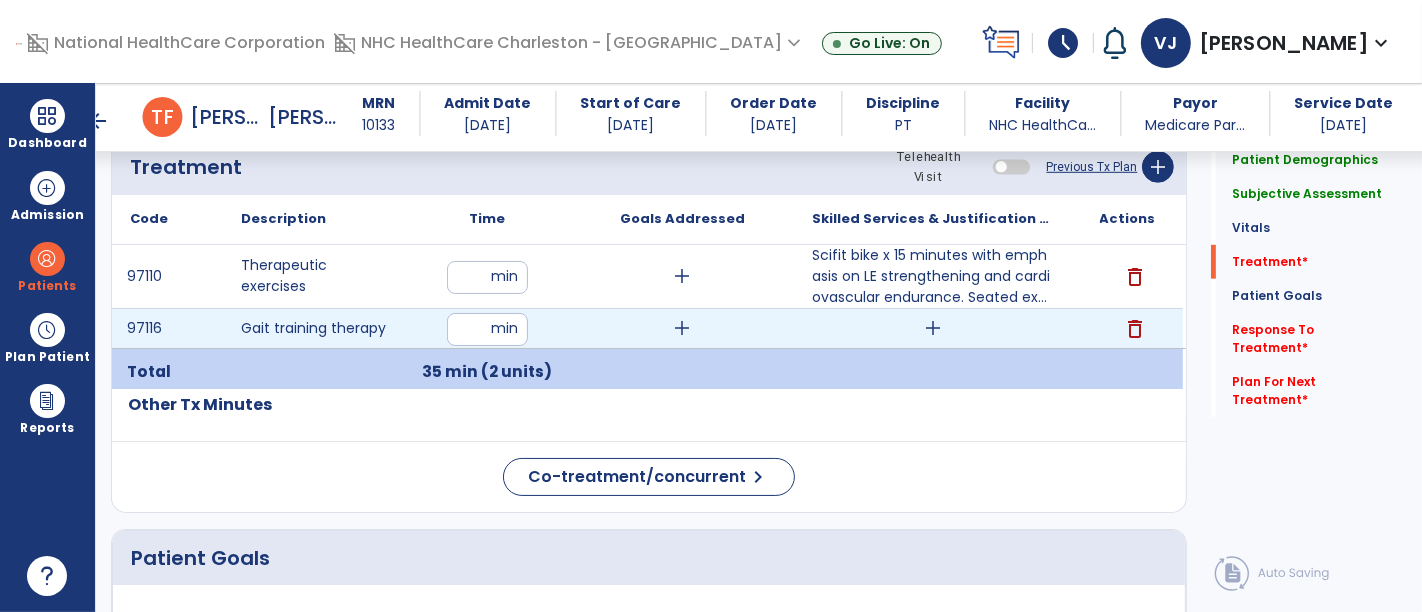 type on "**" 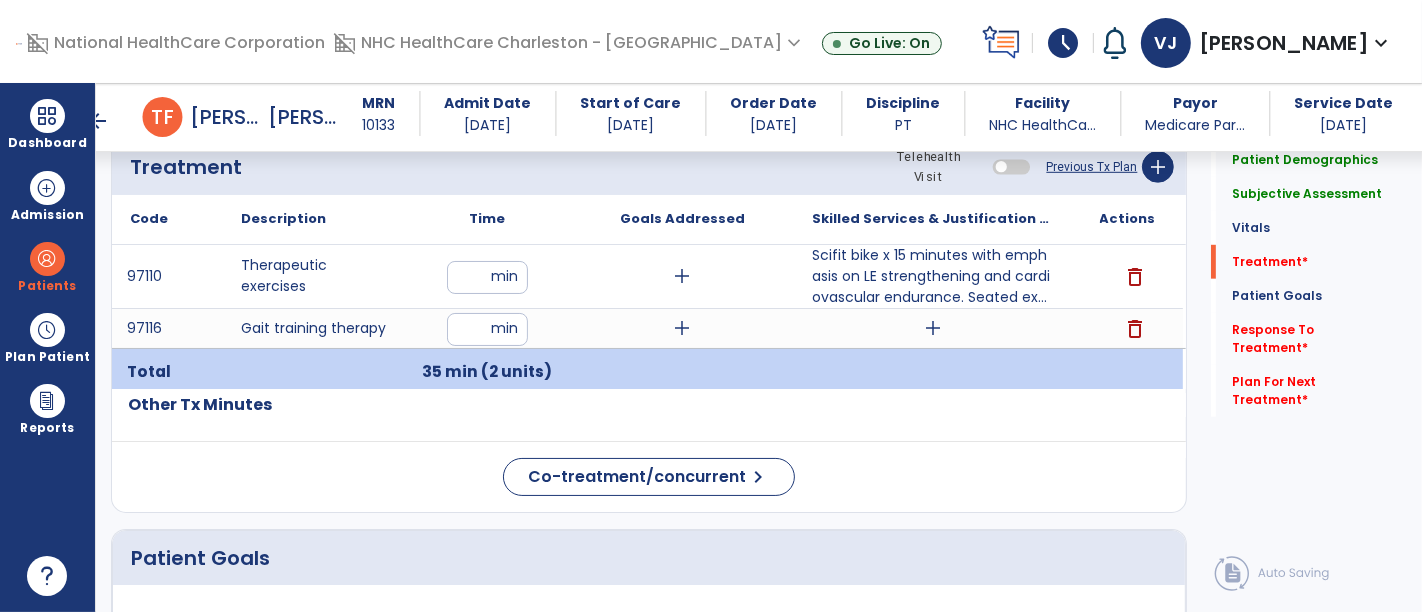 click on "Code
Description
Time" 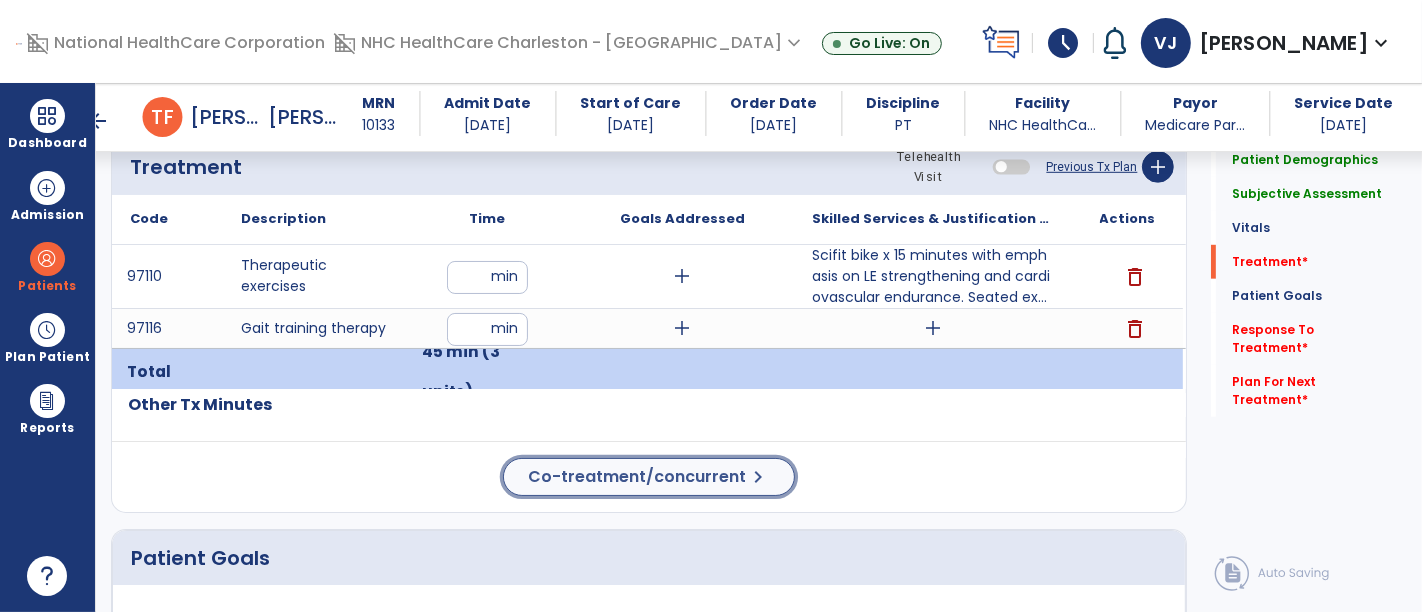click on "Co-treatment/concurrent" 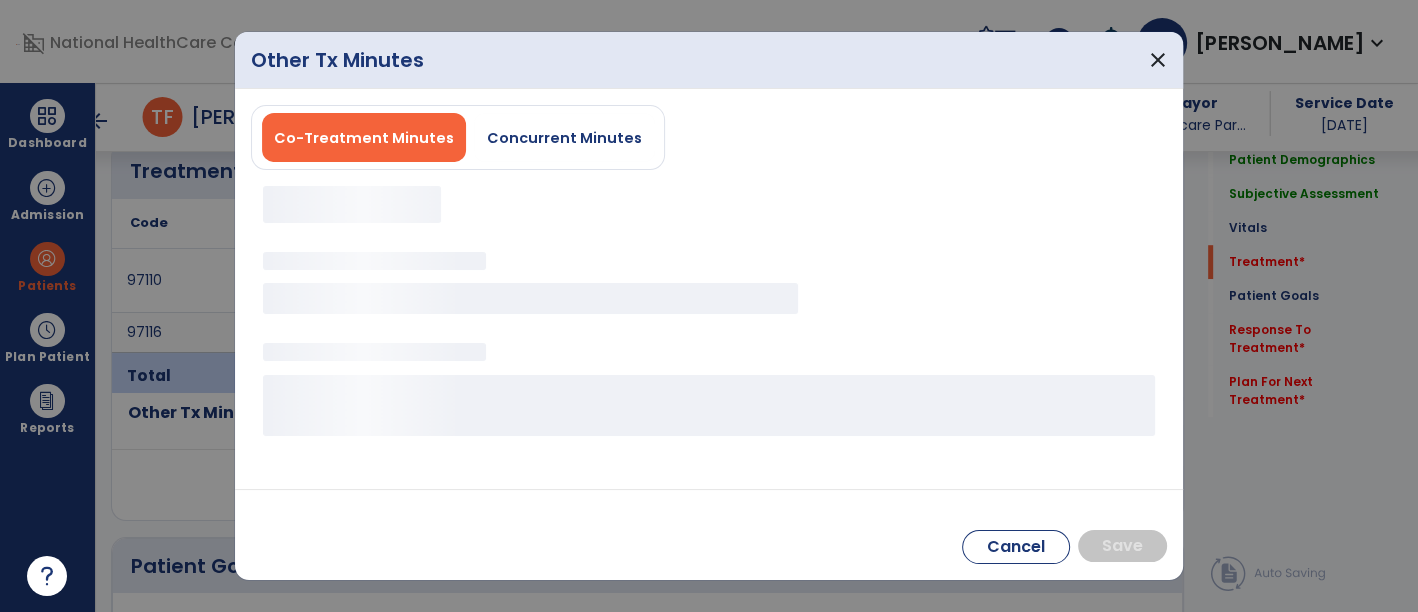 scroll, scrollTop: 1111, scrollLeft: 0, axis: vertical 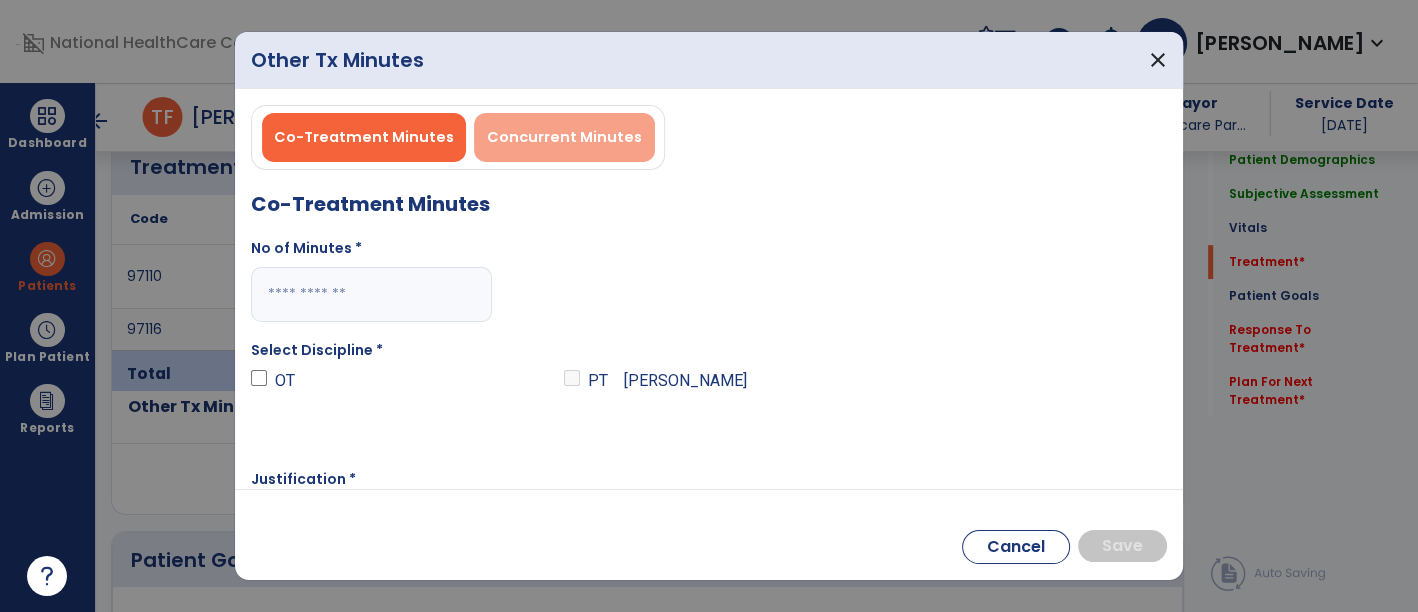 click on "Concurrent Minutes" at bounding box center (564, 137) 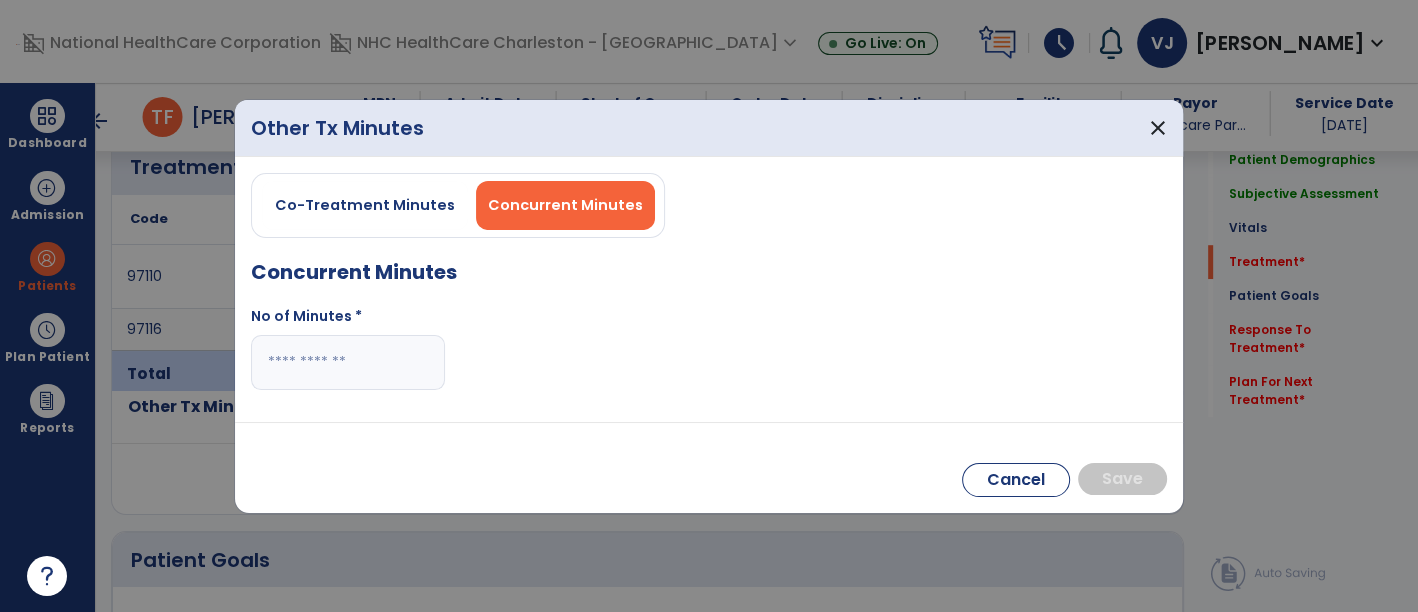 click at bounding box center [348, 362] 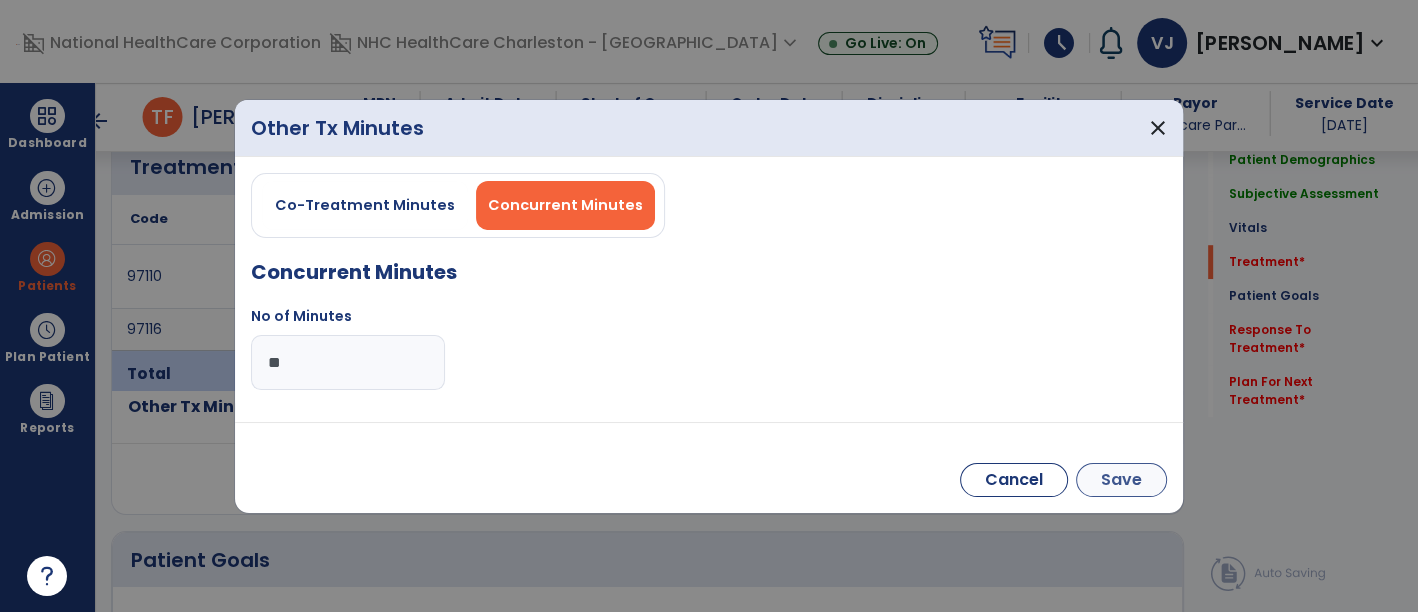 type on "**" 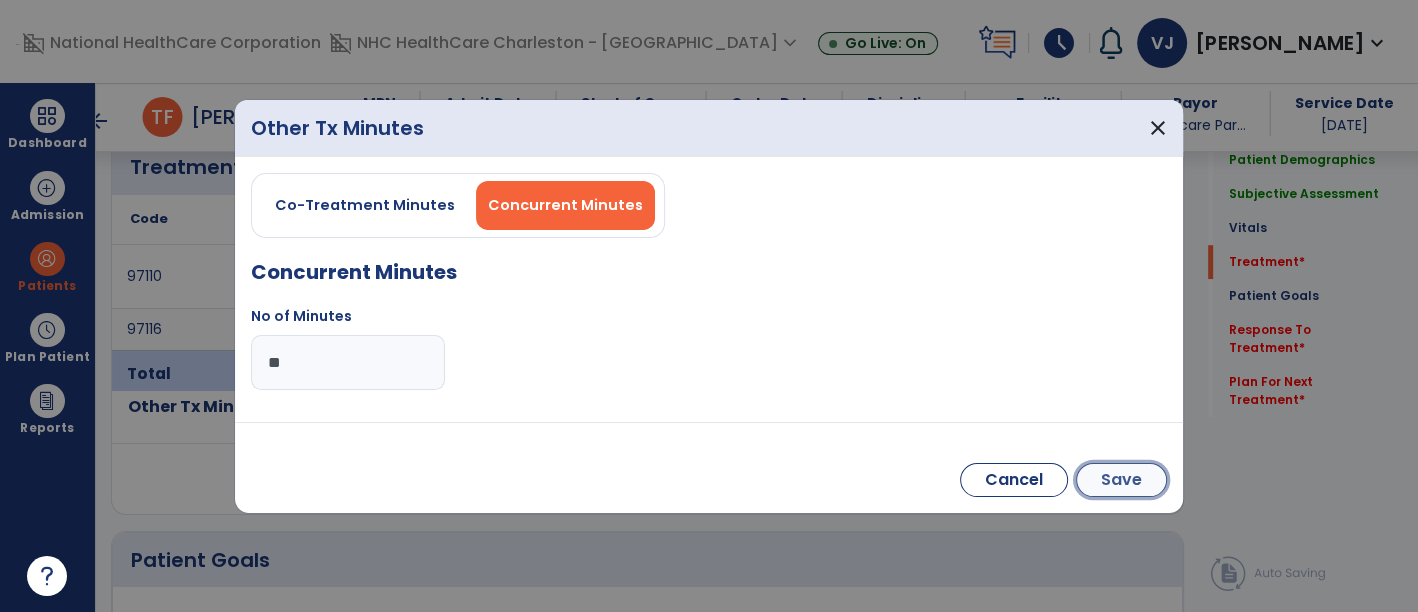 click on "Save" at bounding box center (1121, 480) 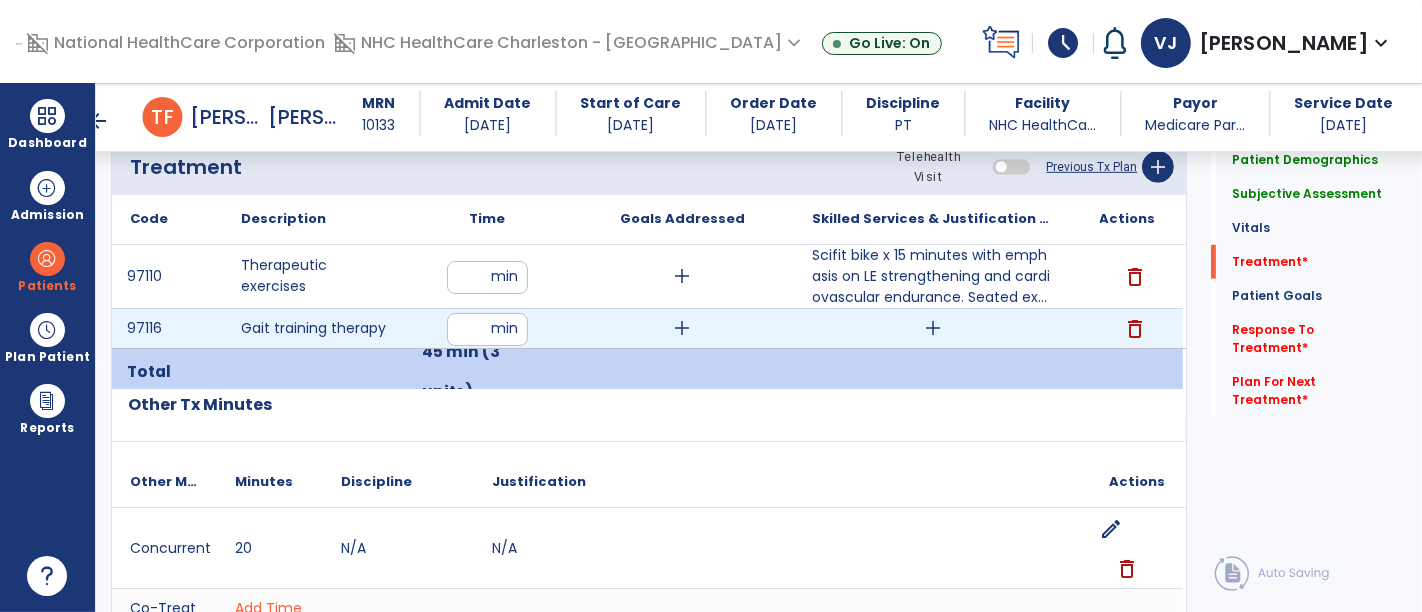 click on "add" at bounding box center (933, 328) 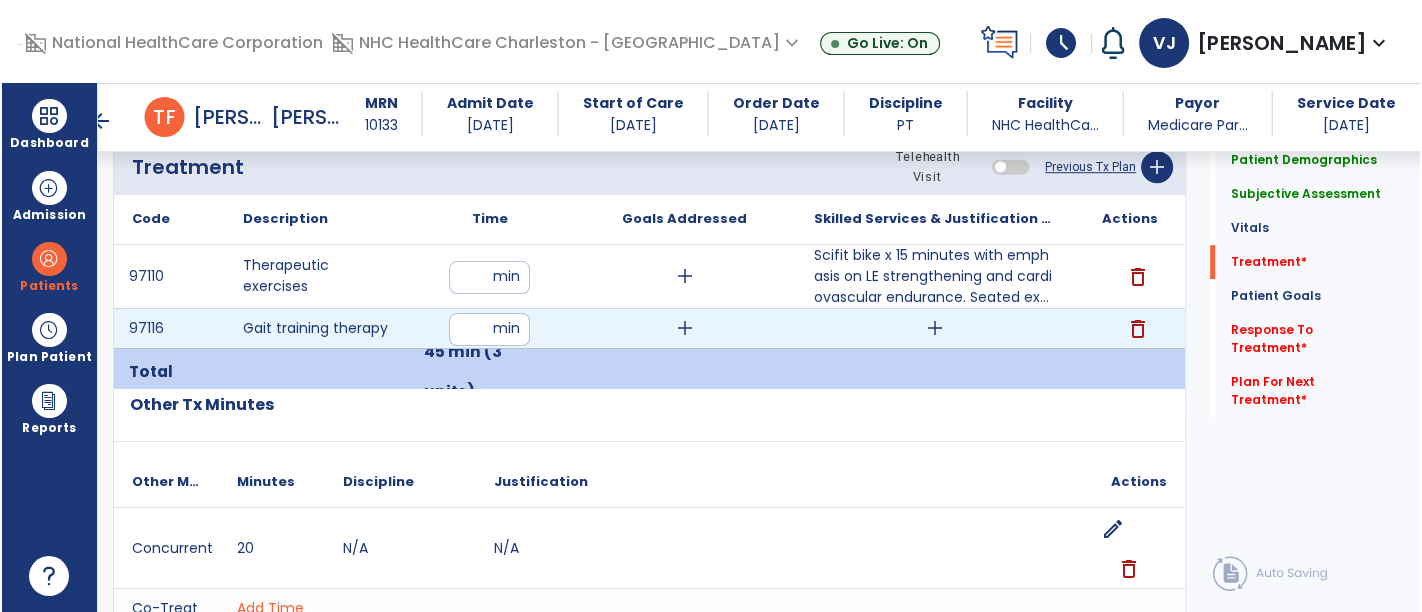 scroll, scrollTop: 1111, scrollLeft: 0, axis: vertical 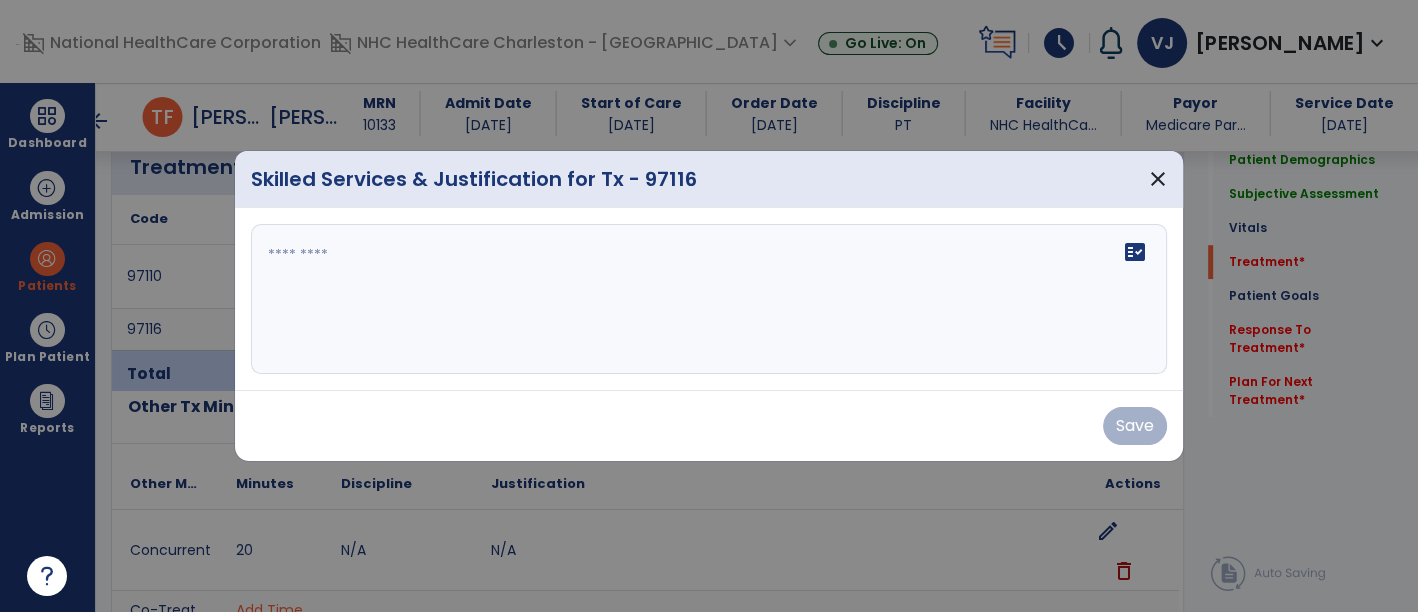 click on "fact_check" at bounding box center [709, 299] 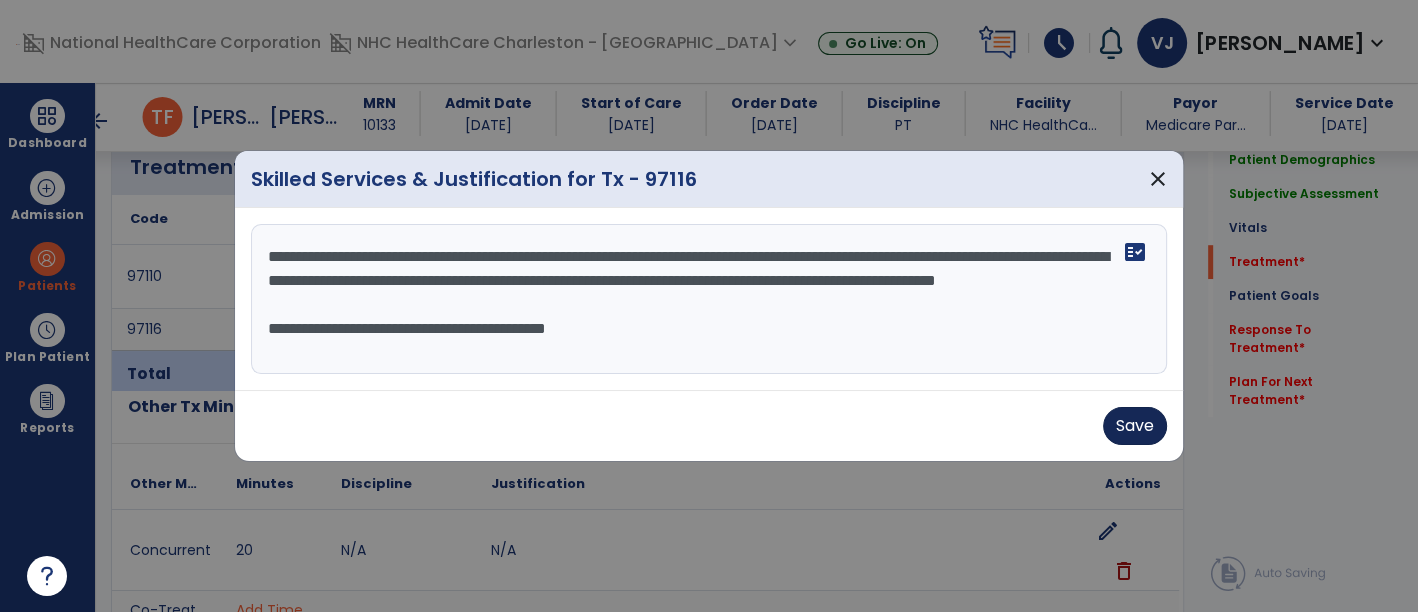 type on "**********" 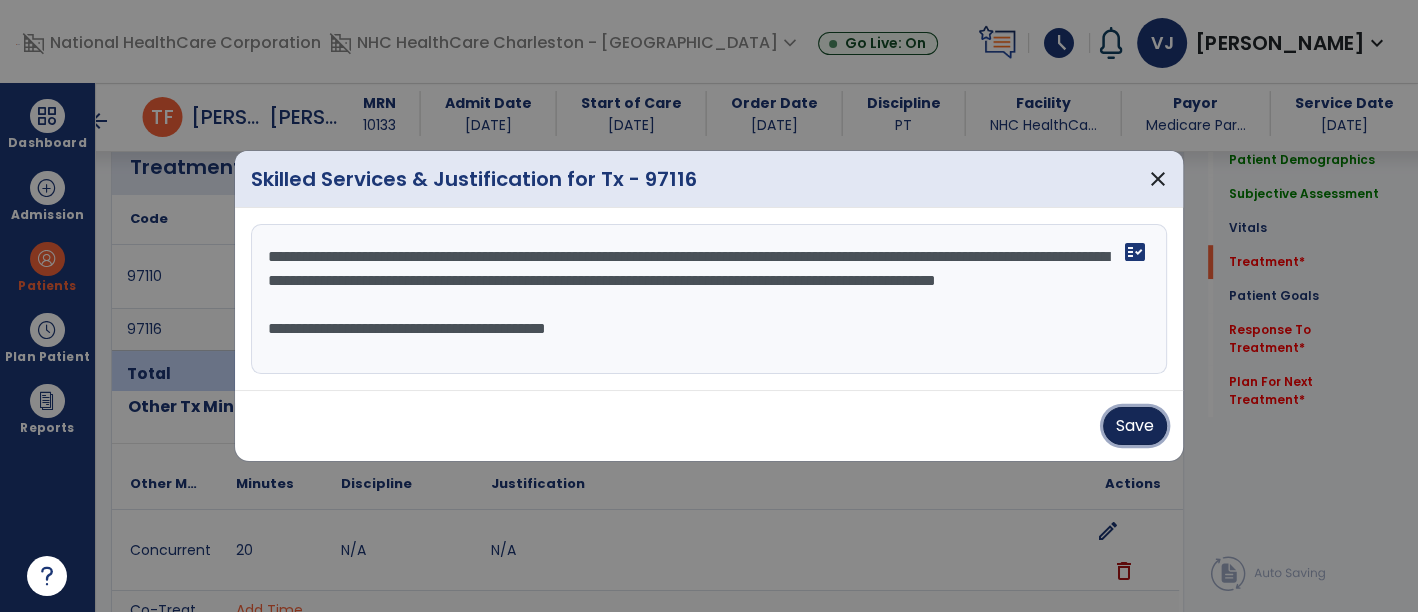 click on "Save" at bounding box center [1135, 426] 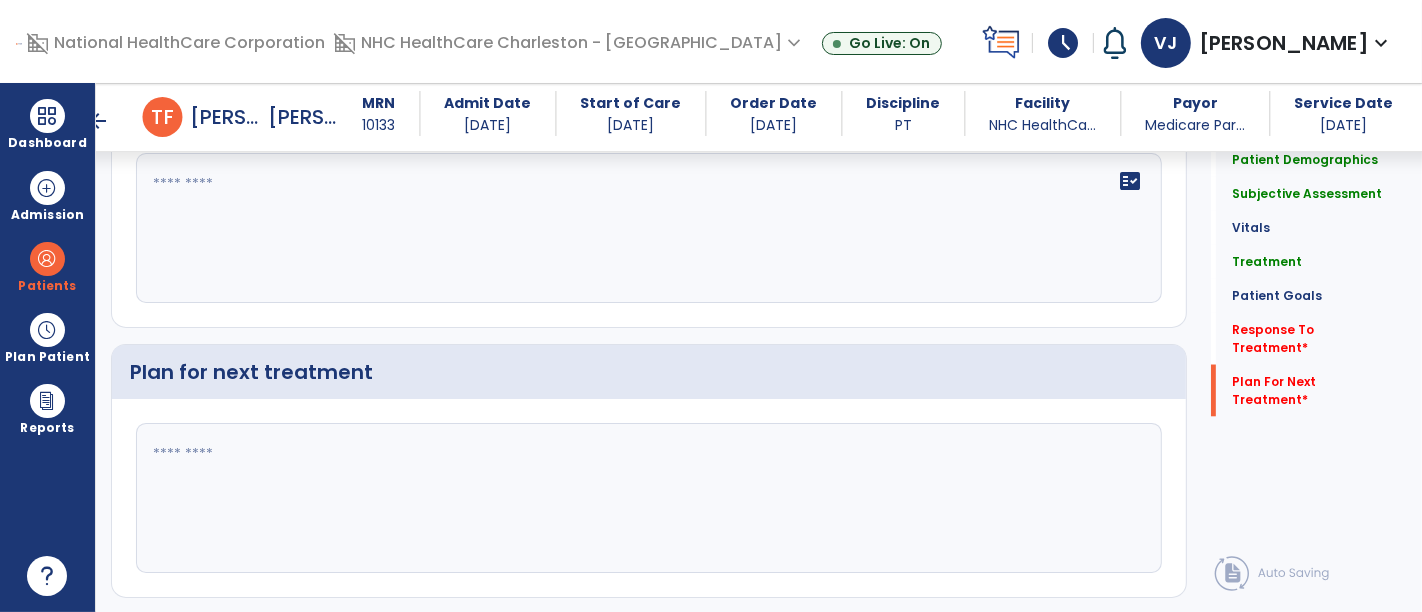 scroll, scrollTop: 2682, scrollLeft: 0, axis: vertical 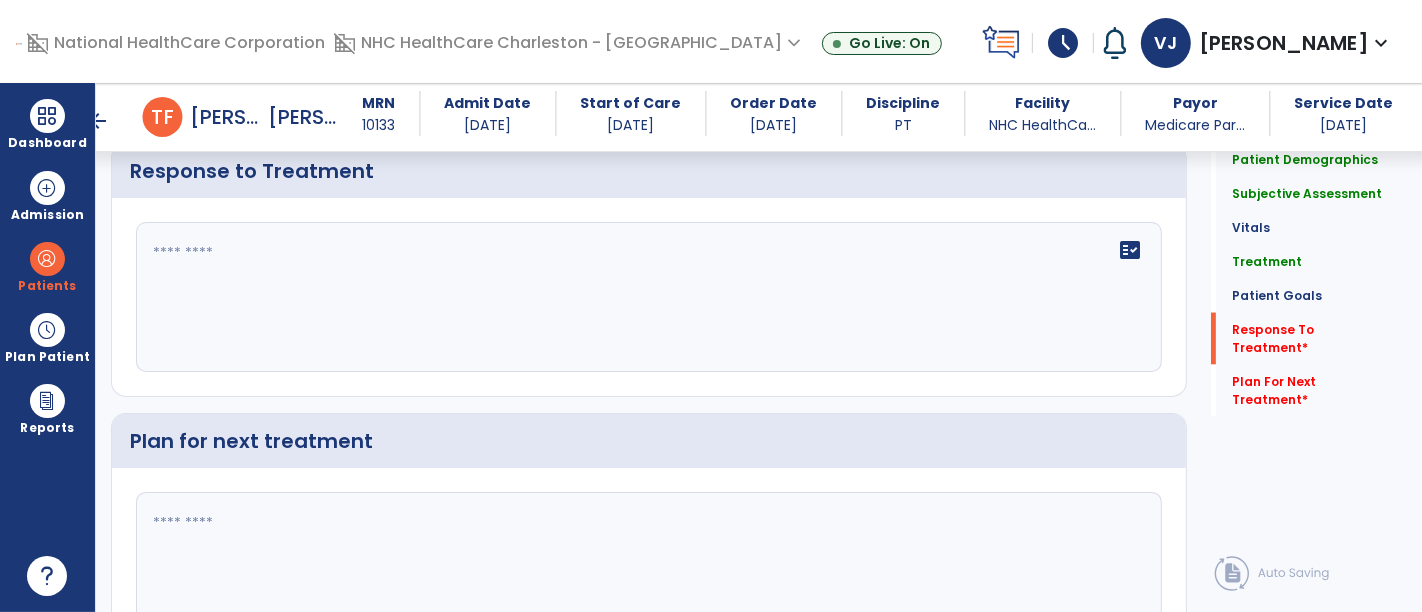 click on "fact_check" 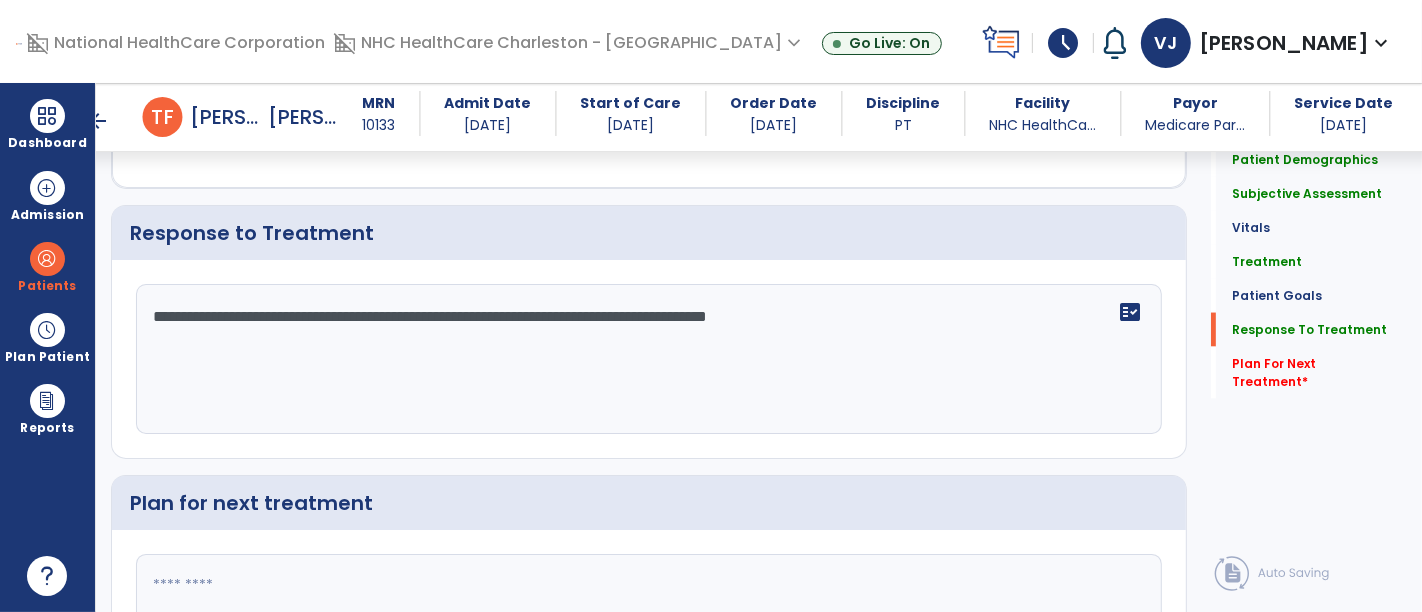 scroll, scrollTop: 2682, scrollLeft: 0, axis: vertical 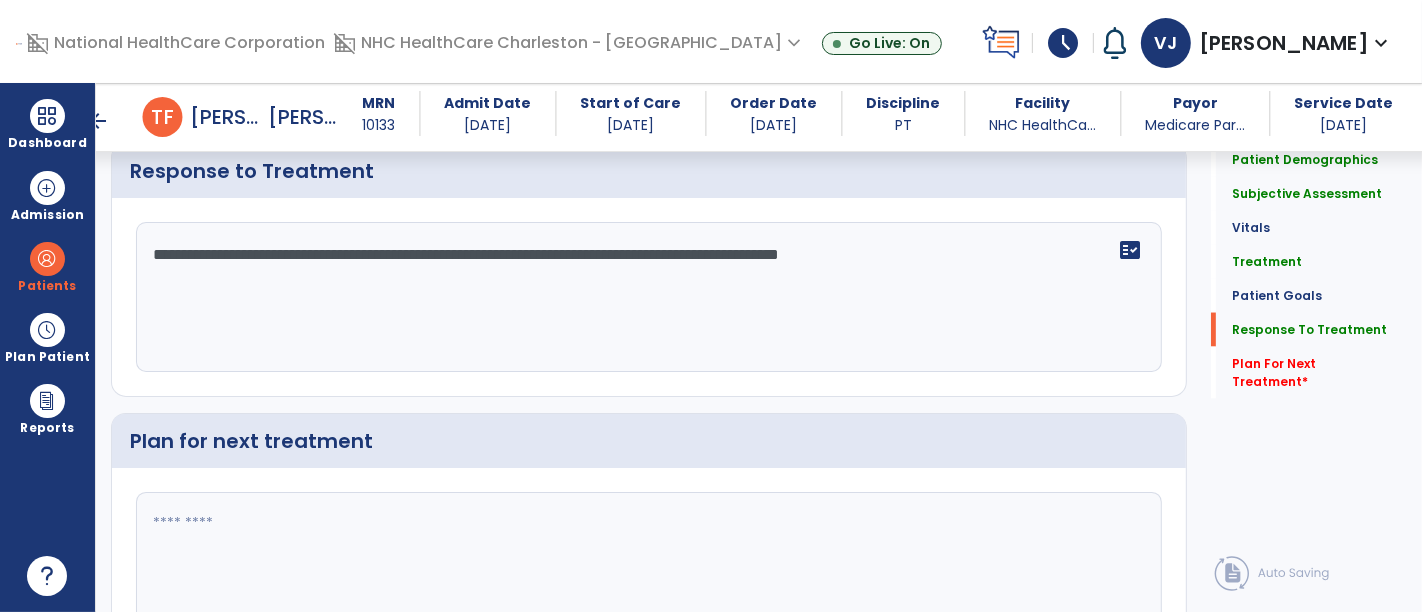 type on "**********" 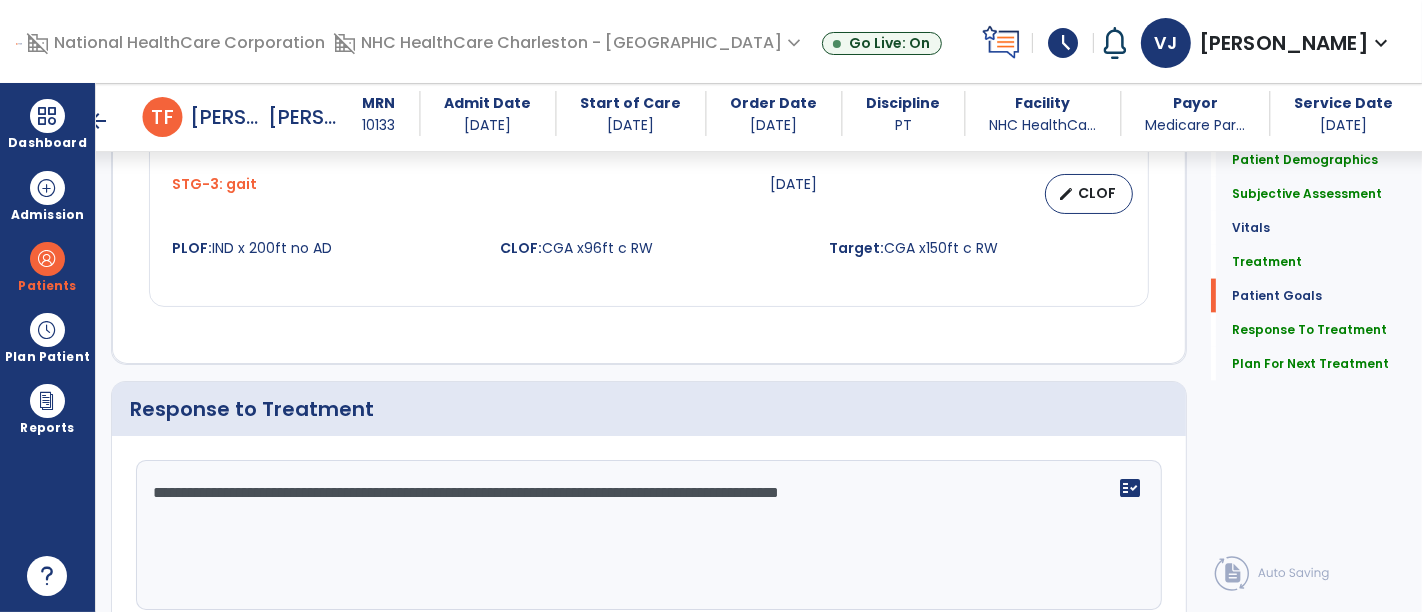scroll, scrollTop: 2794, scrollLeft: 0, axis: vertical 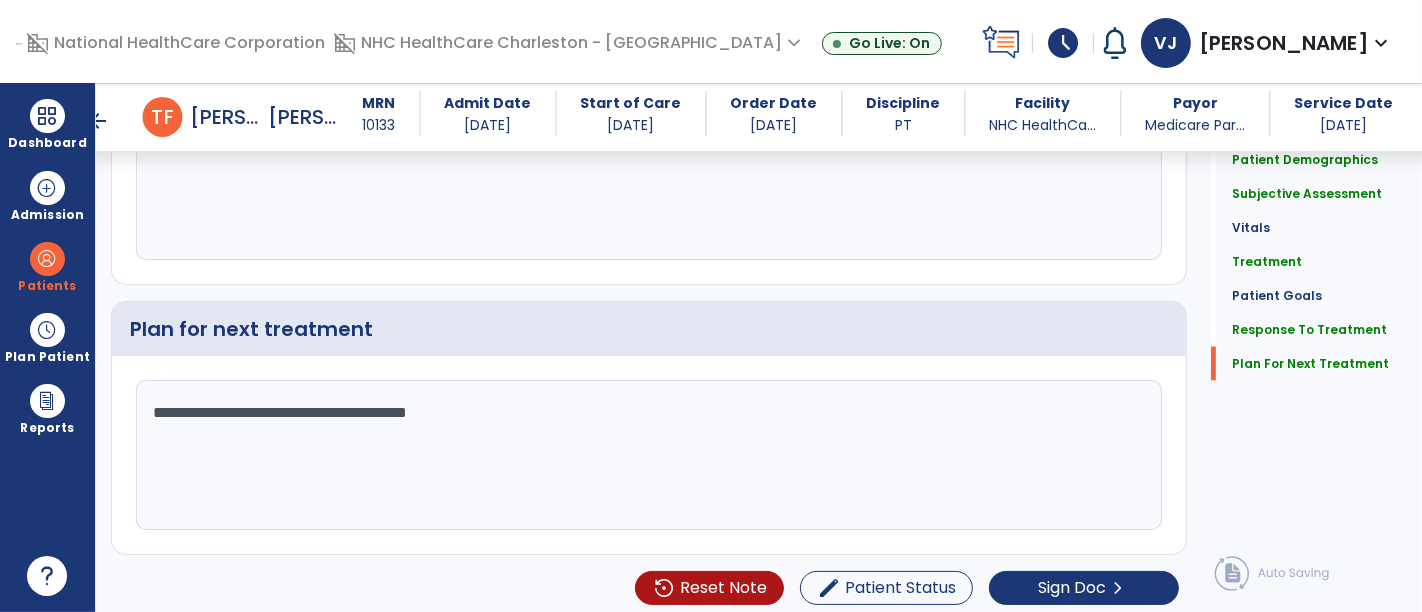 type on "**********" 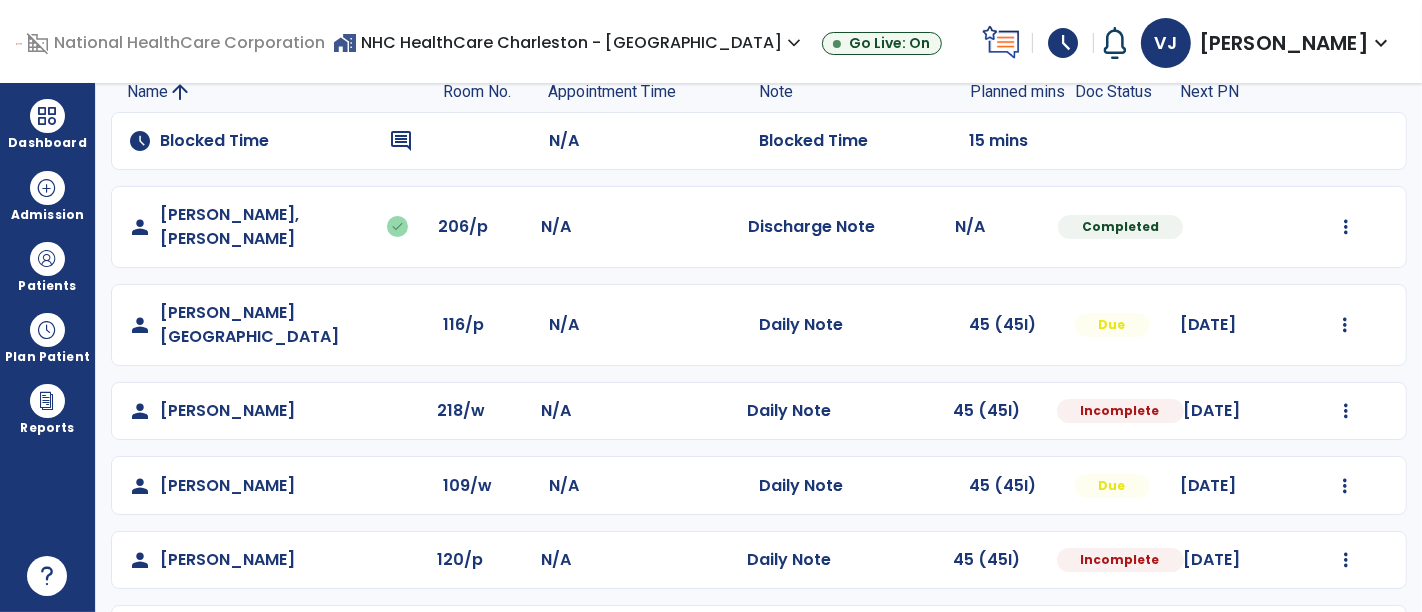 scroll, scrollTop: 382, scrollLeft: 0, axis: vertical 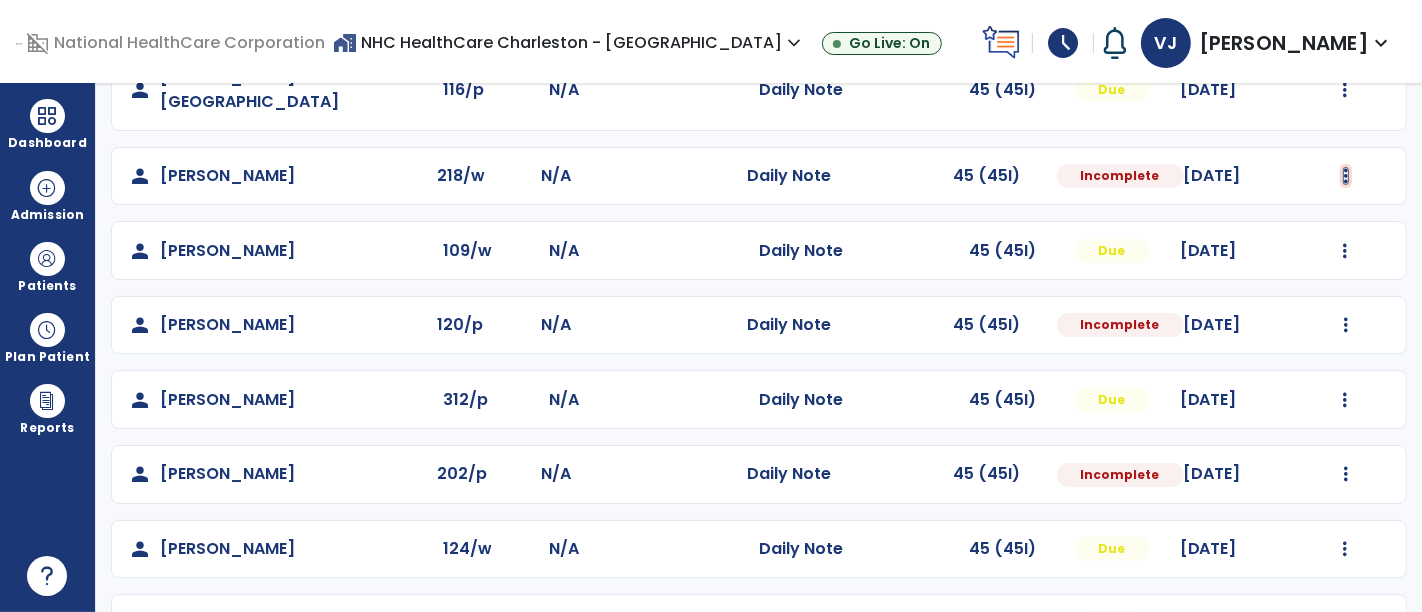 click at bounding box center [1346, -8] 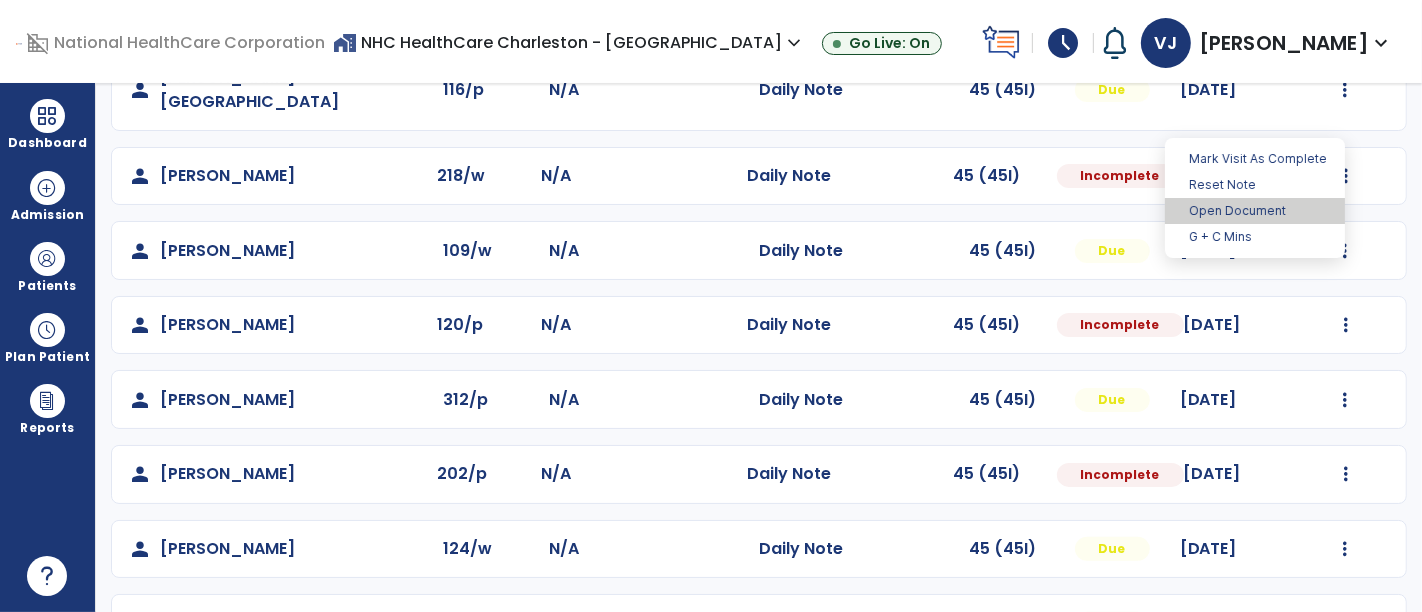 click on "Open Document" at bounding box center (1255, 211) 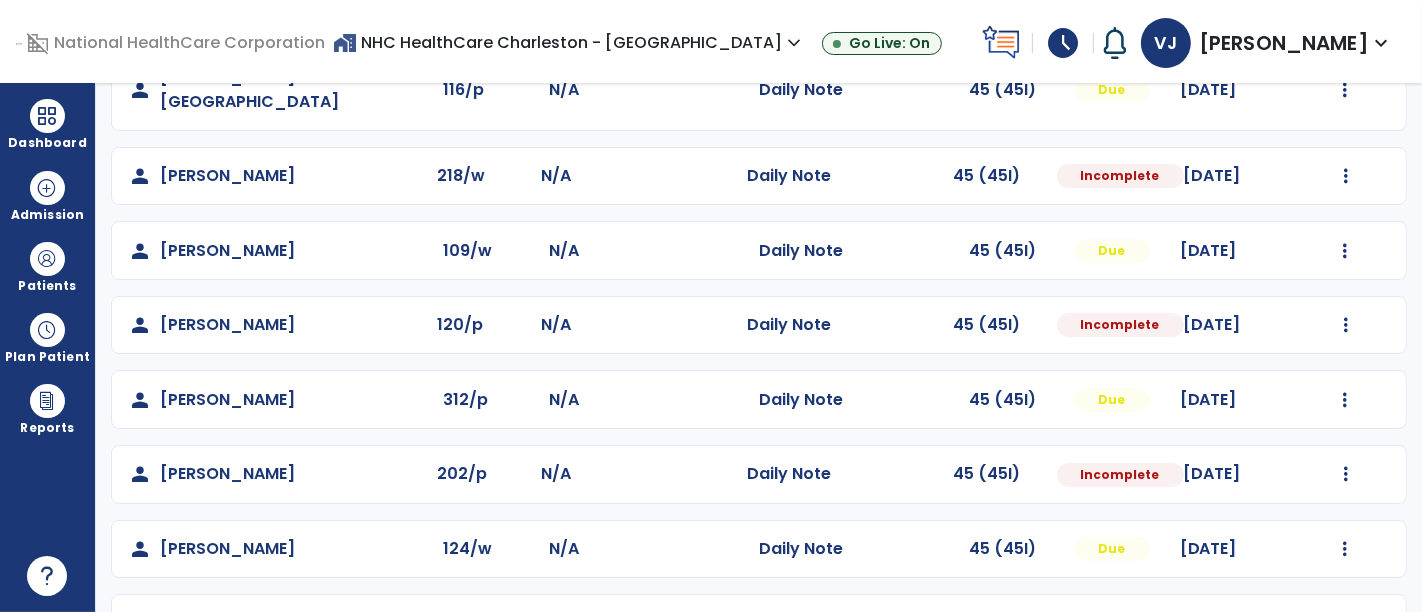 select on "*" 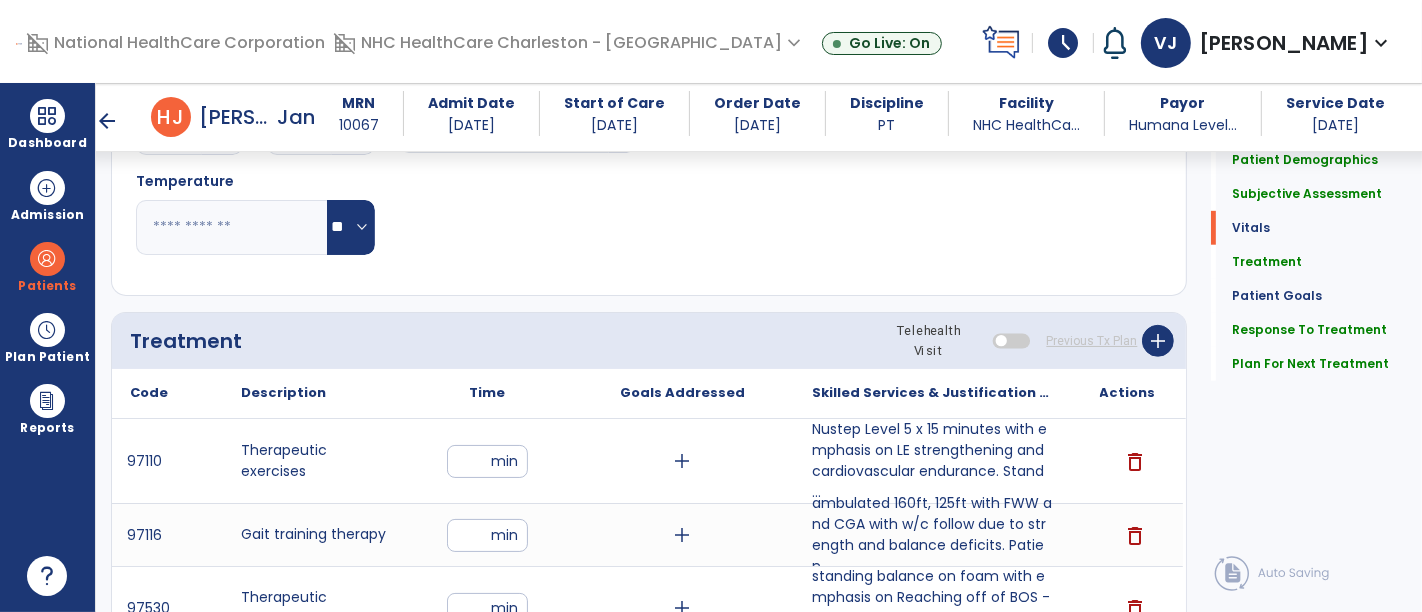 scroll, scrollTop: 1048, scrollLeft: 0, axis: vertical 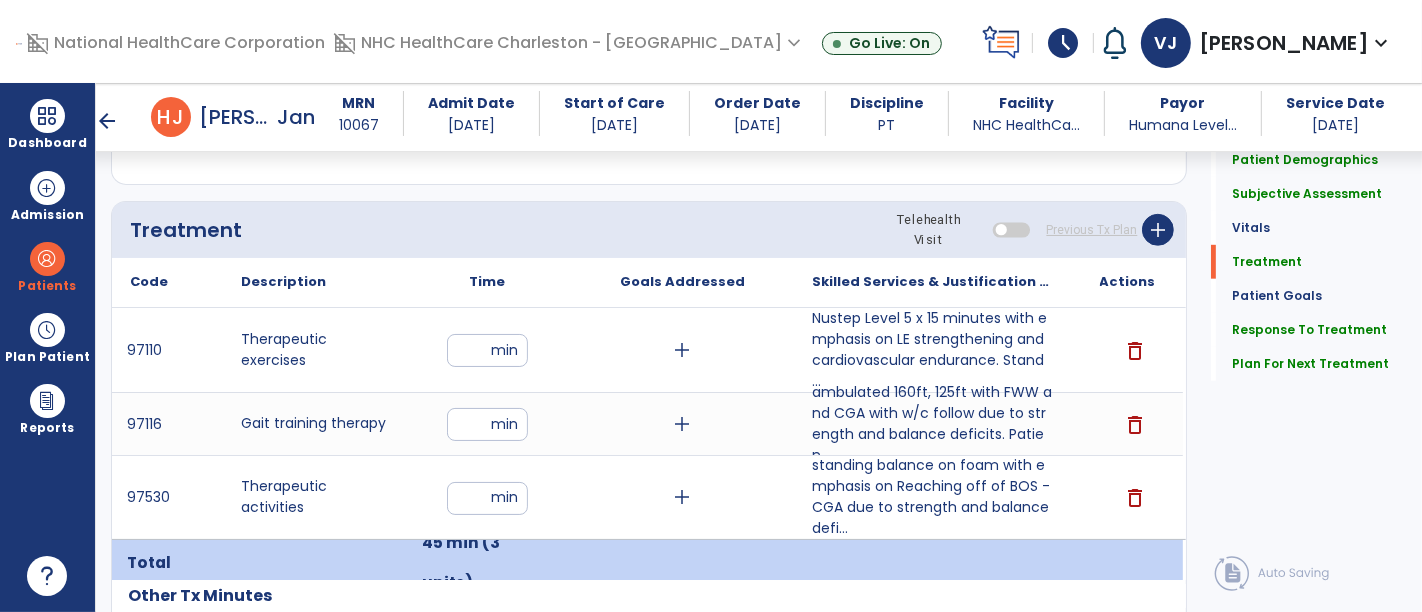 click on "arrow_back" at bounding box center (107, 121) 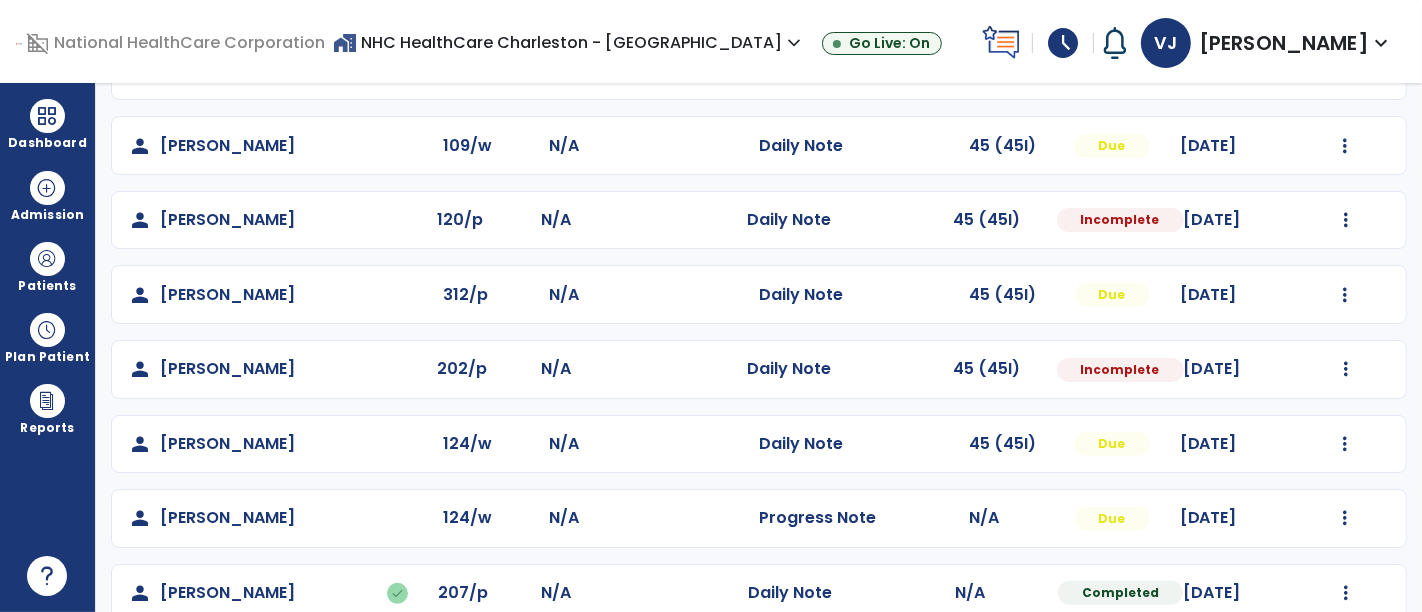 scroll, scrollTop: 505, scrollLeft: 0, axis: vertical 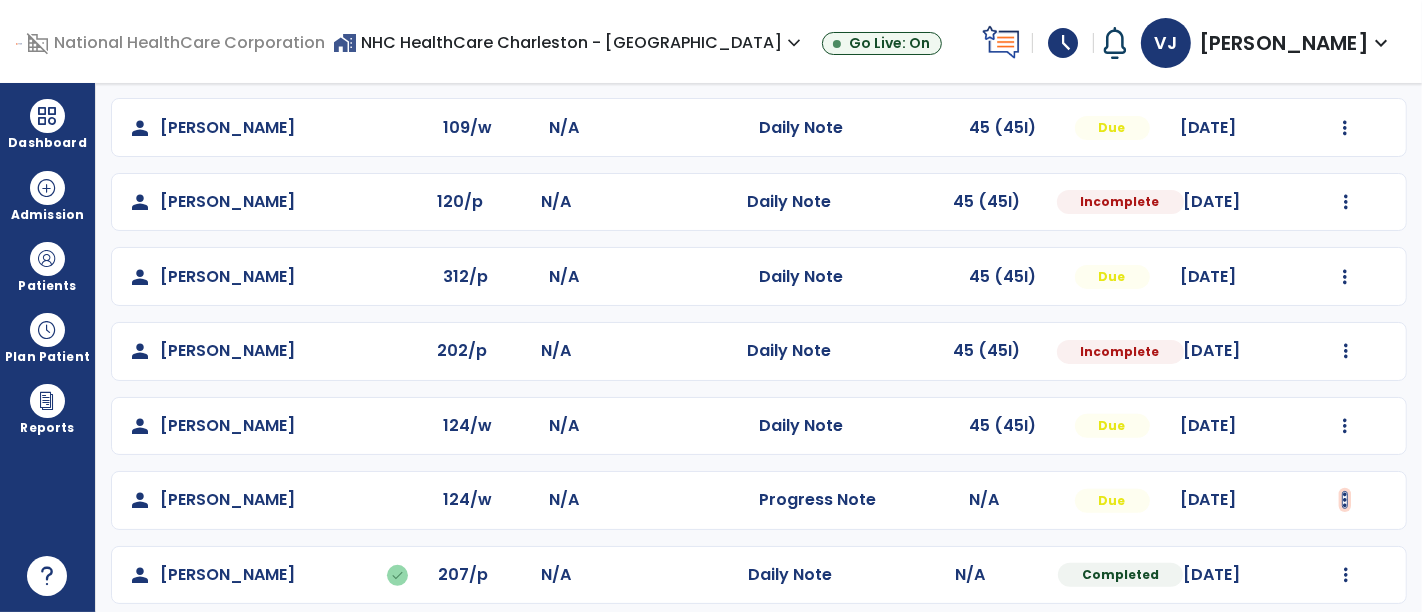 click at bounding box center (1346, -131) 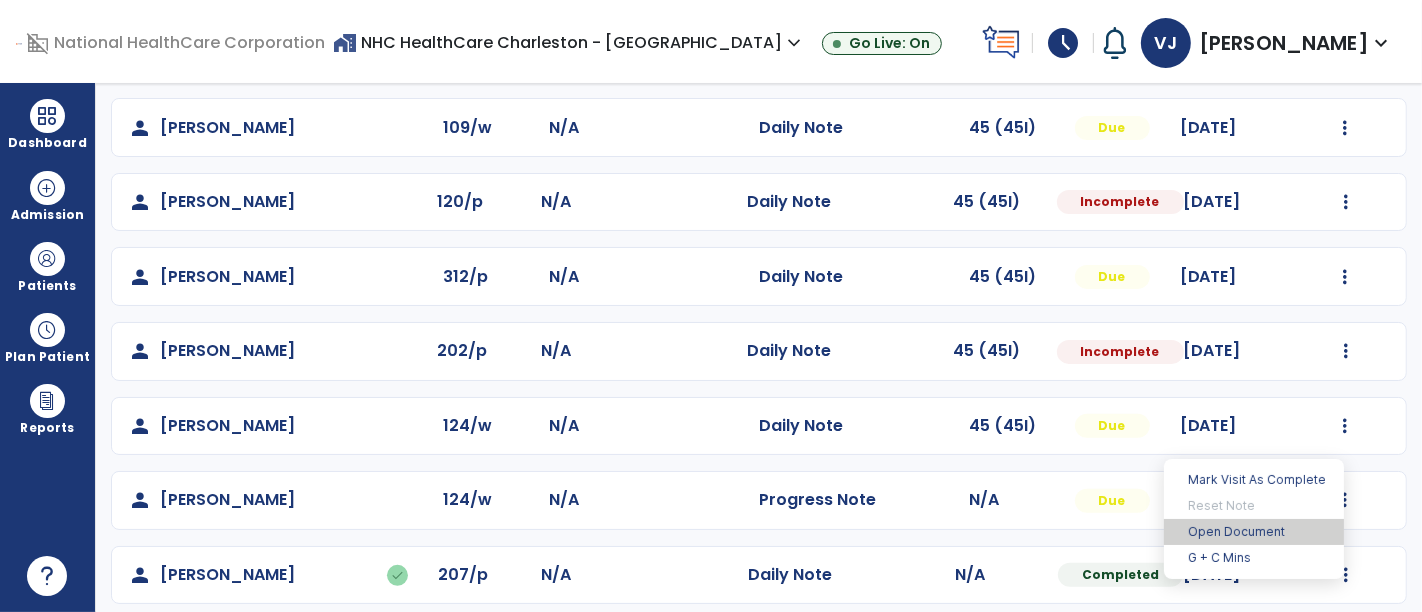 click on "Open Document" at bounding box center (1254, 532) 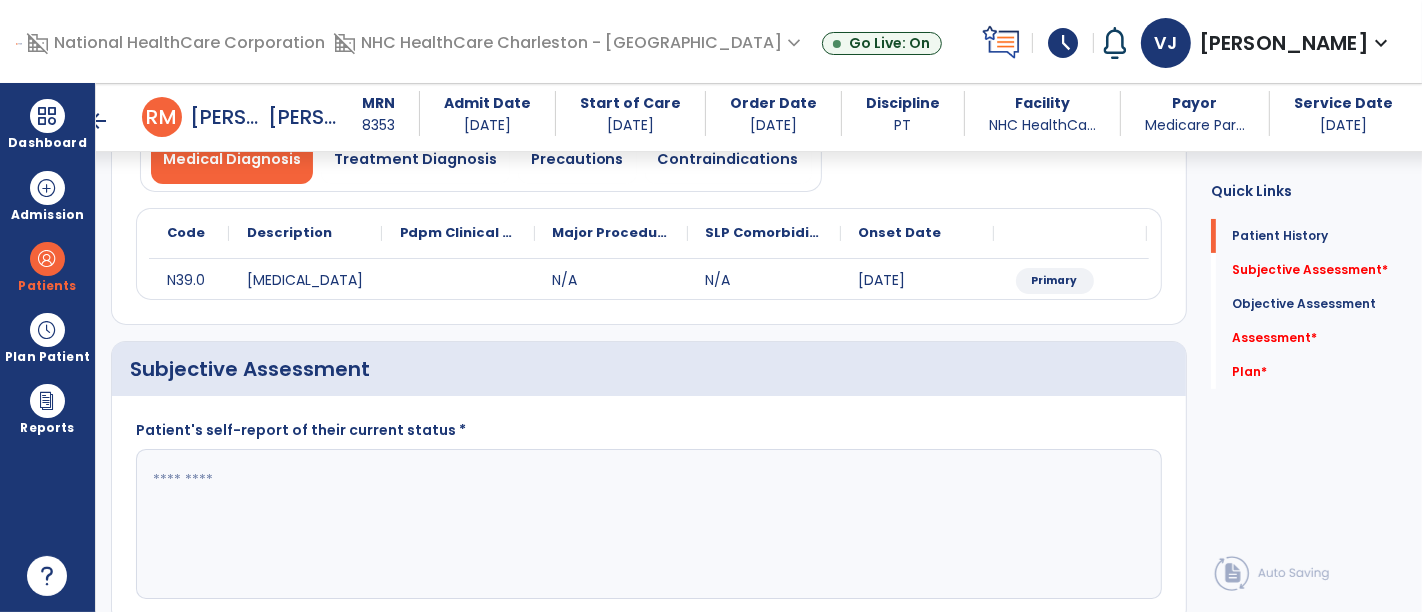 scroll, scrollTop: 222, scrollLeft: 0, axis: vertical 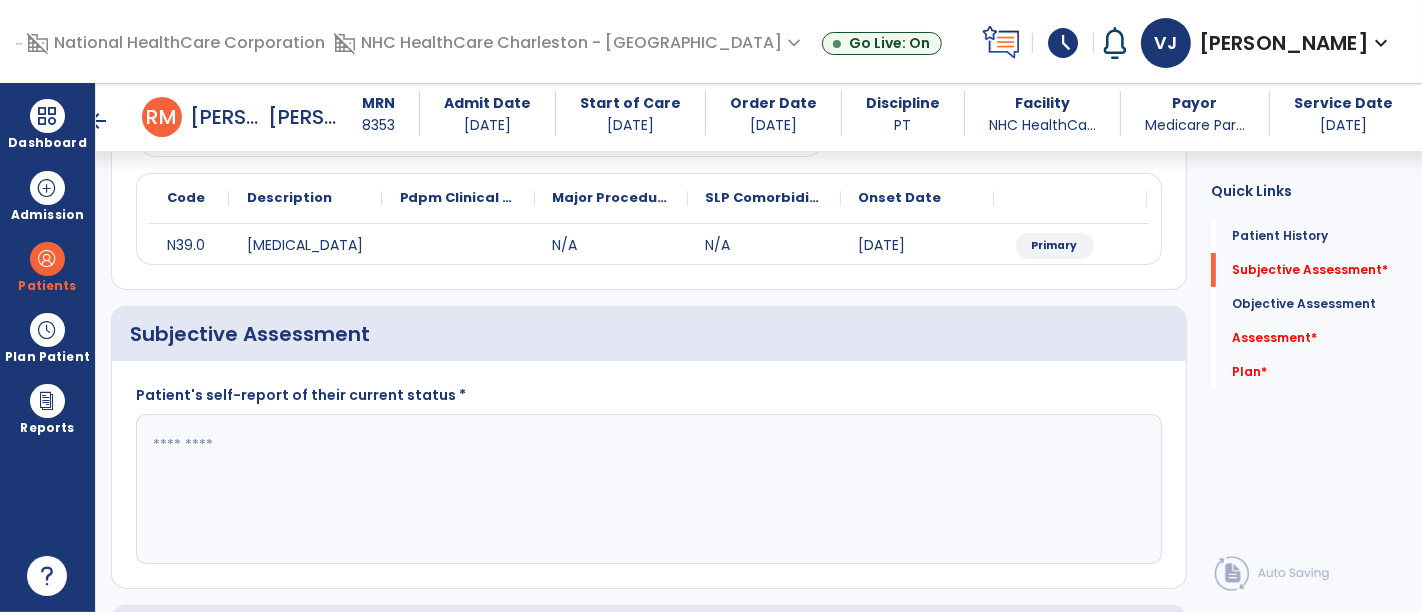 click 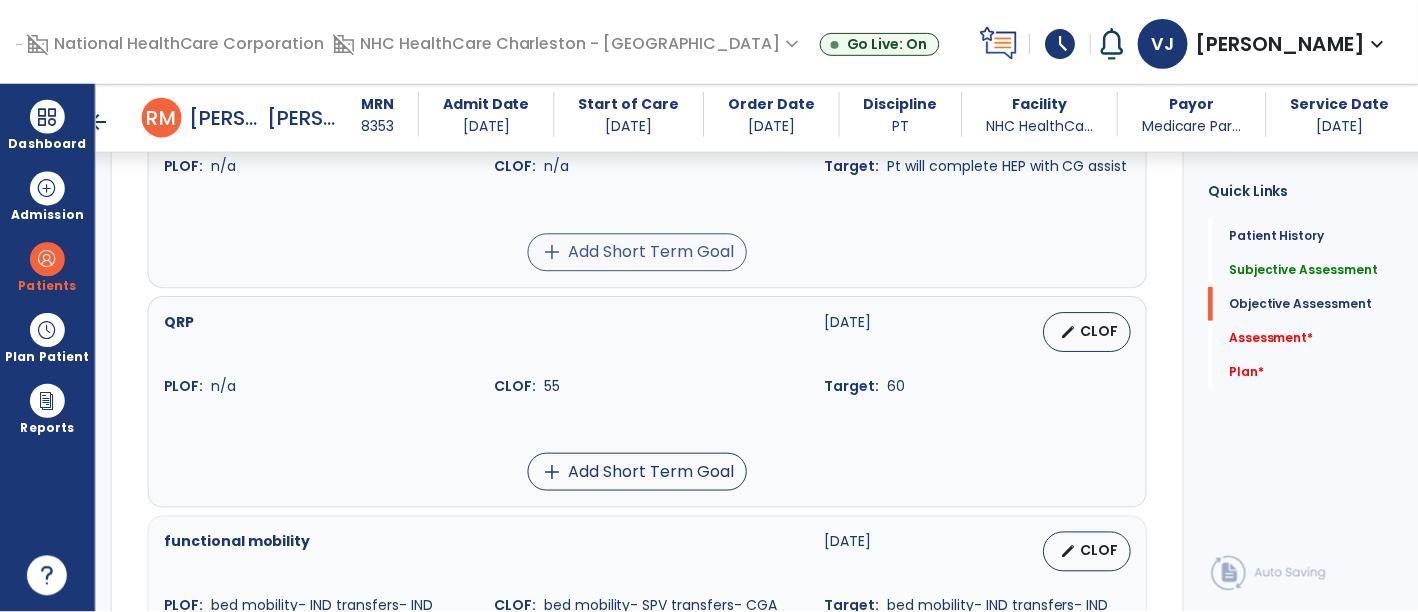 scroll, scrollTop: 888, scrollLeft: 0, axis: vertical 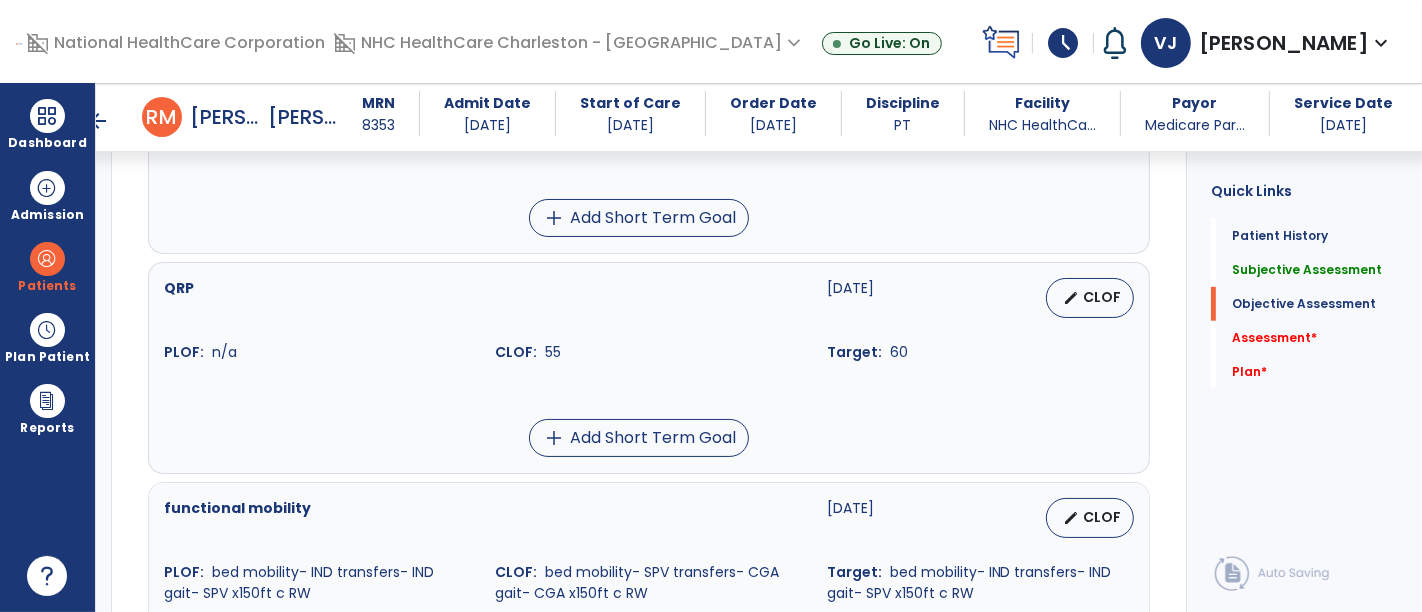 type on "**********" 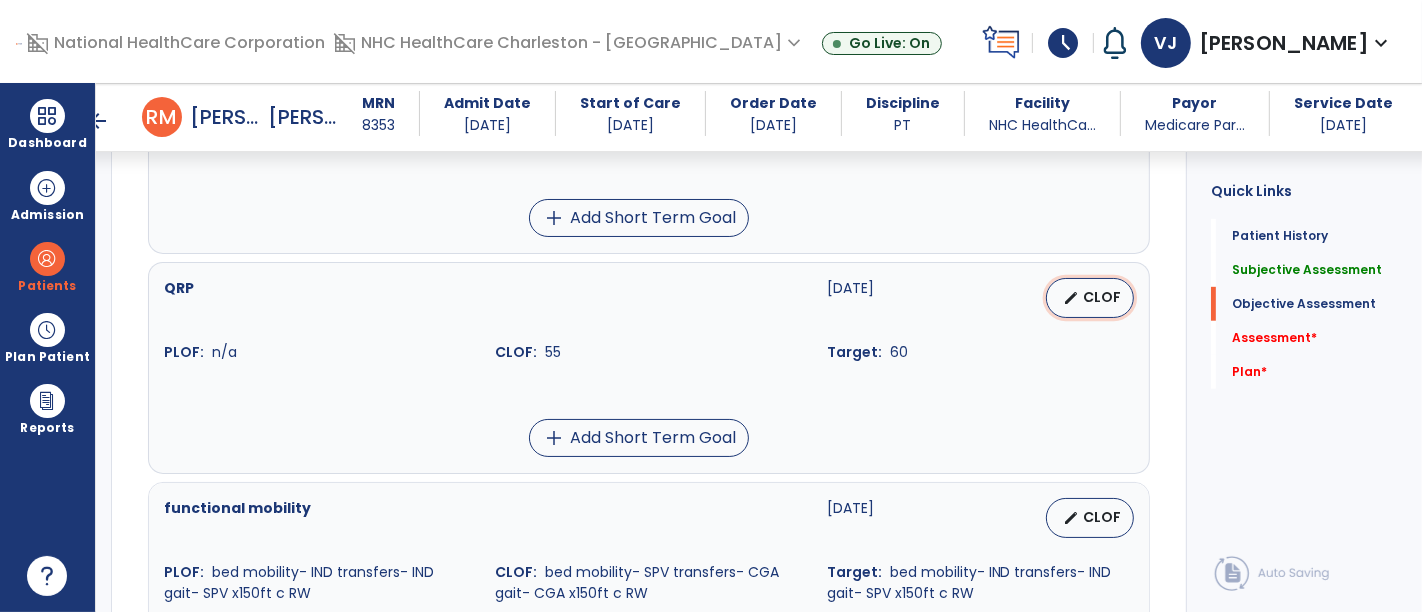 click on "edit   CLOF" at bounding box center [1090, 298] 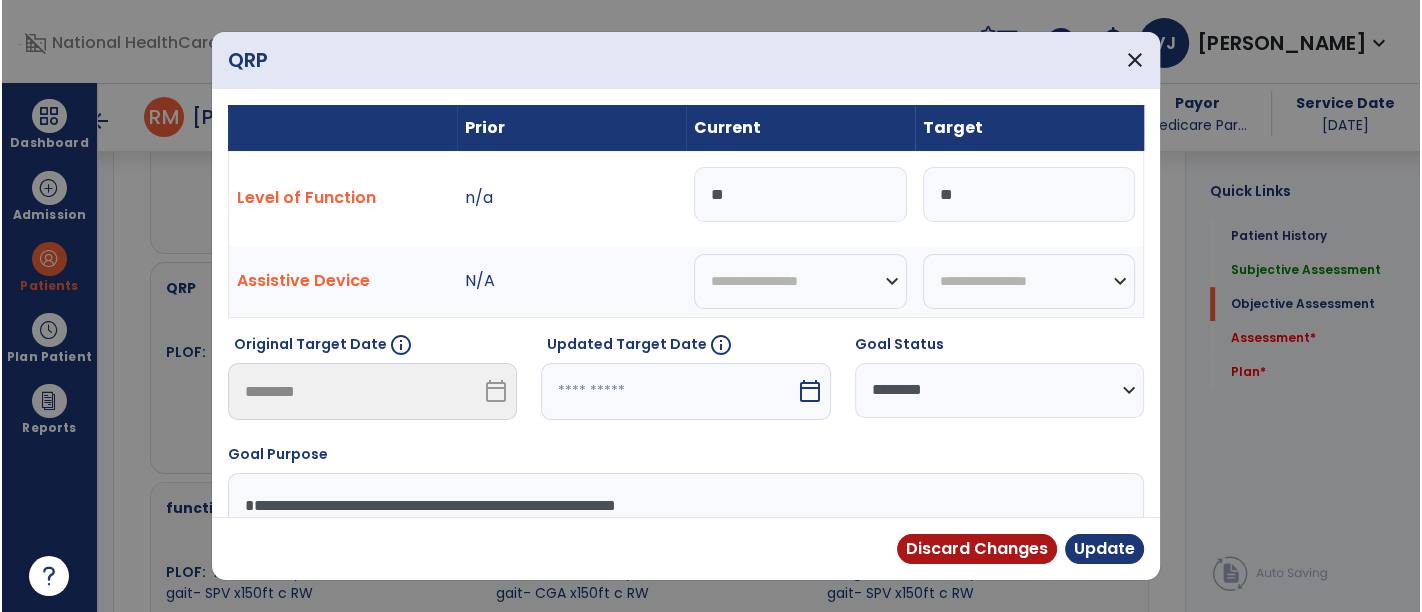 scroll, scrollTop: 888, scrollLeft: 0, axis: vertical 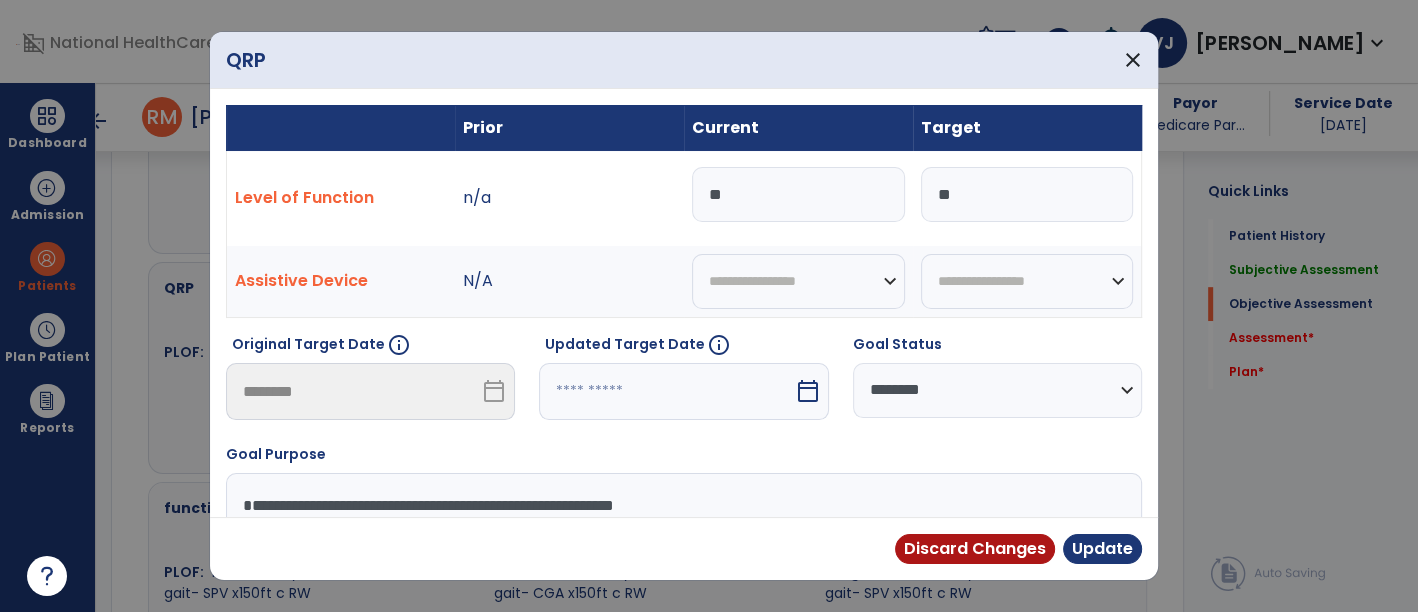 click on "**" at bounding box center (798, 194) 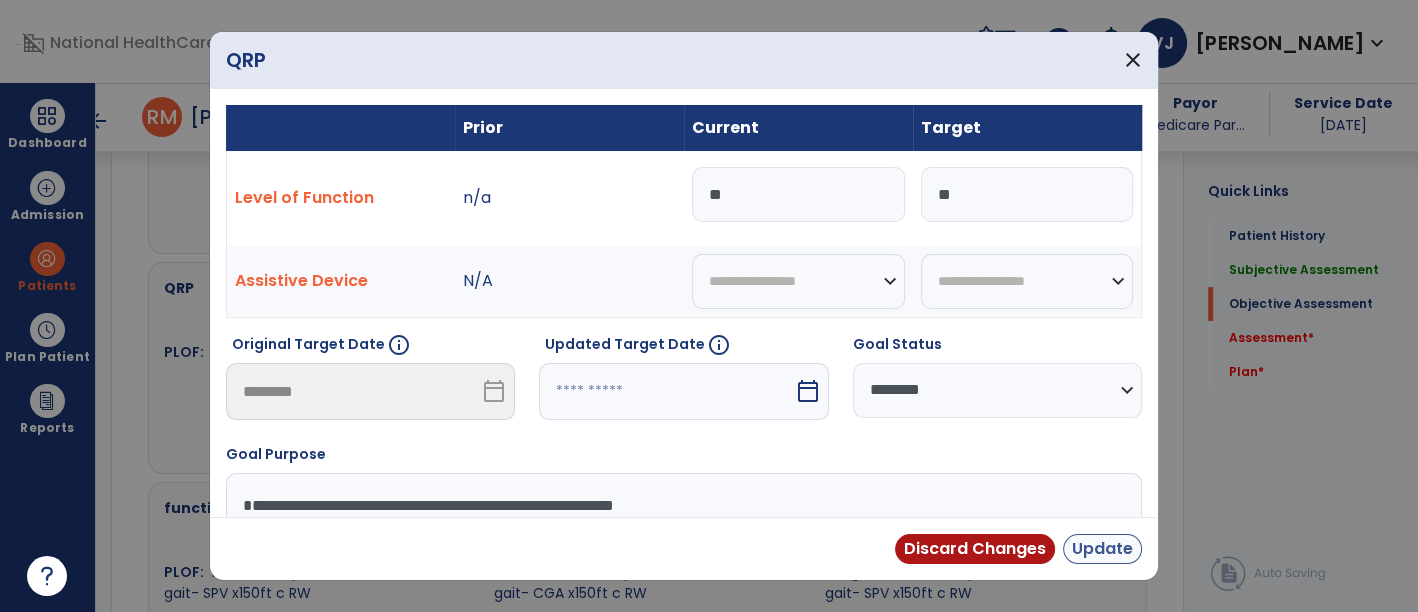type on "**" 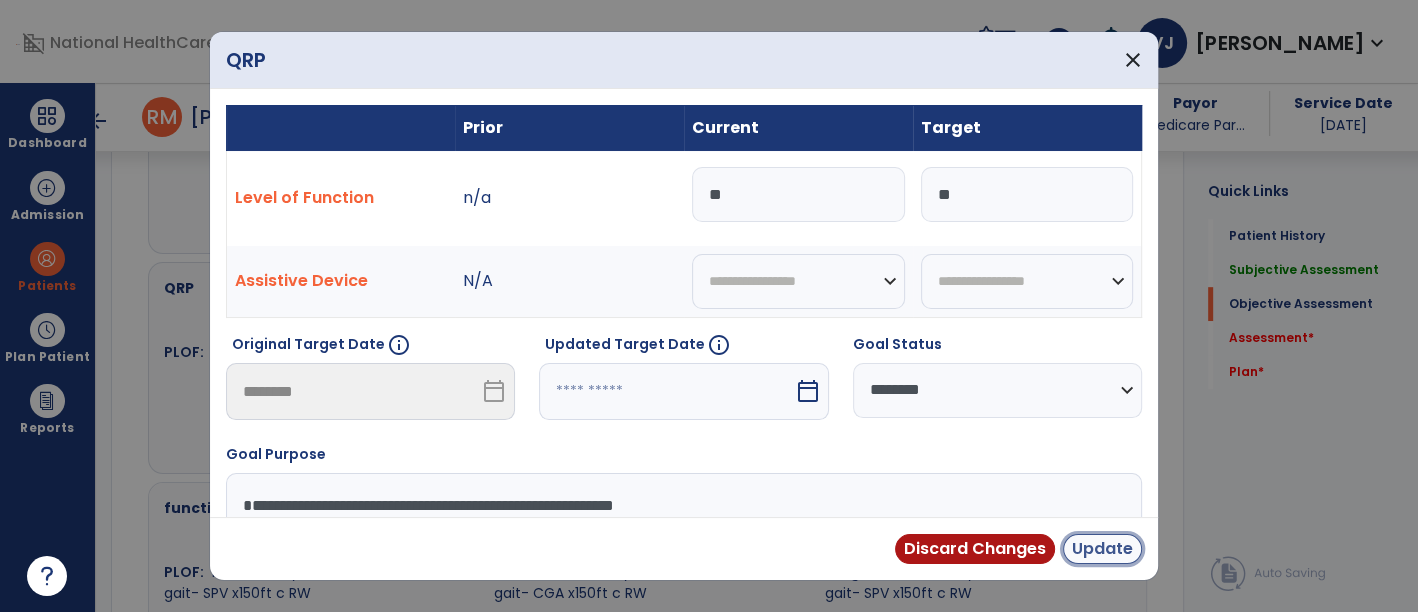 click on "Update" at bounding box center [1102, 549] 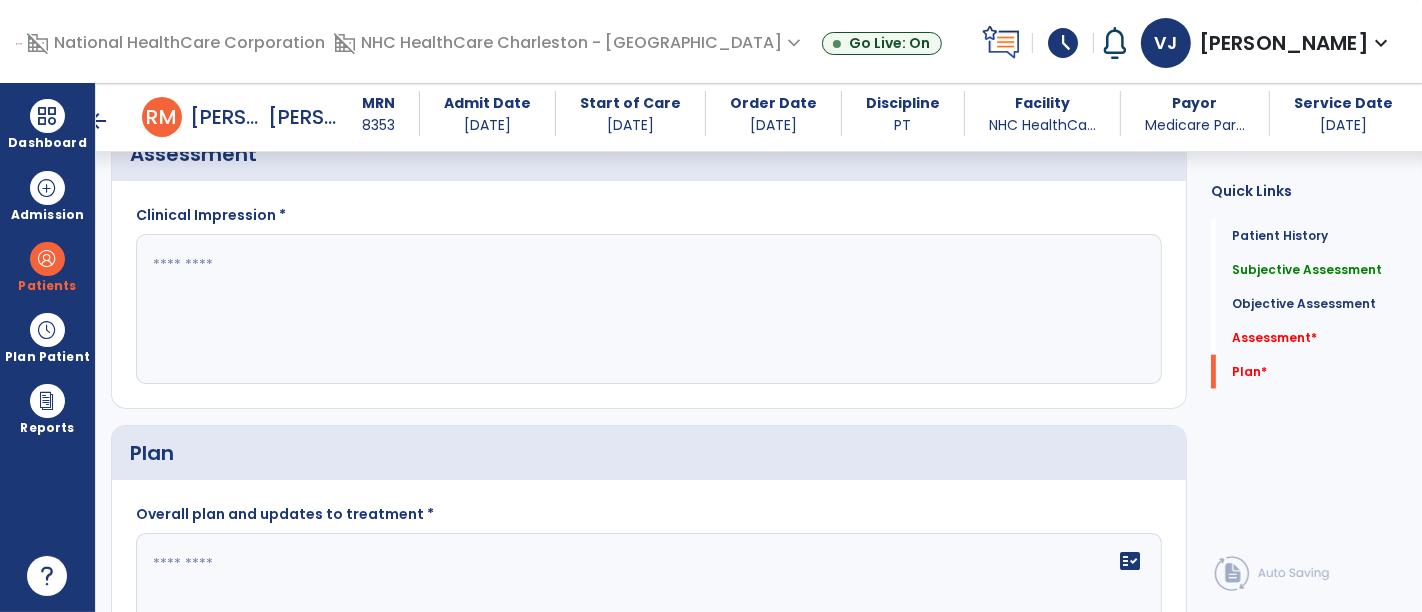 scroll, scrollTop: 1888, scrollLeft: 0, axis: vertical 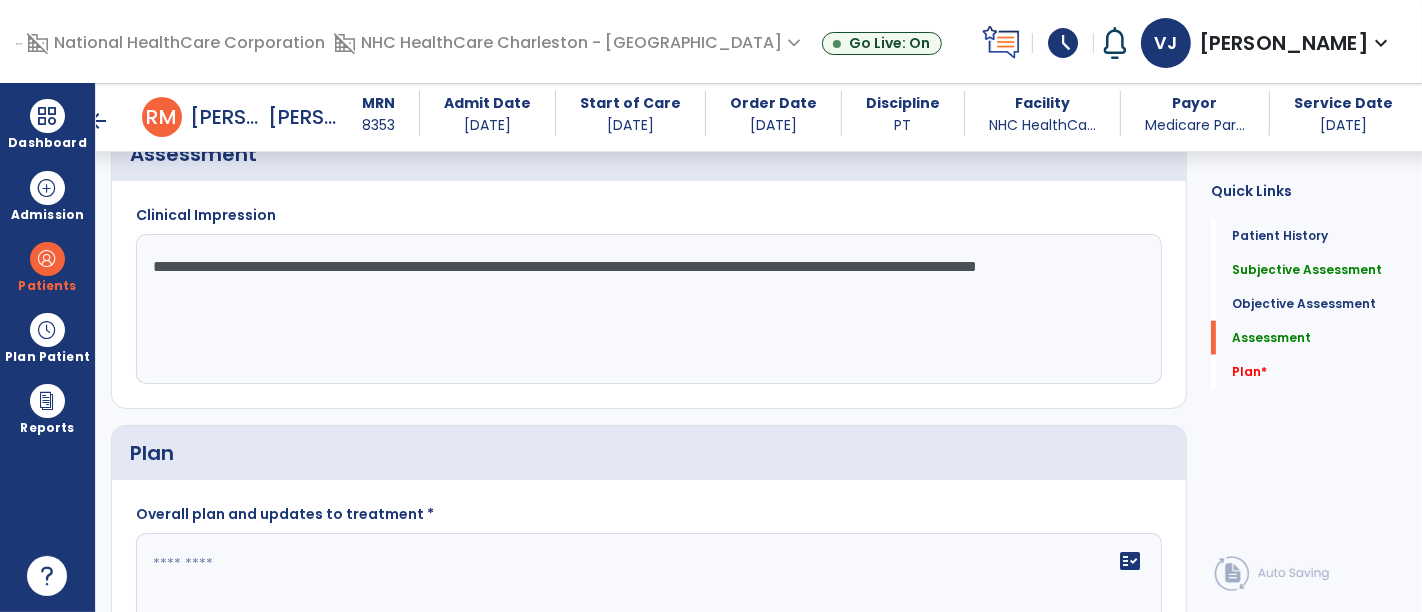 click on "**********" 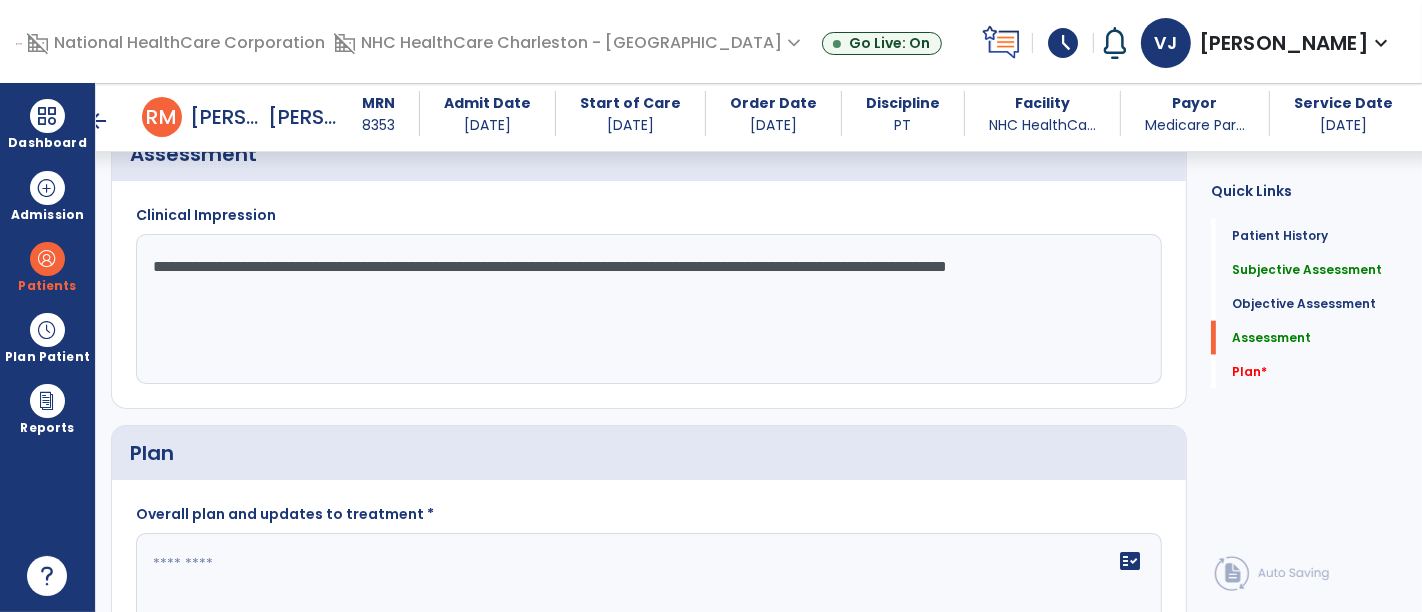 click on "**********" 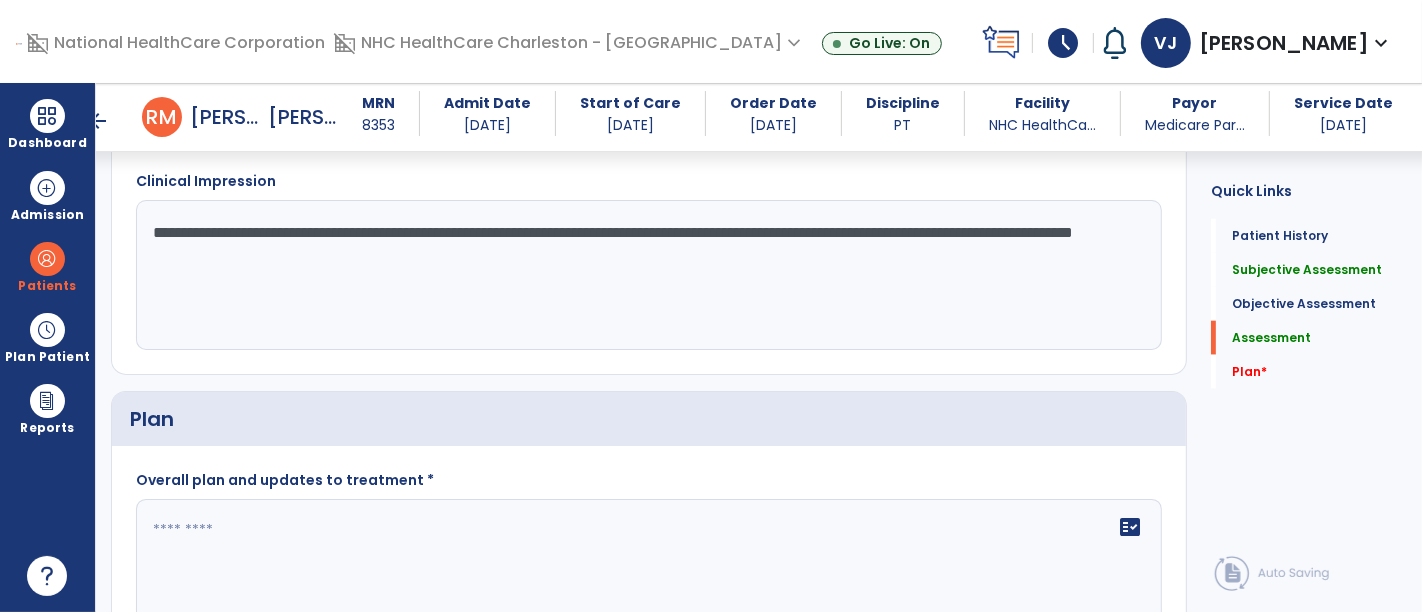 scroll, scrollTop: 1888, scrollLeft: 0, axis: vertical 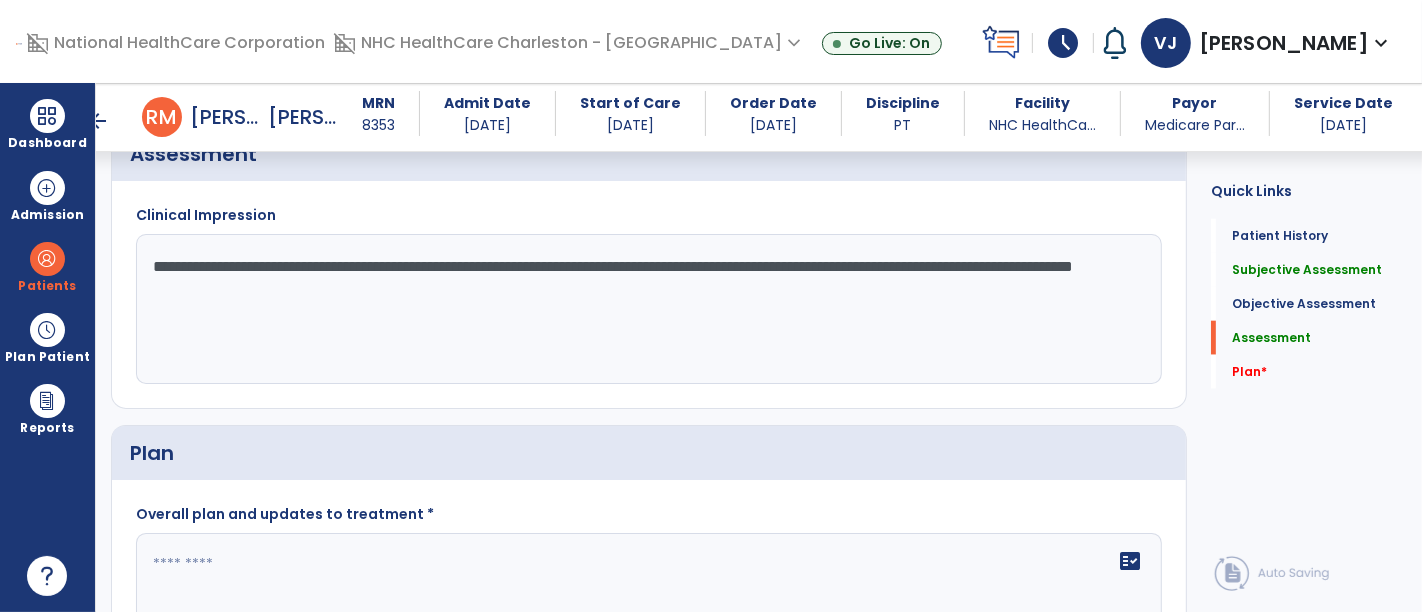 click on "**********" 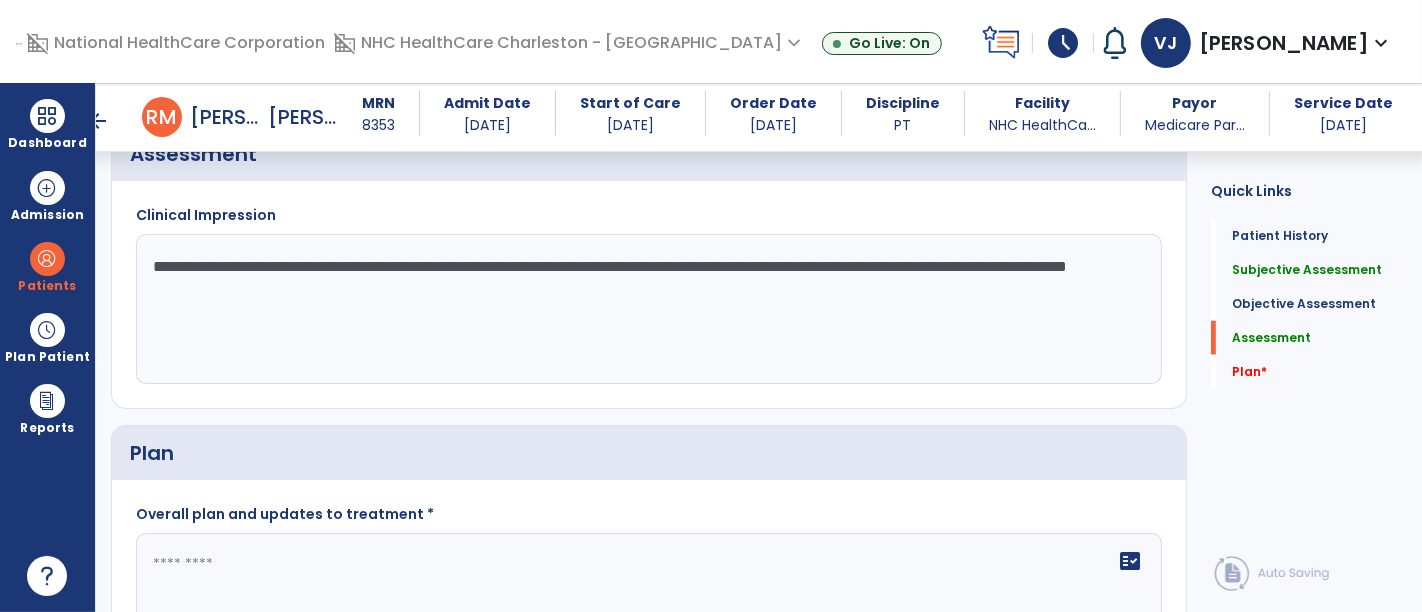 click on "**********" 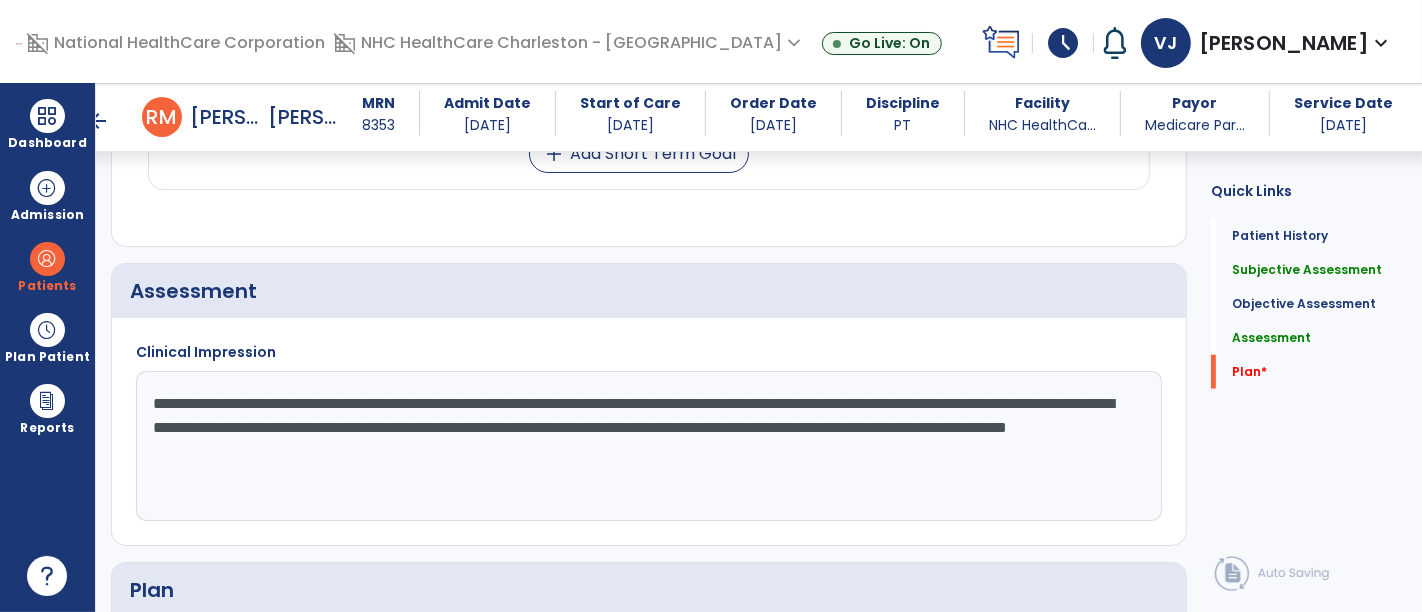 scroll, scrollTop: 1888, scrollLeft: 0, axis: vertical 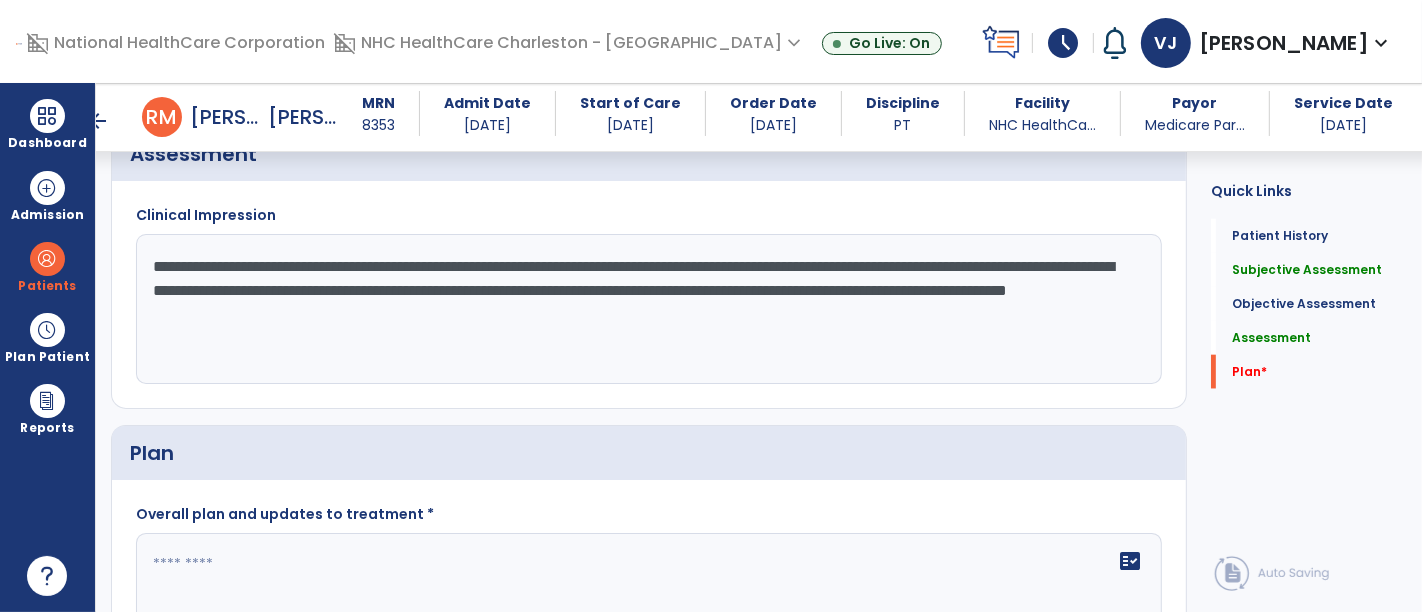 click on "**********" 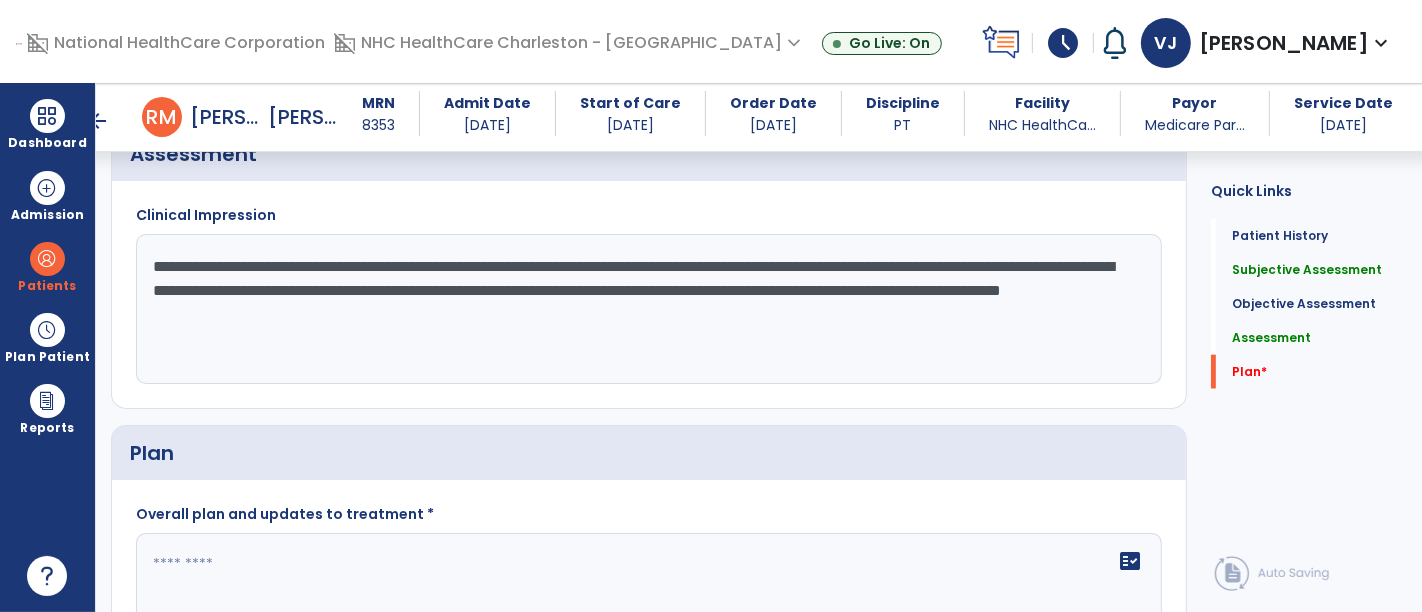 click on "**********" 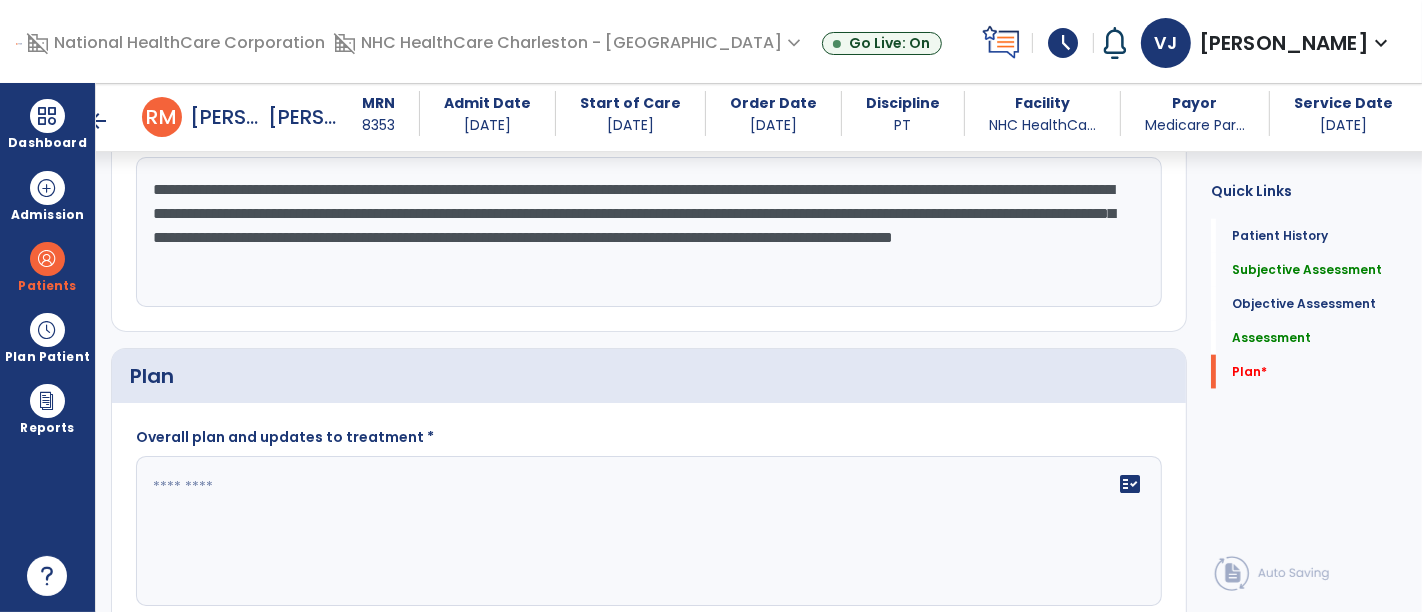 scroll, scrollTop: 2000, scrollLeft: 0, axis: vertical 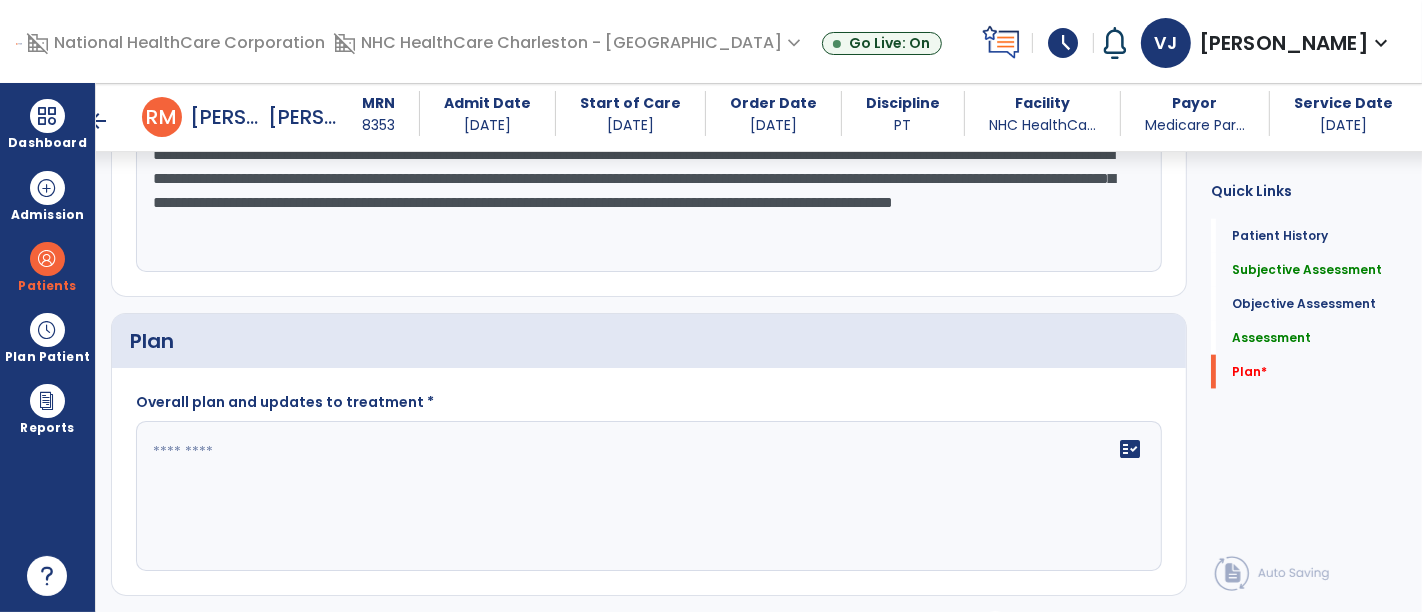 type on "**********" 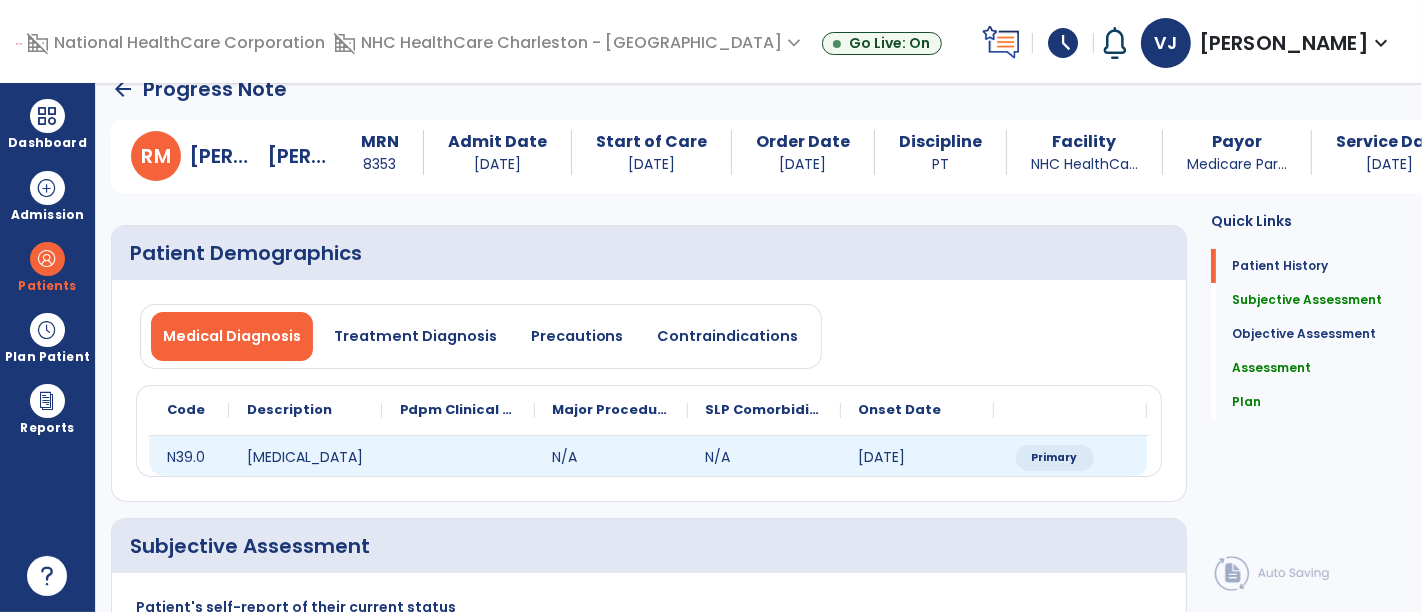 scroll, scrollTop: 0, scrollLeft: 0, axis: both 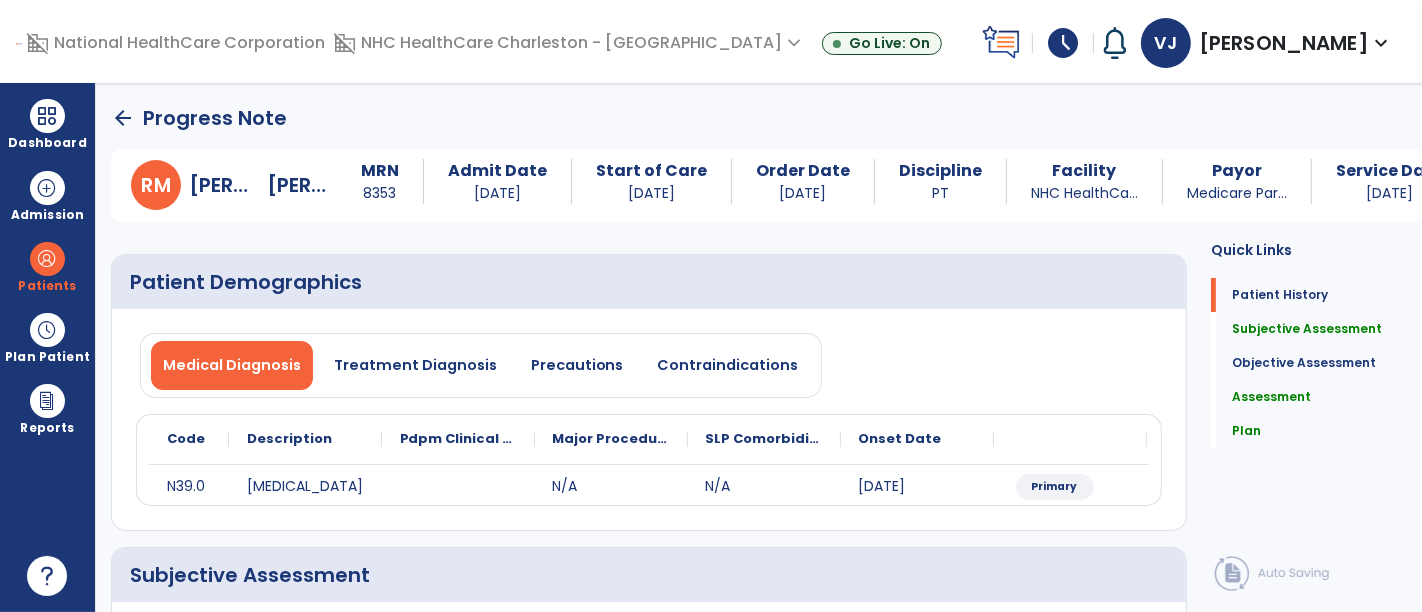 type on "**********" 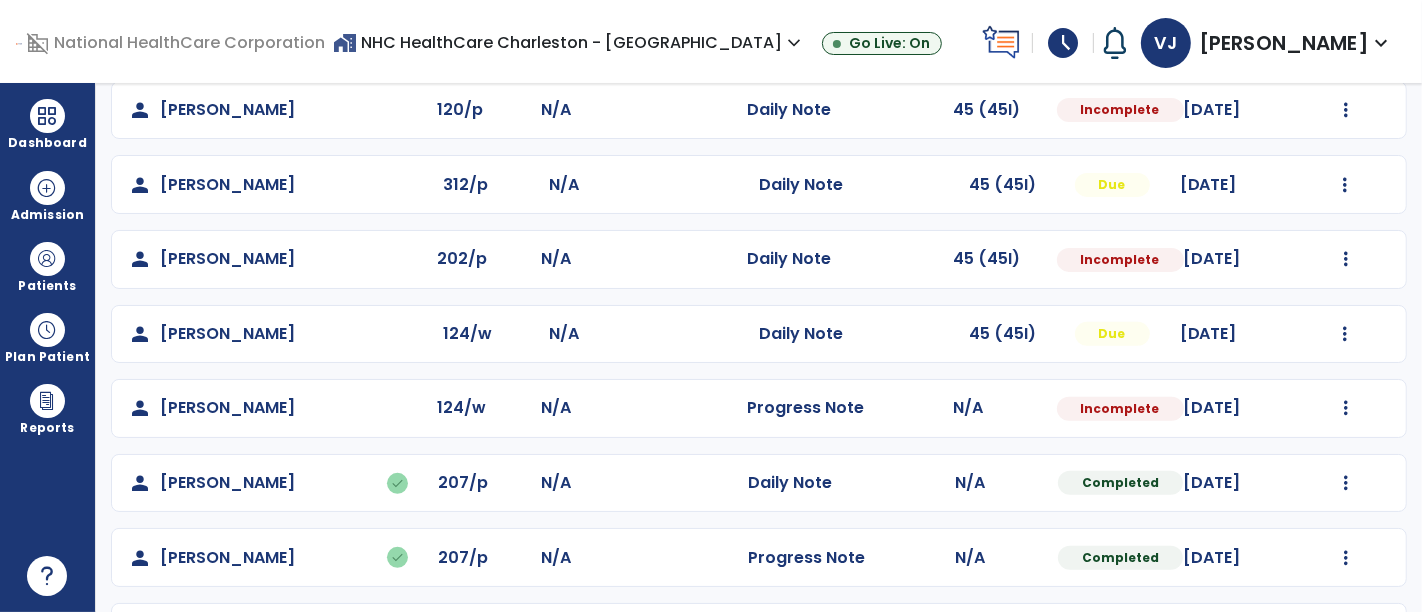 scroll, scrollTop: 616, scrollLeft: 0, axis: vertical 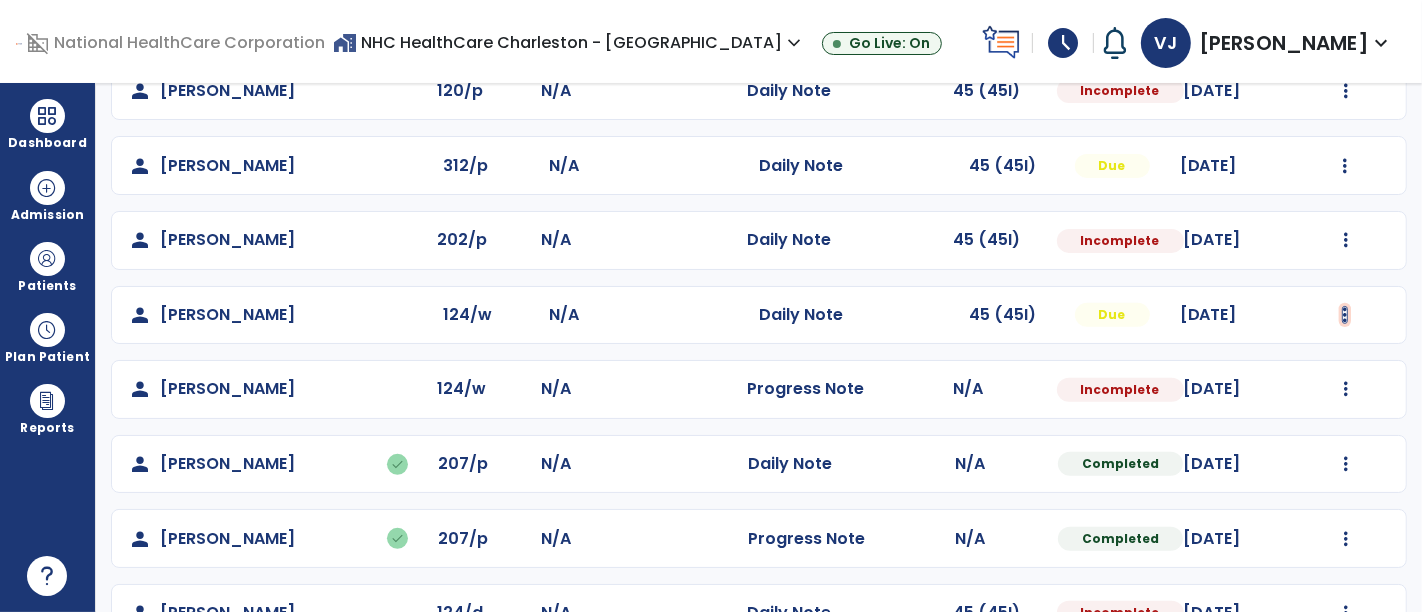 click at bounding box center [1346, -242] 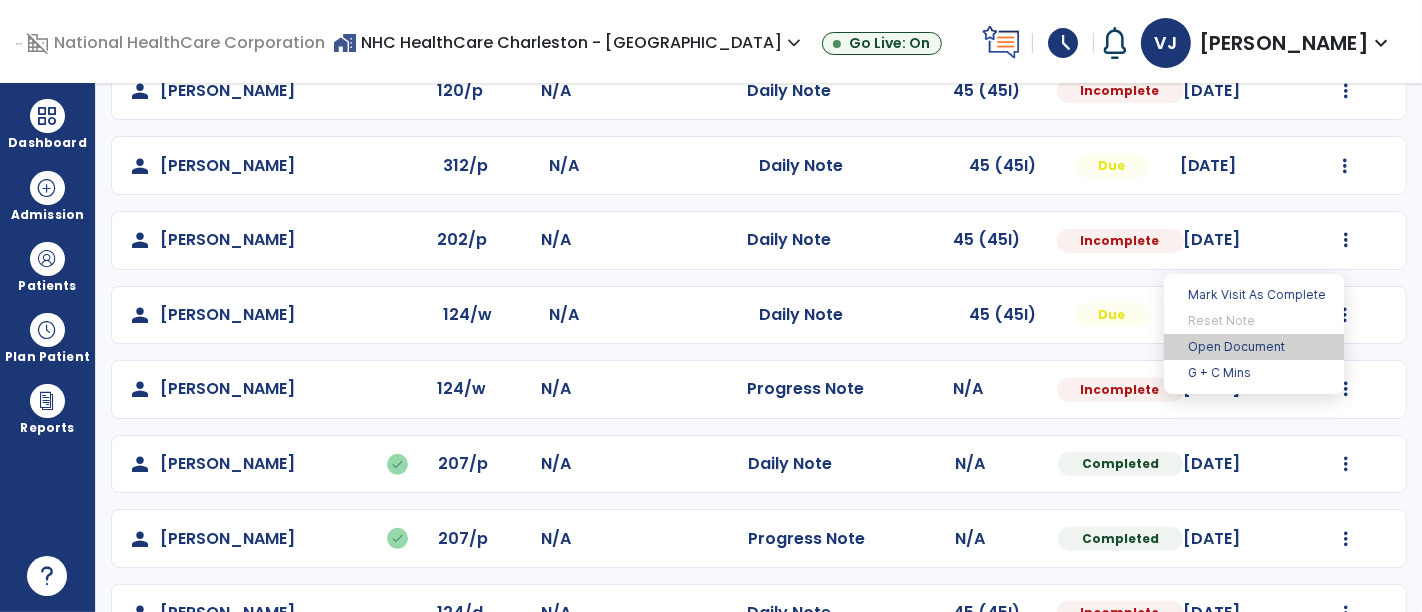click on "Open Document" at bounding box center (1254, 347) 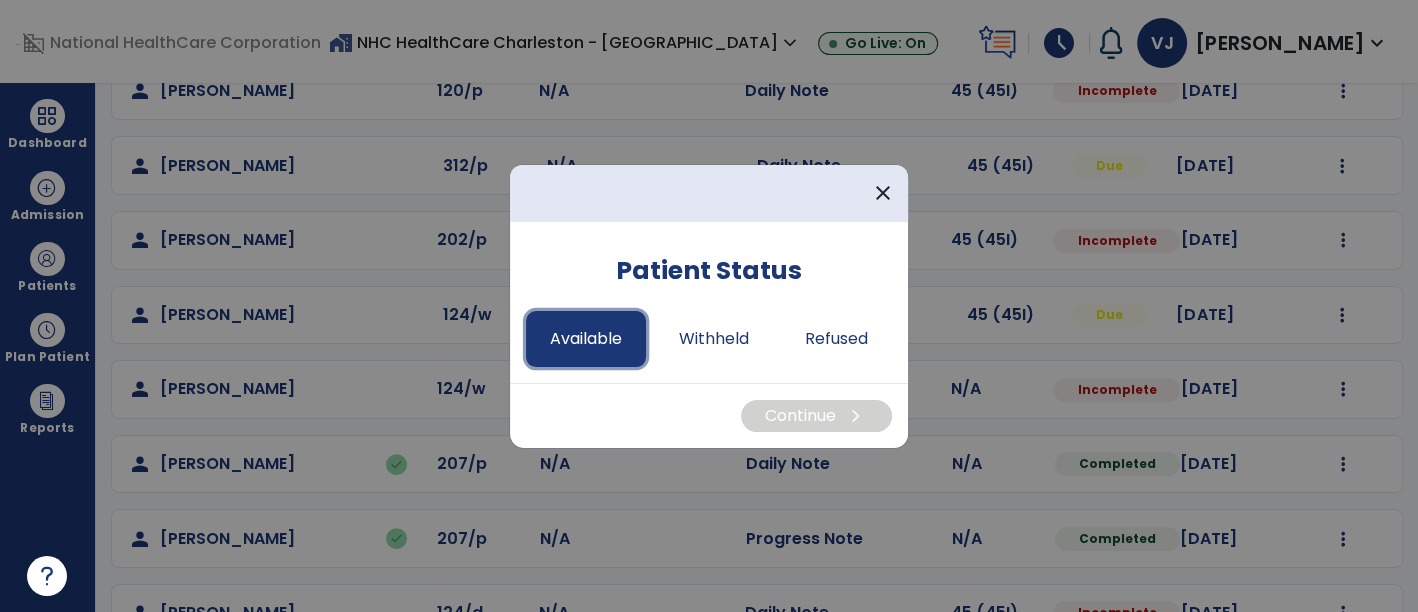 click on "Available" at bounding box center [586, 339] 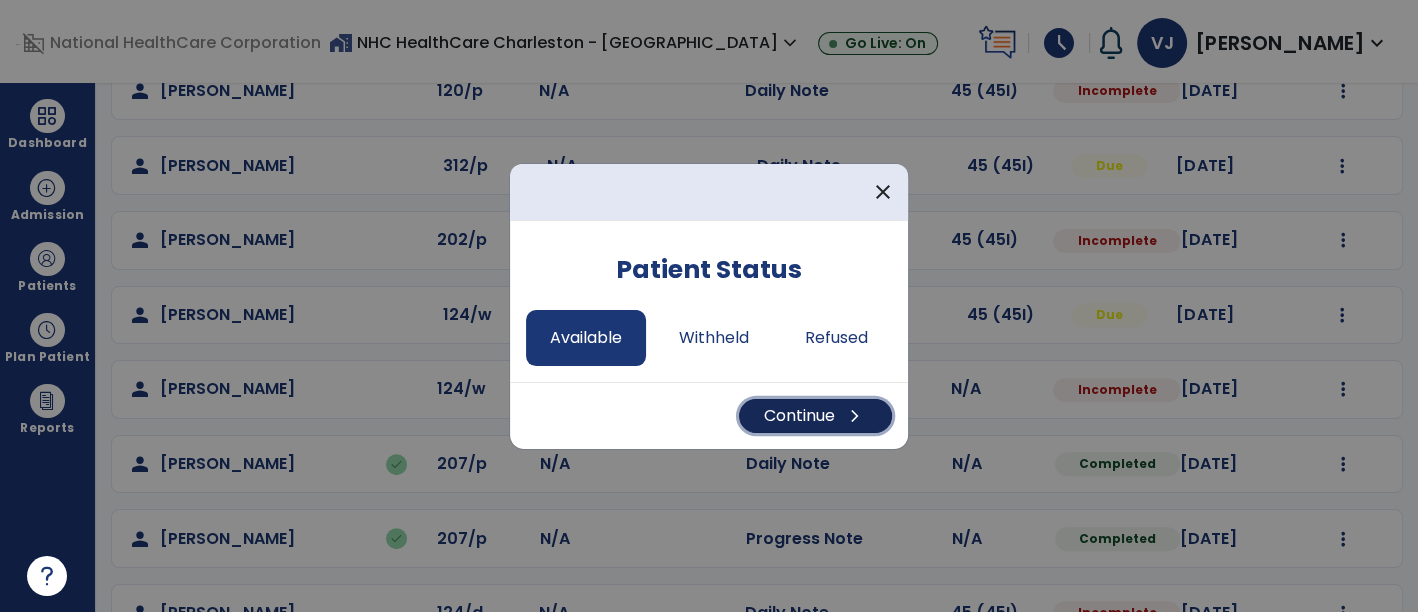 click on "Continue   chevron_right" at bounding box center (815, 416) 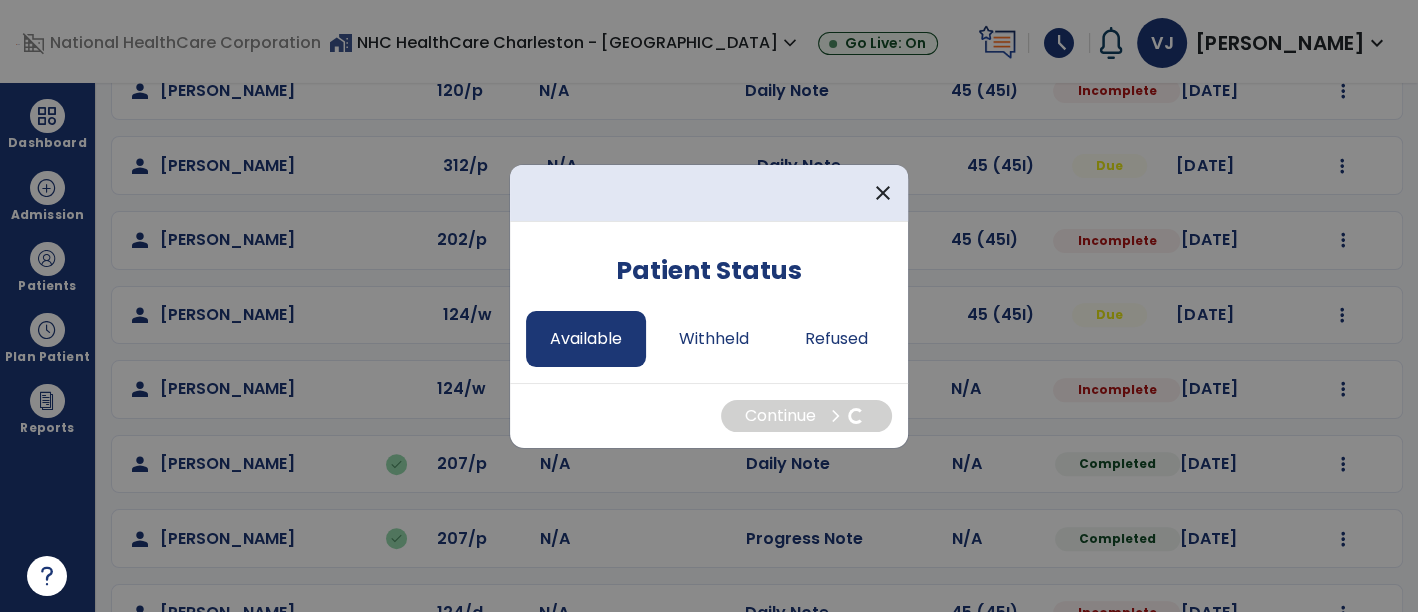 select on "*" 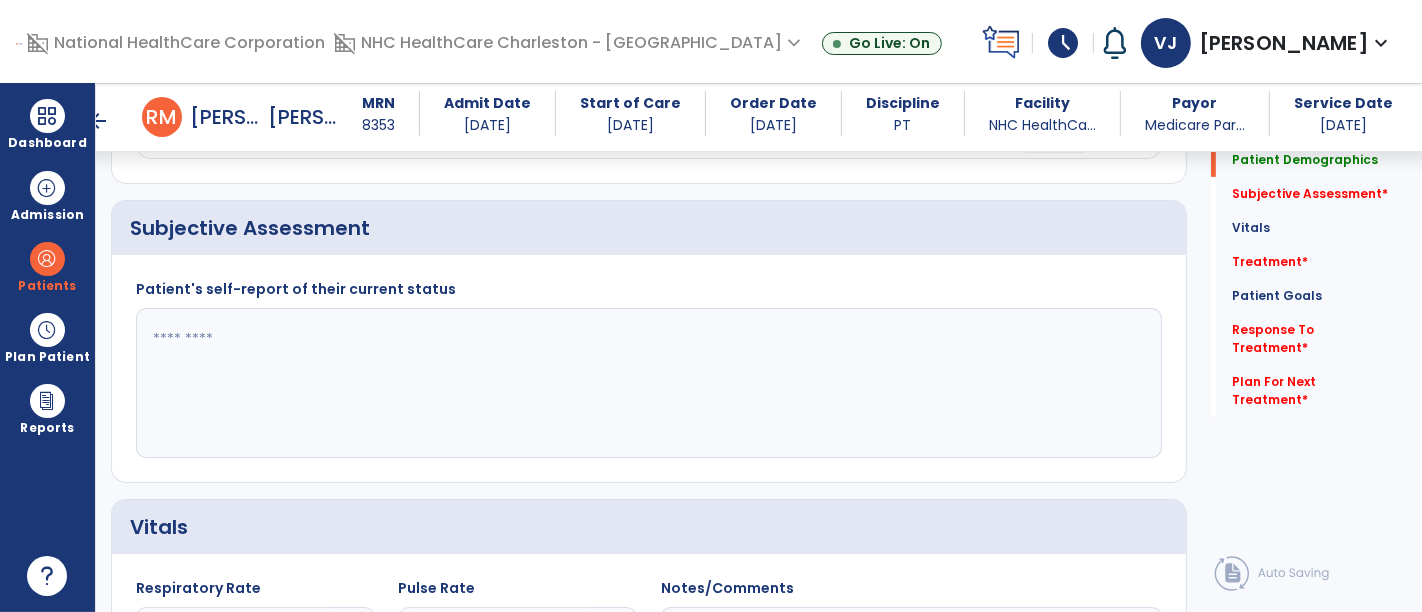 scroll, scrollTop: 333, scrollLeft: 0, axis: vertical 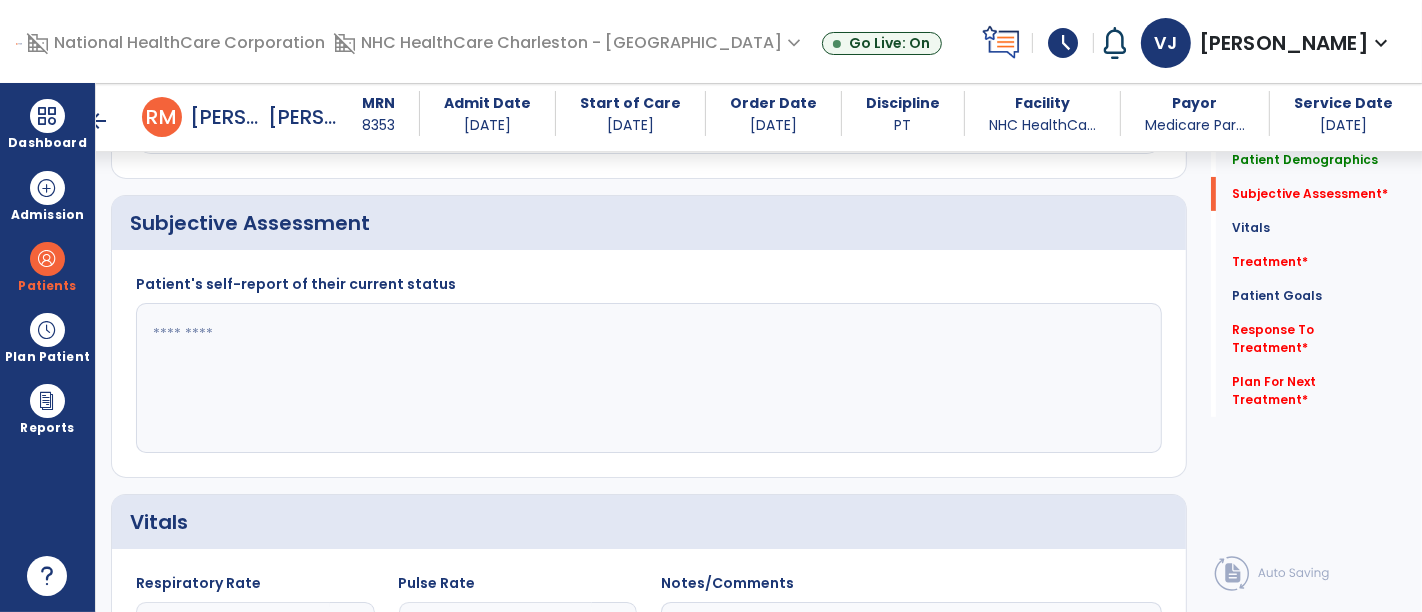 click 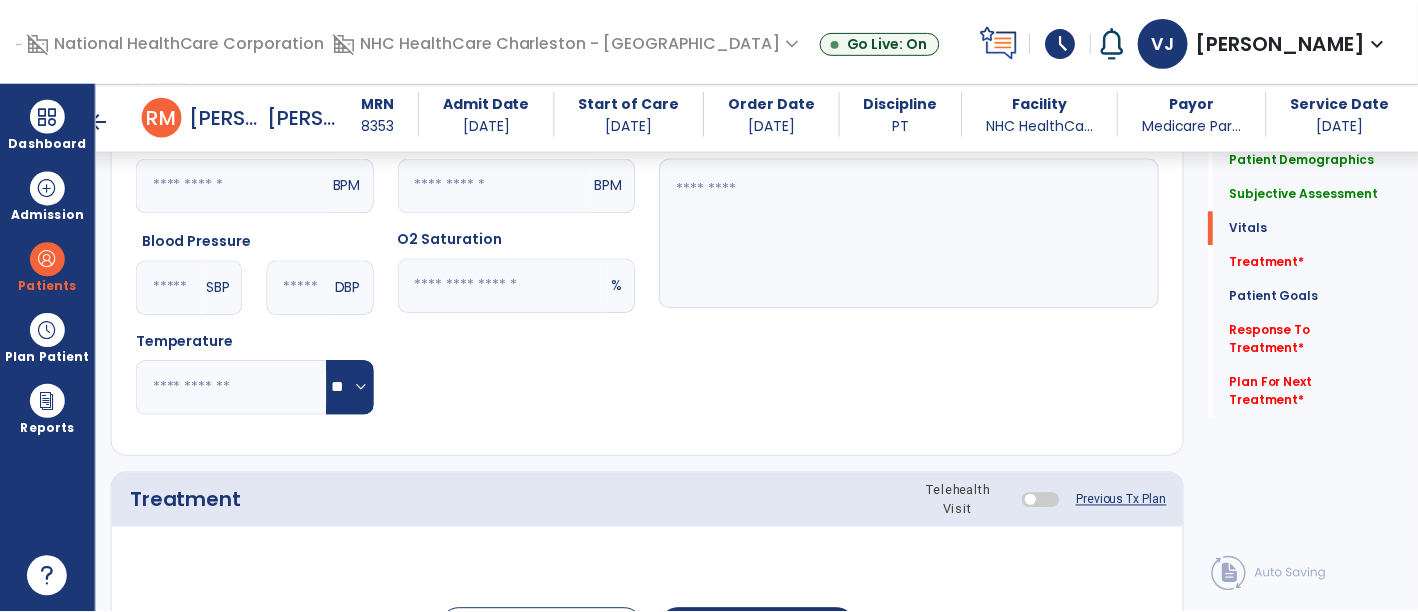 scroll, scrollTop: 1111, scrollLeft: 0, axis: vertical 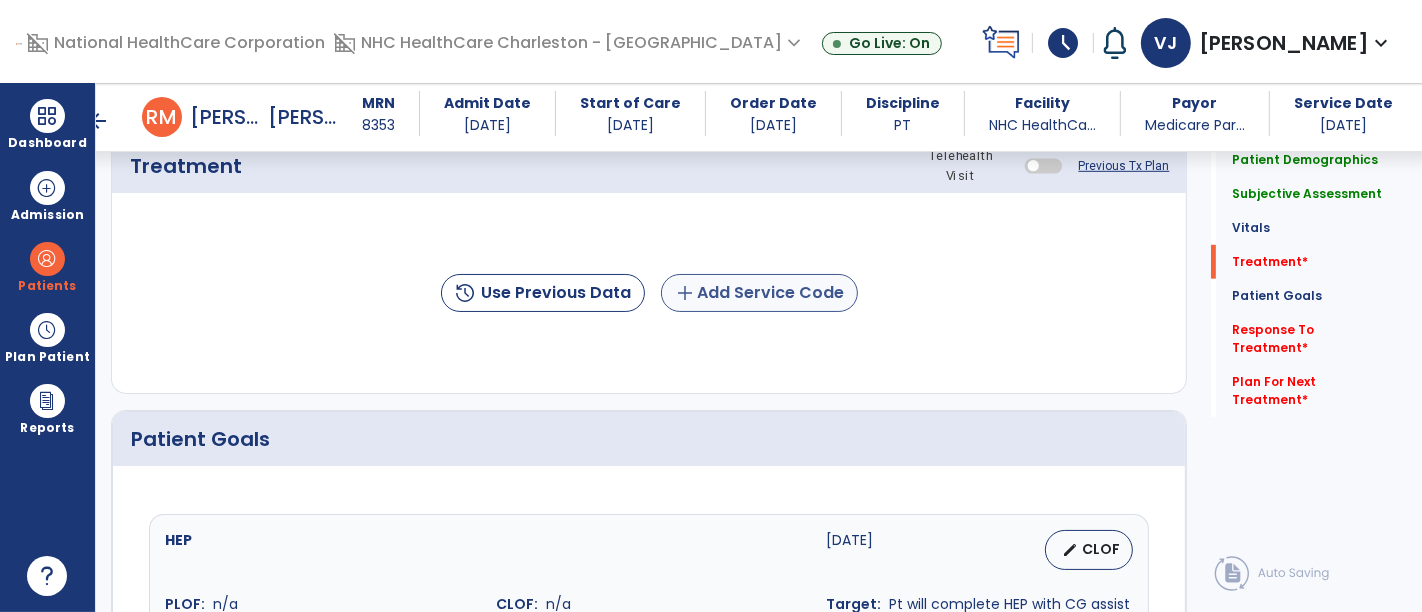 type on "**********" 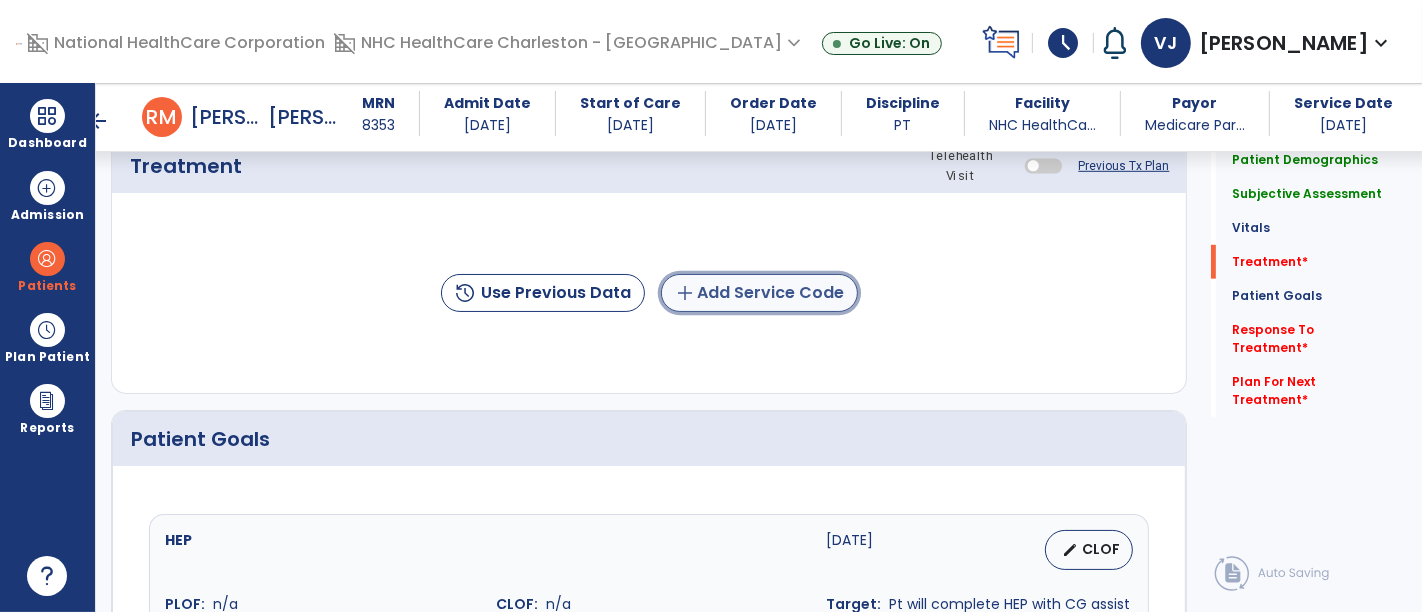 click on "add  Add Service Code" 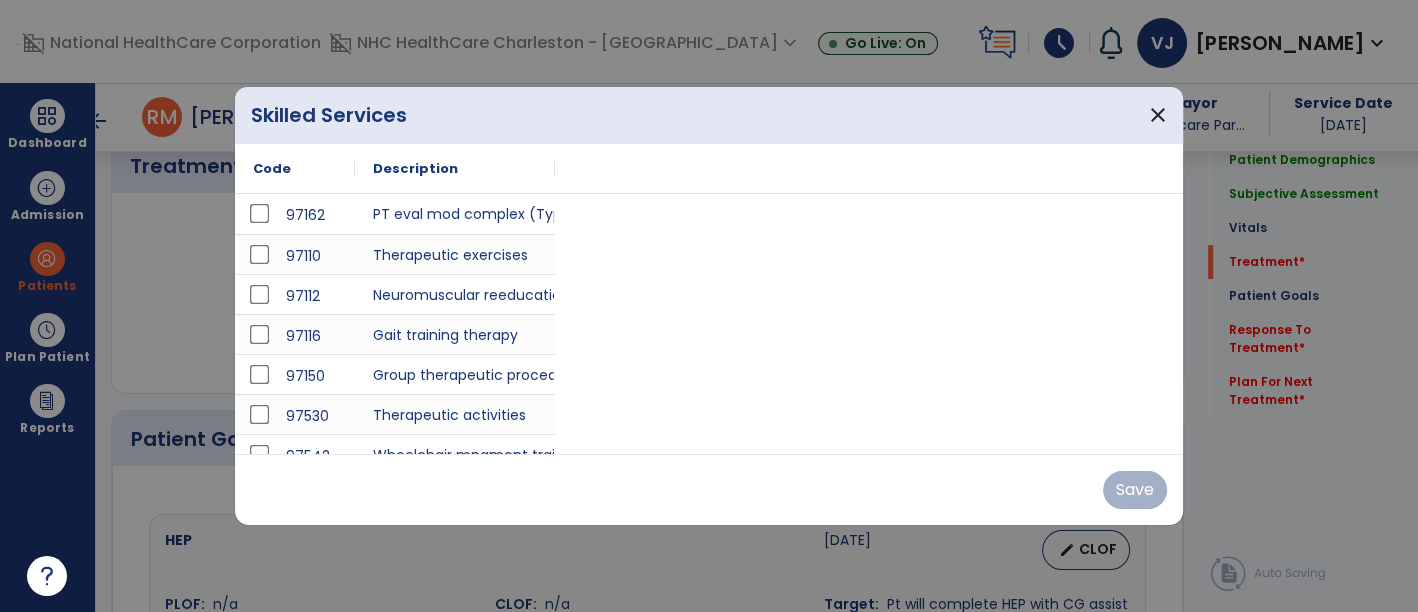 scroll, scrollTop: 1111, scrollLeft: 0, axis: vertical 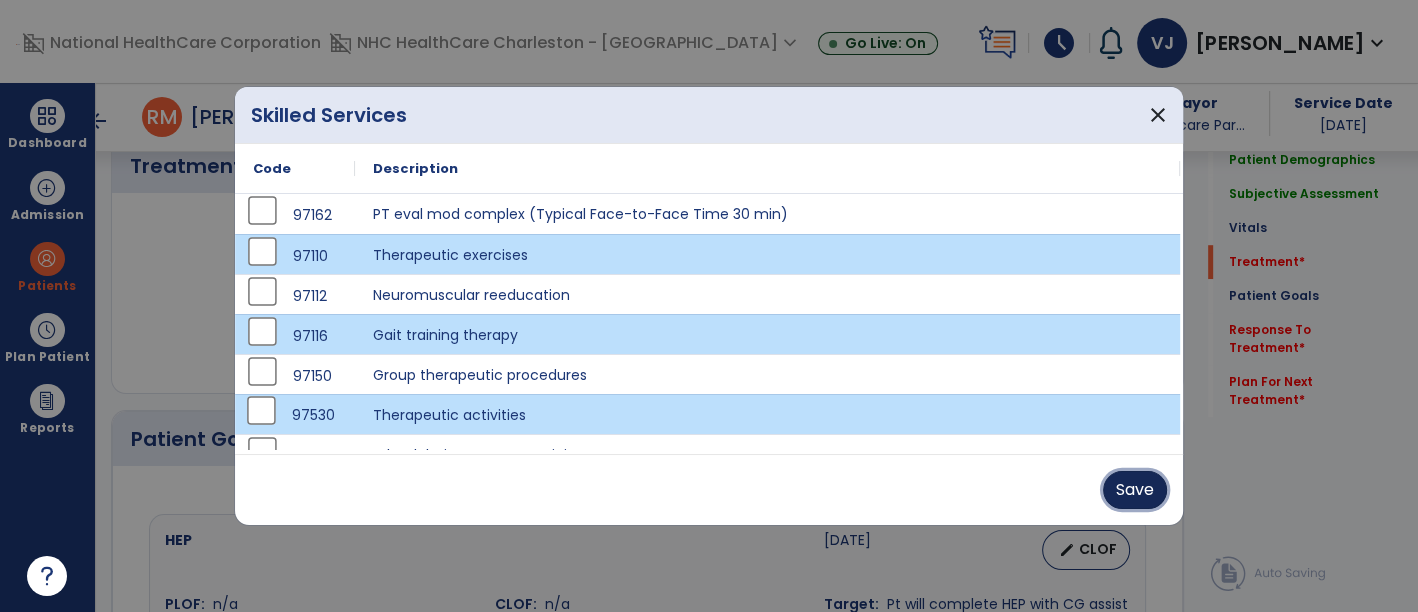 click on "Save" at bounding box center [1135, 490] 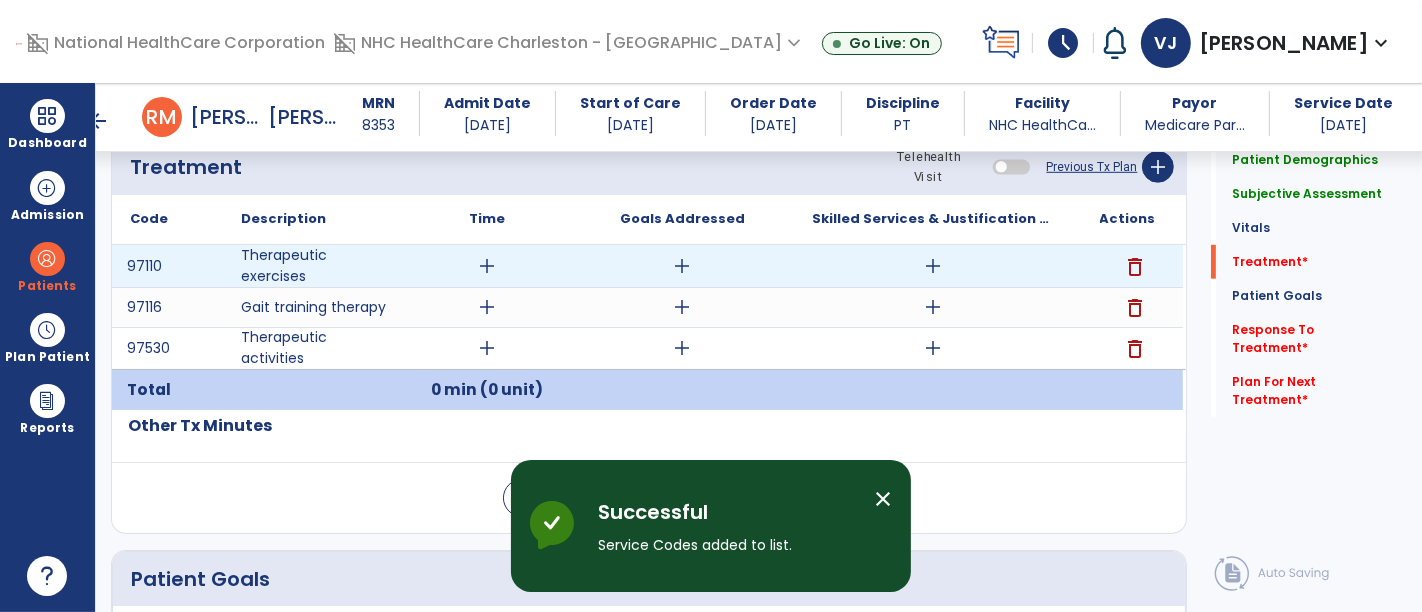 click on "add" at bounding box center (933, 266) 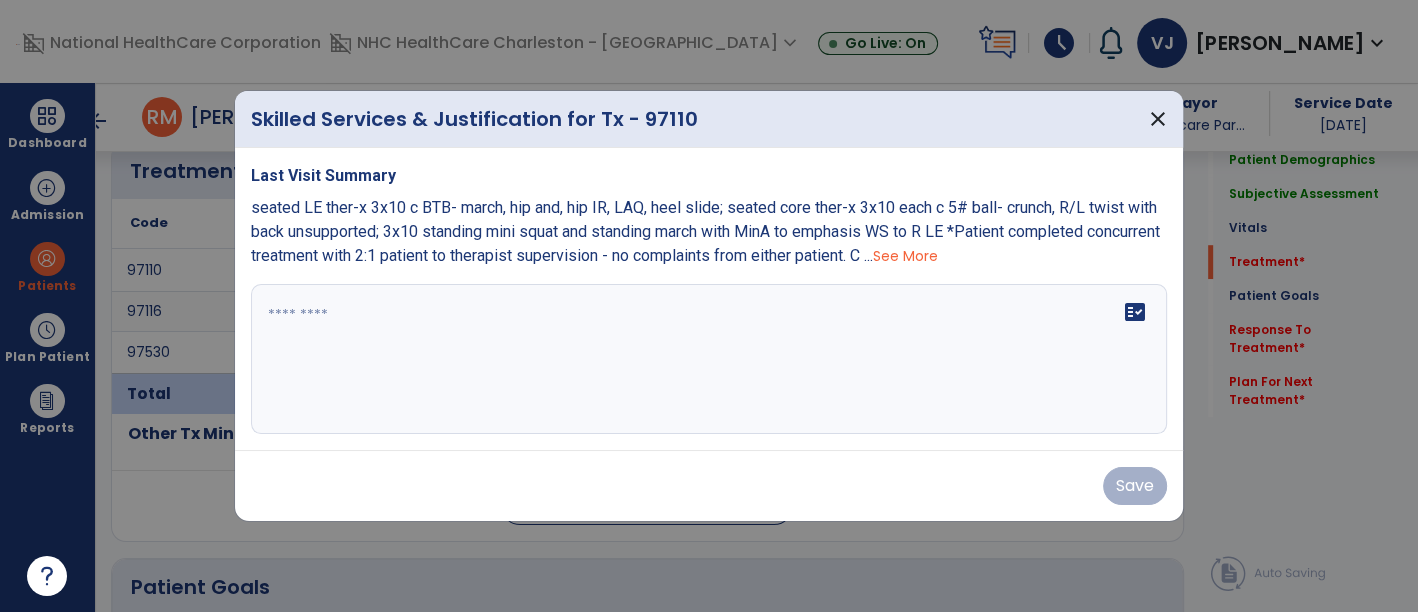 scroll, scrollTop: 1111, scrollLeft: 0, axis: vertical 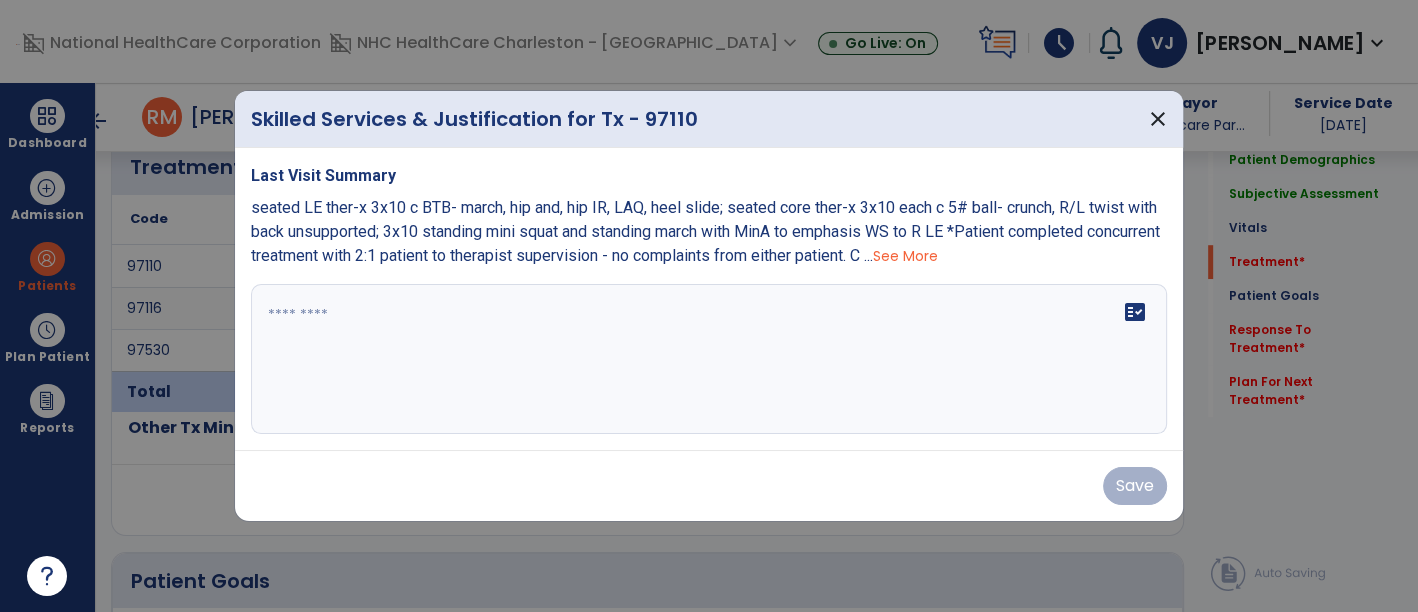 click at bounding box center (709, 359) 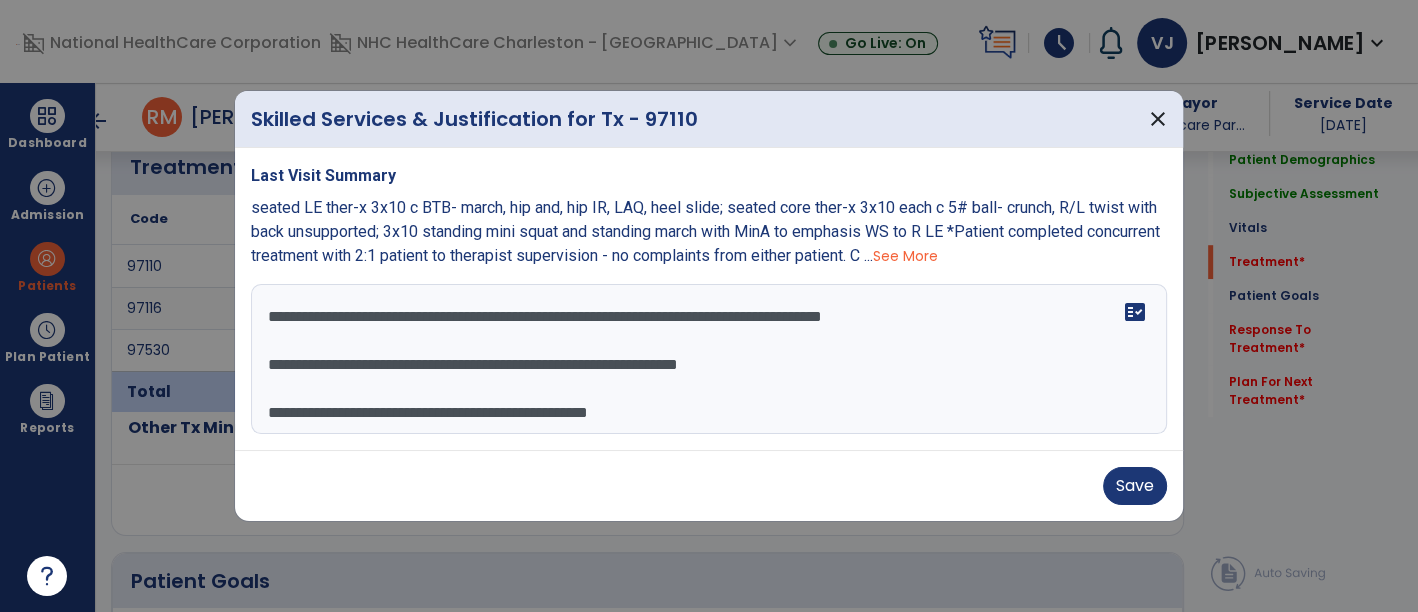 scroll, scrollTop: 15, scrollLeft: 0, axis: vertical 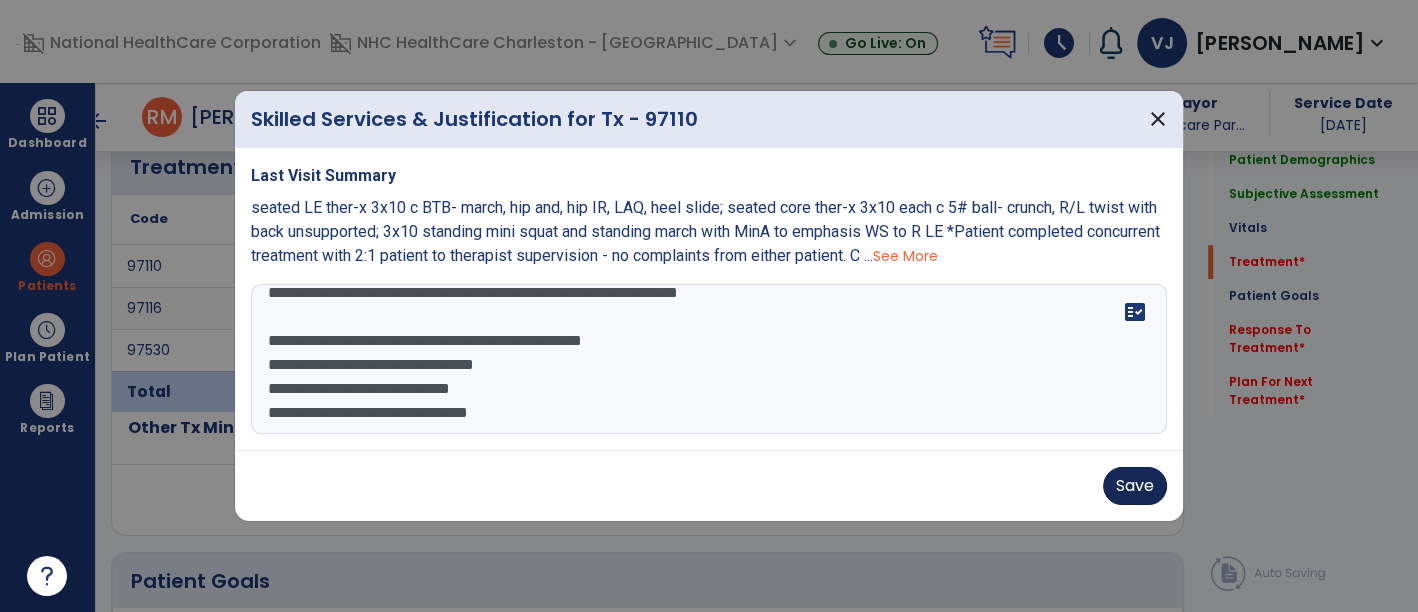 type on "**********" 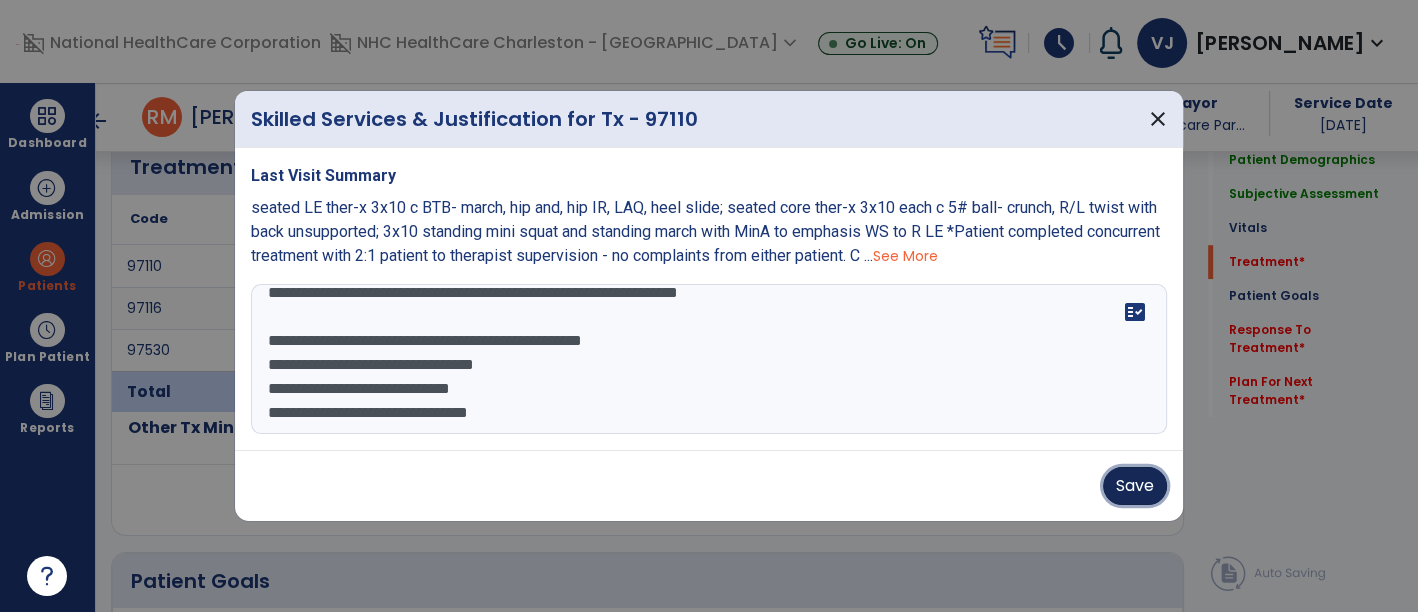 click on "Save" at bounding box center (1135, 486) 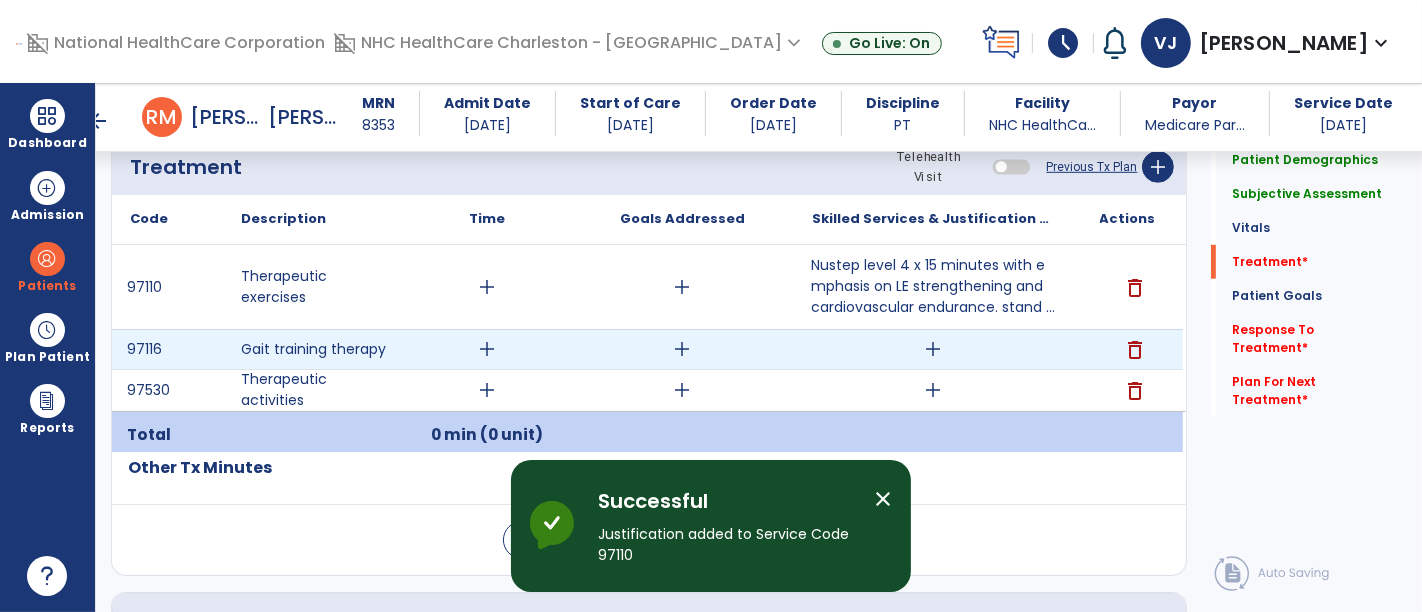 click on "add" at bounding box center [933, 349] 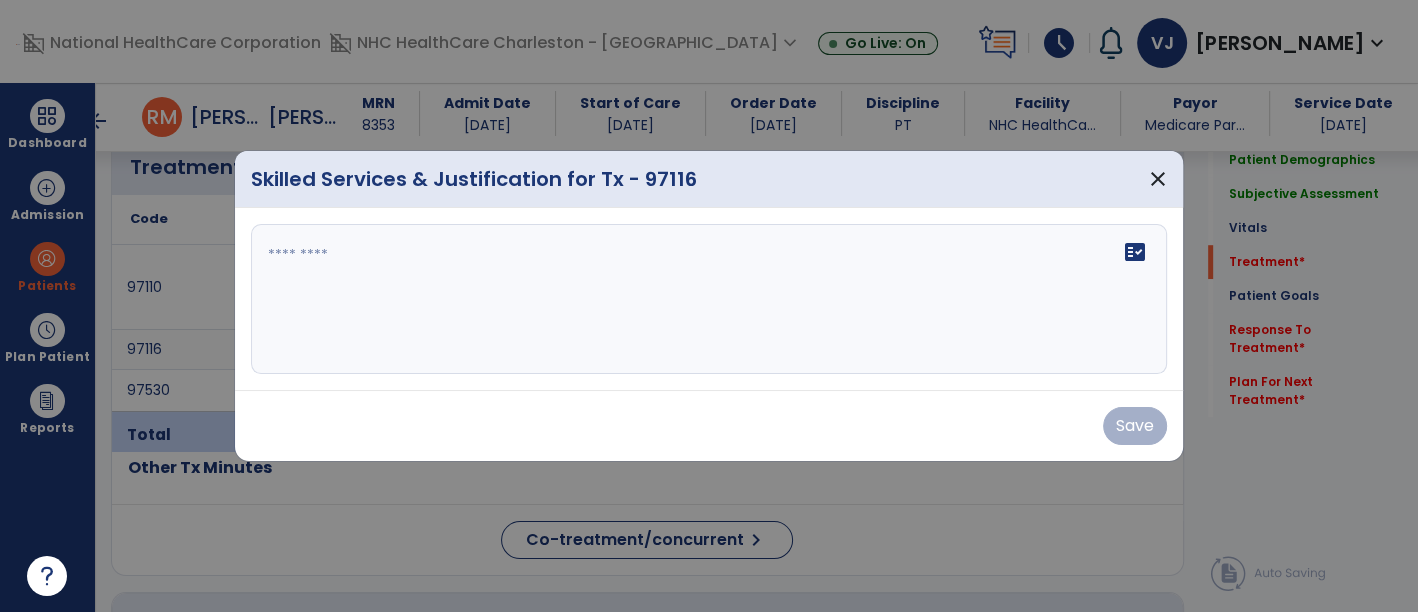 scroll, scrollTop: 1111, scrollLeft: 0, axis: vertical 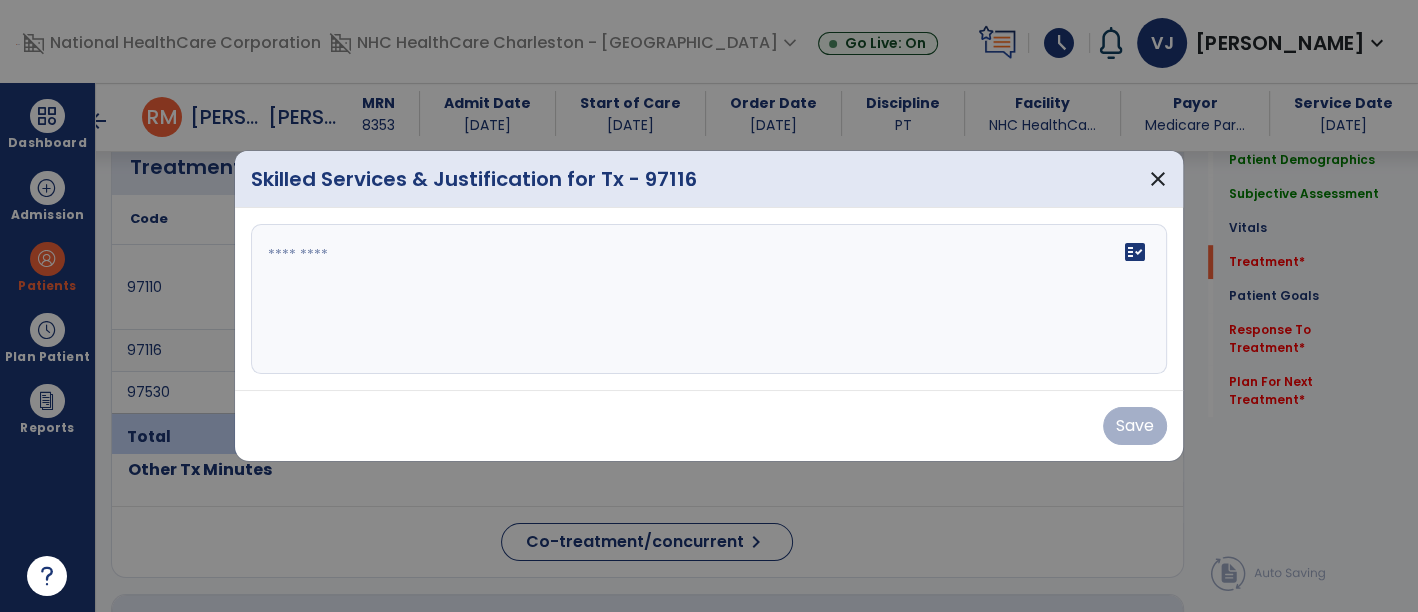 click on "fact_check" at bounding box center (709, 299) 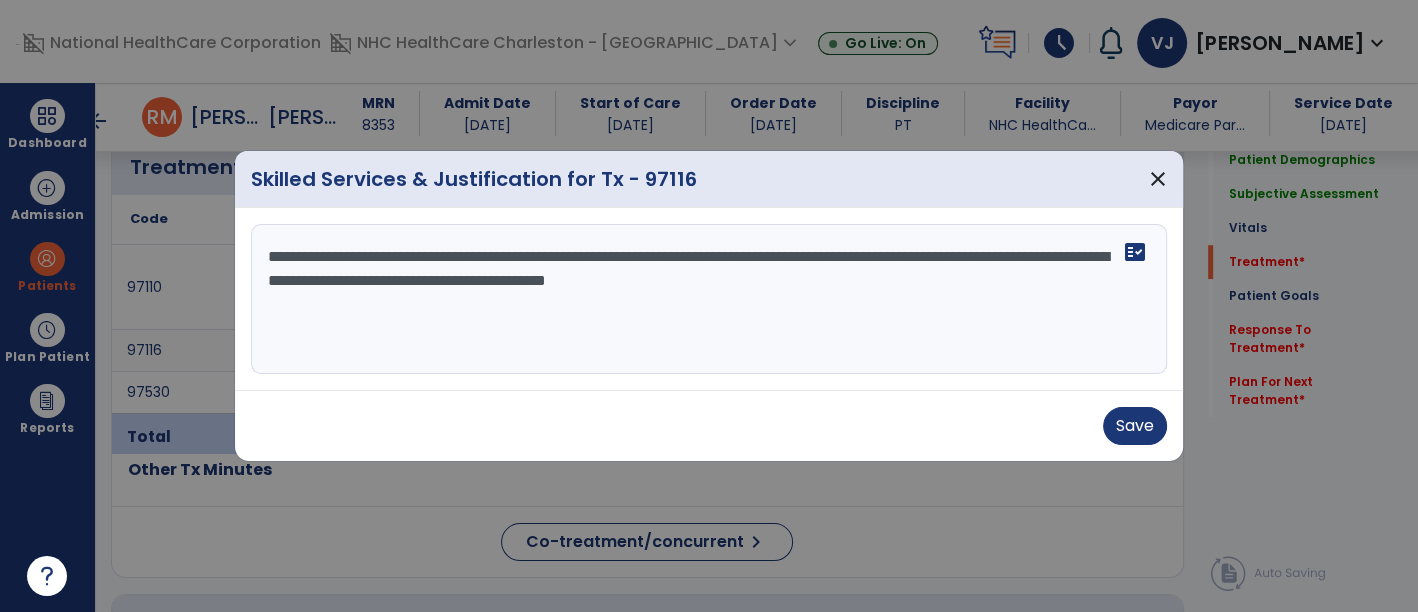 click on "**********" at bounding box center [709, 299] 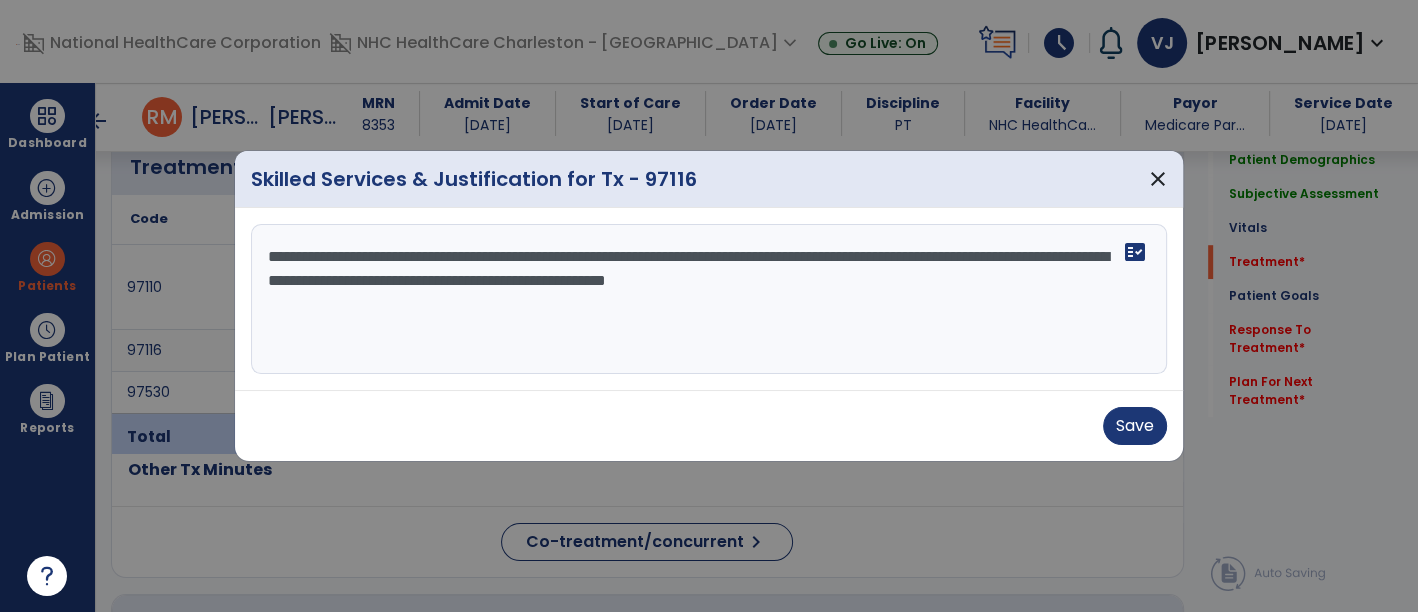click on "**********" at bounding box center [709, 299] 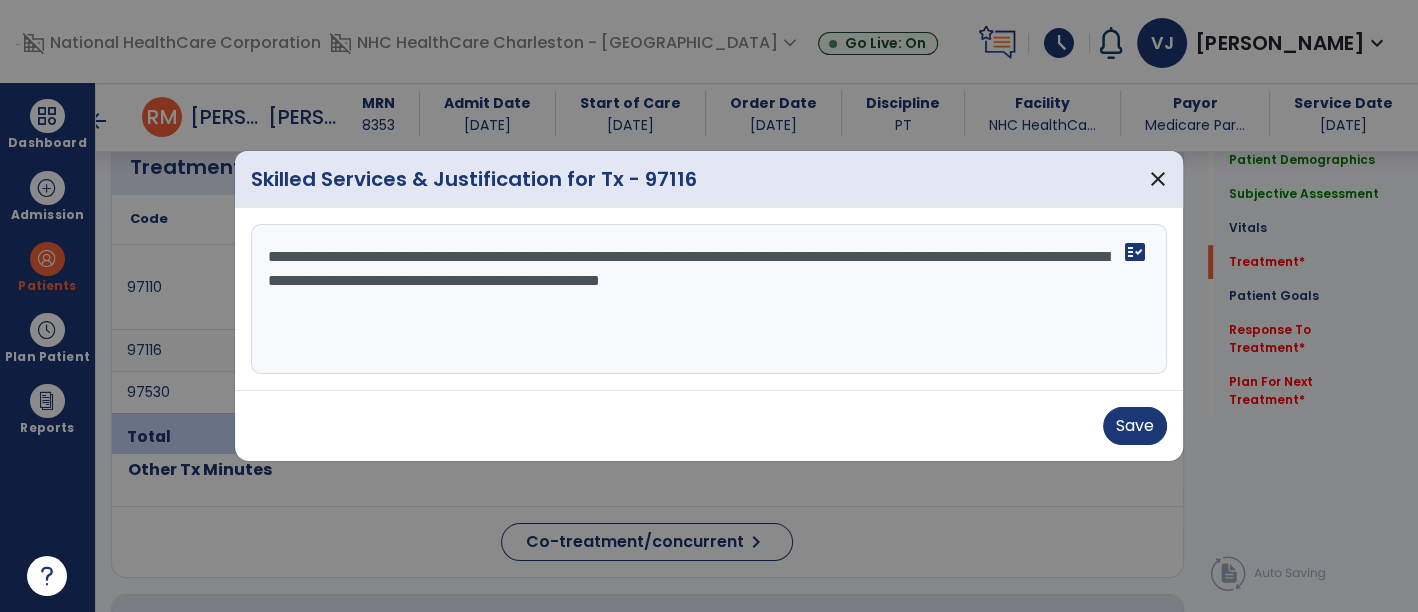 click on "**********" at bounding box center [709, 299] 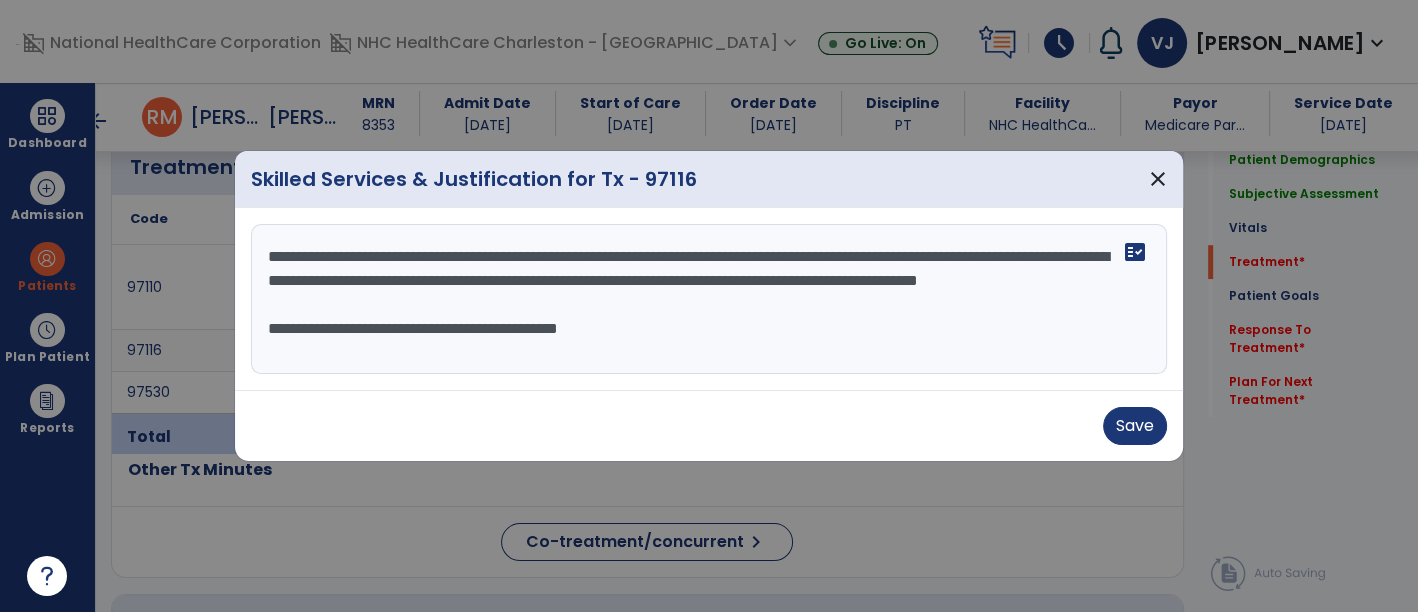 click on "**********" at bounding box center [709, 299] 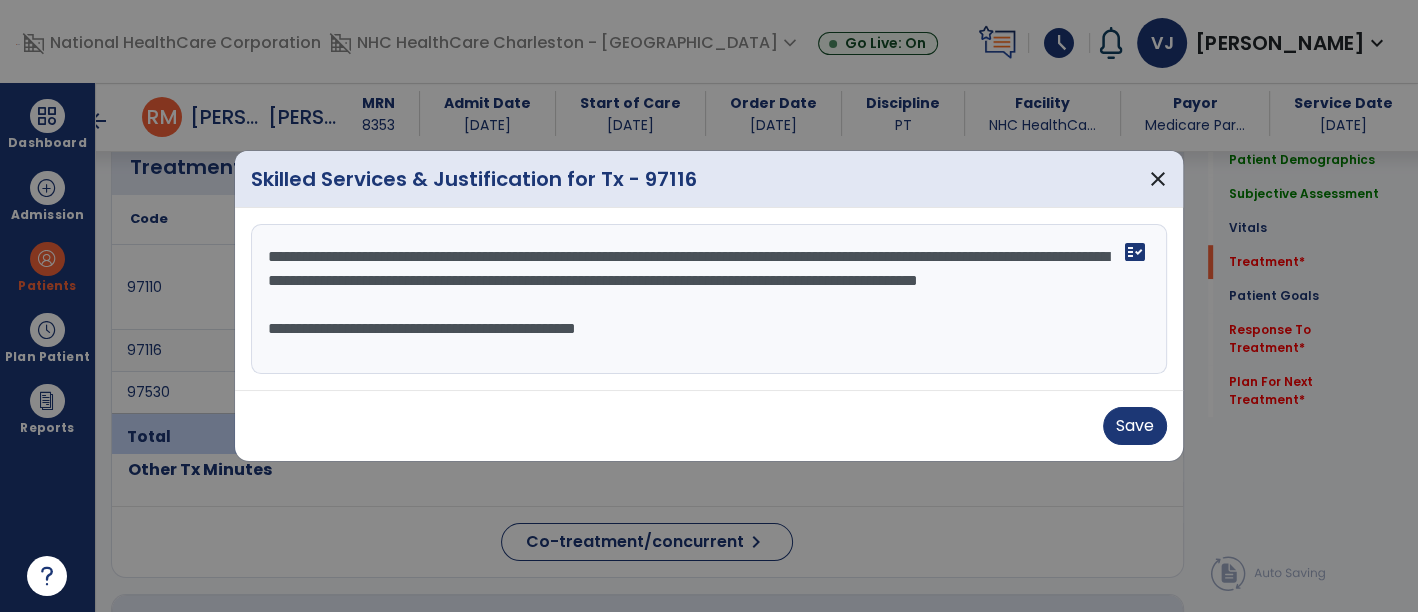 click on "**********" at bounding box center [709, 299] 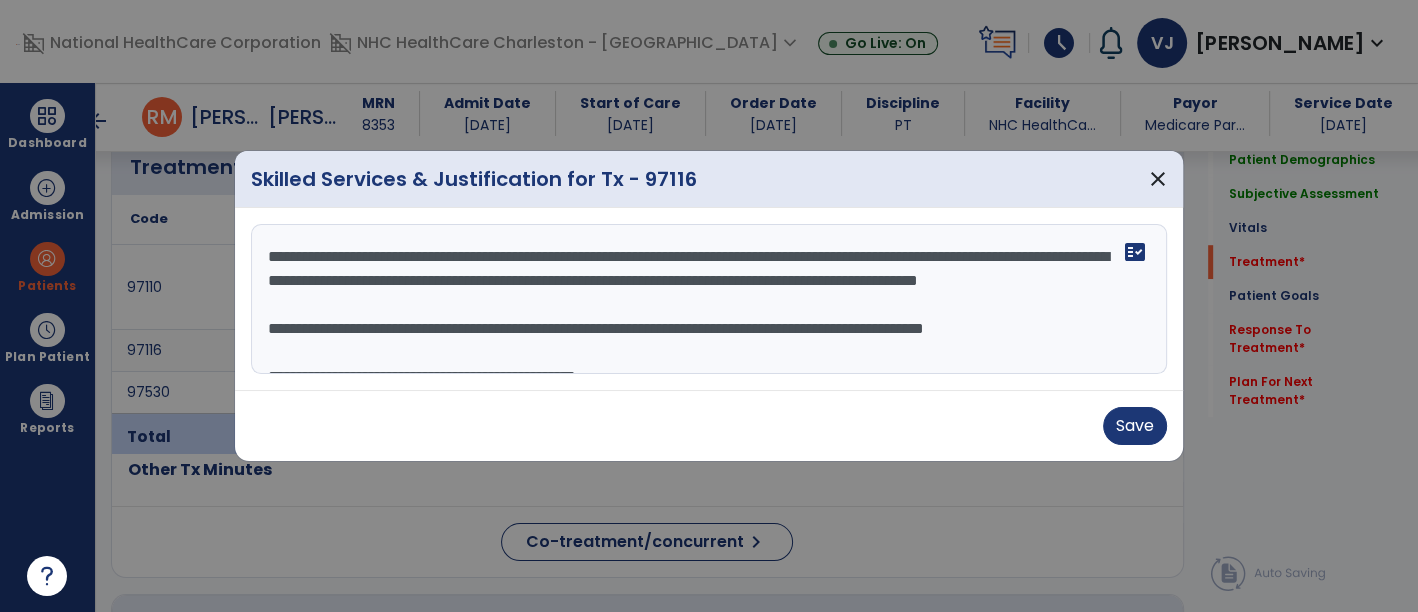 scroll, scrollTop: 15, scrollLeft: 0, axis: vertical 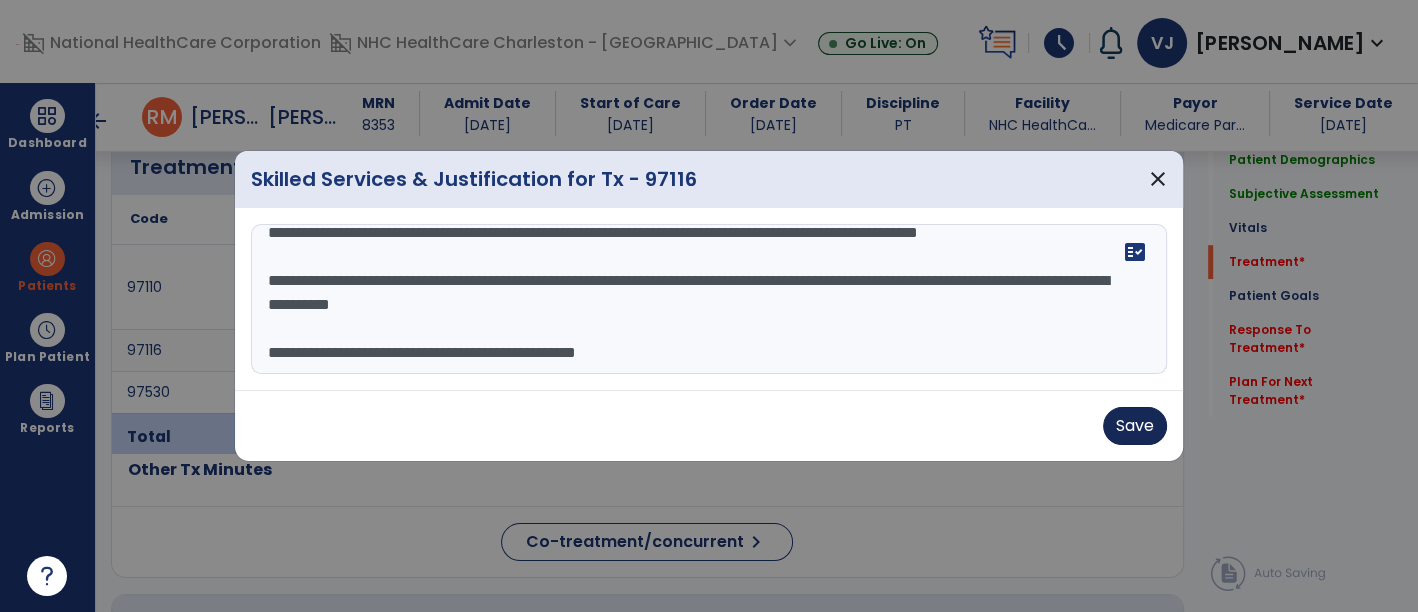type on "**********" 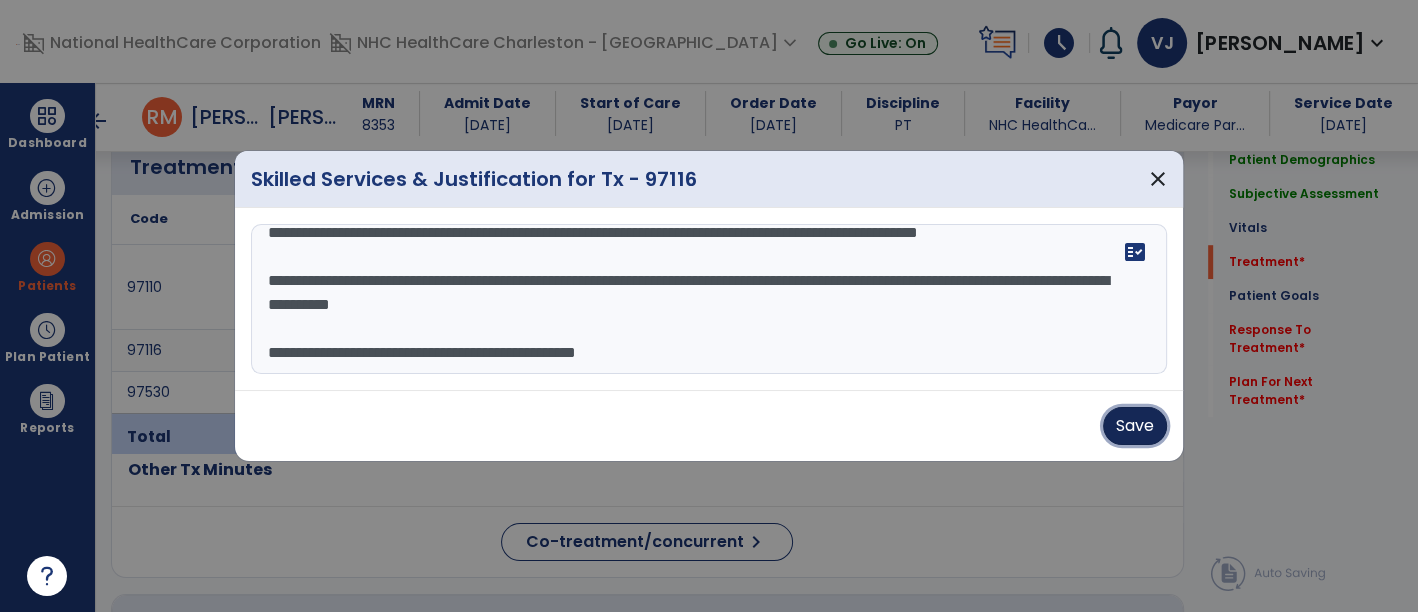 click on "Save" at bounding box center [1135, 426] 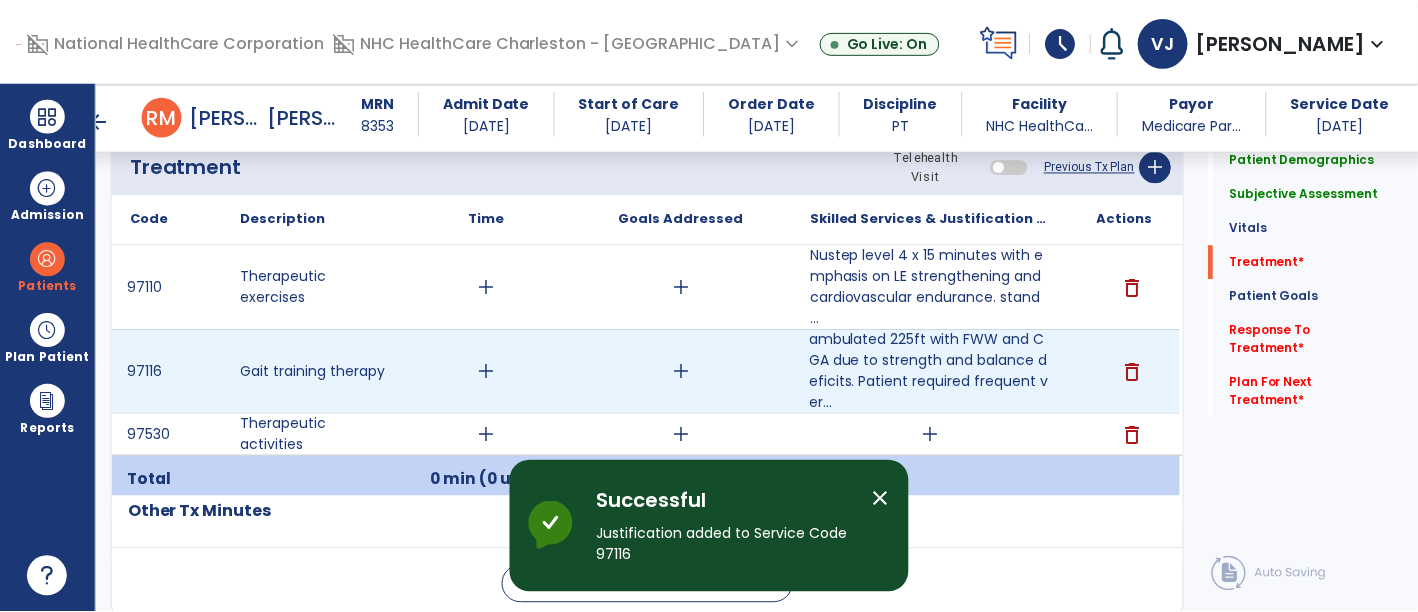 scroll, scrollTop: 1222, scrollLeft: 0, axis: vertical 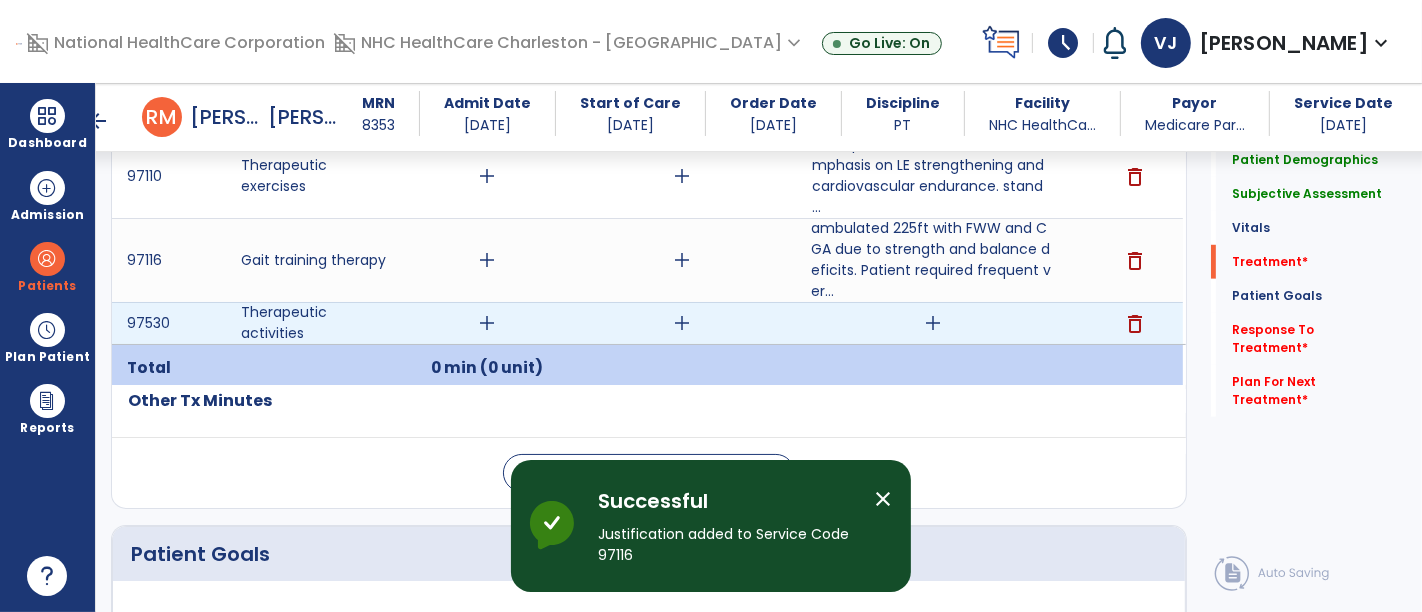 click on "add" at bounding box center [933, 323] 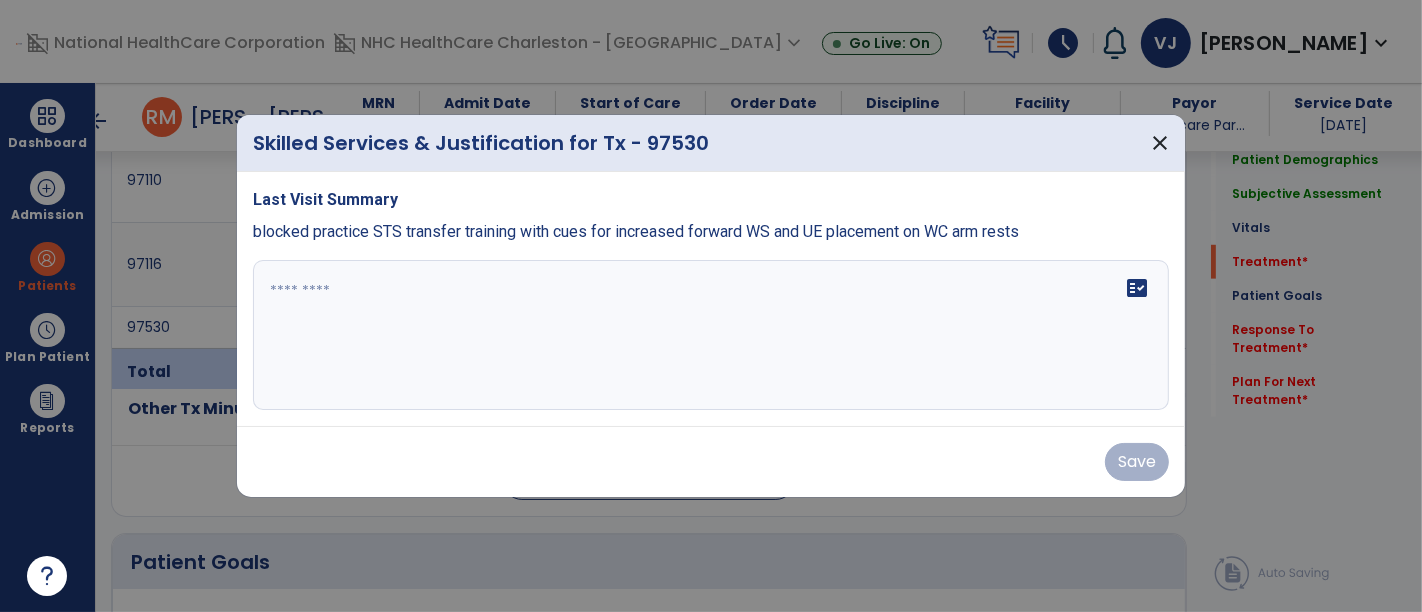 scroll, scrollTop: 1222, scrollLeft: 0, axis: vertical 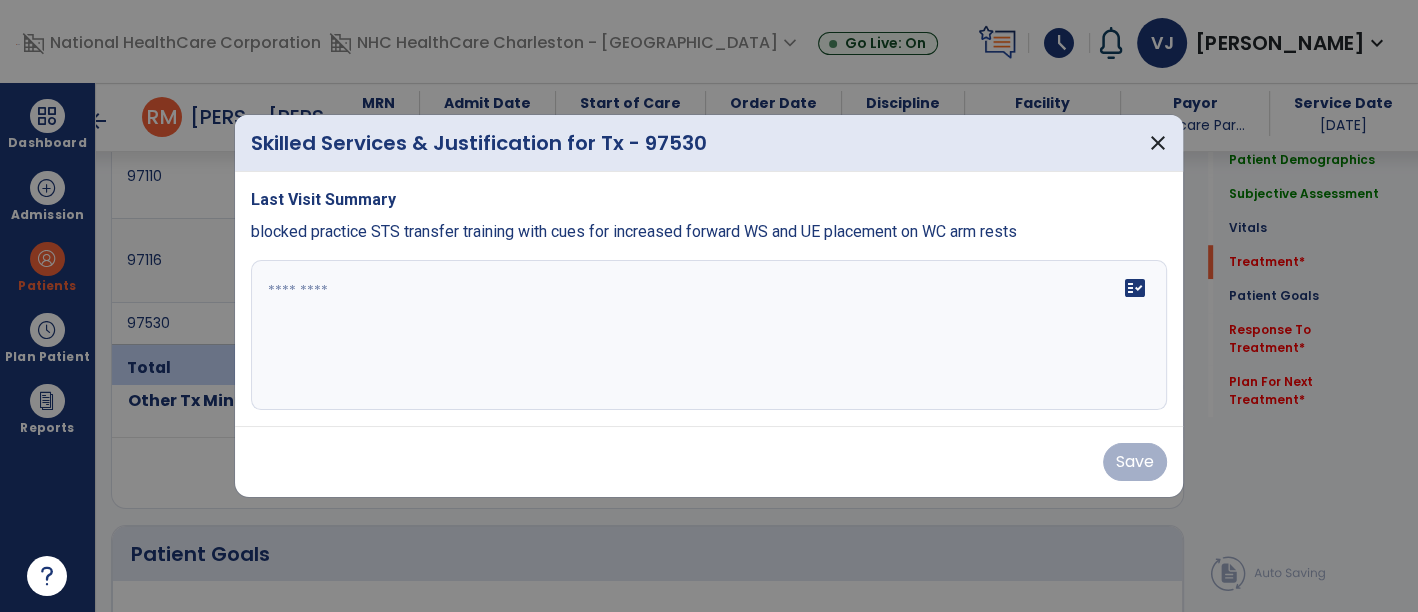 click on "fact_check" at bounding box center (709, 335) 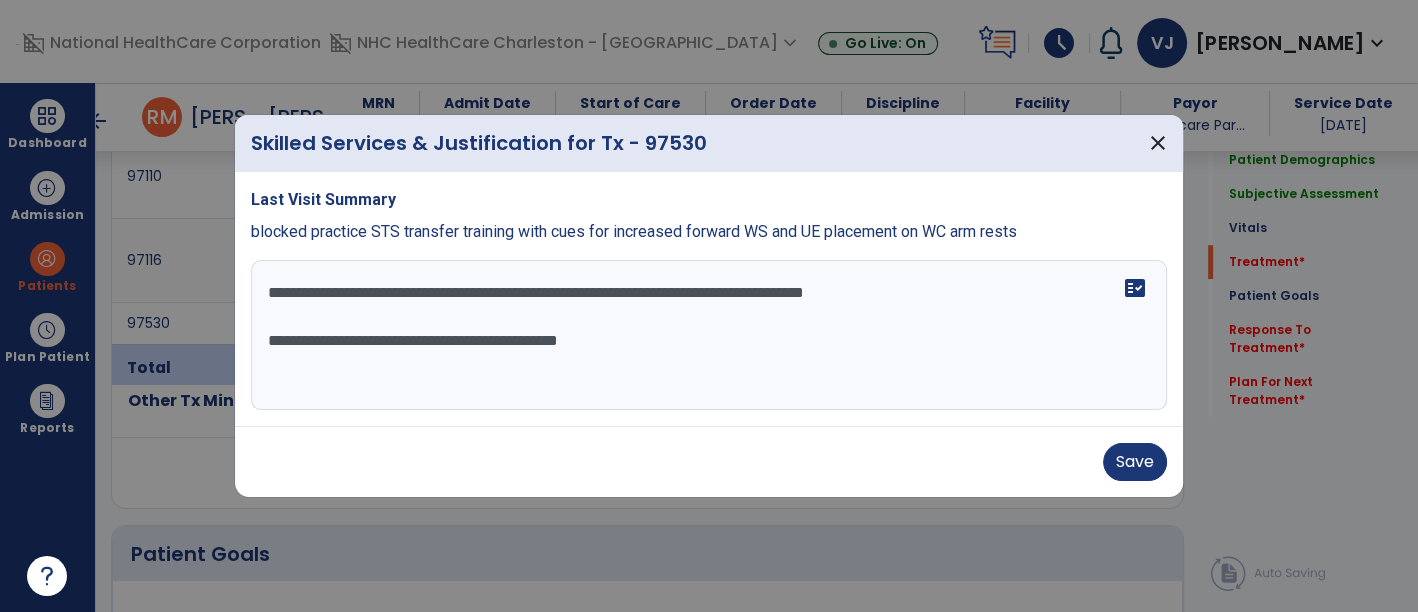 click on "**********" at bounding box center [709, 335] 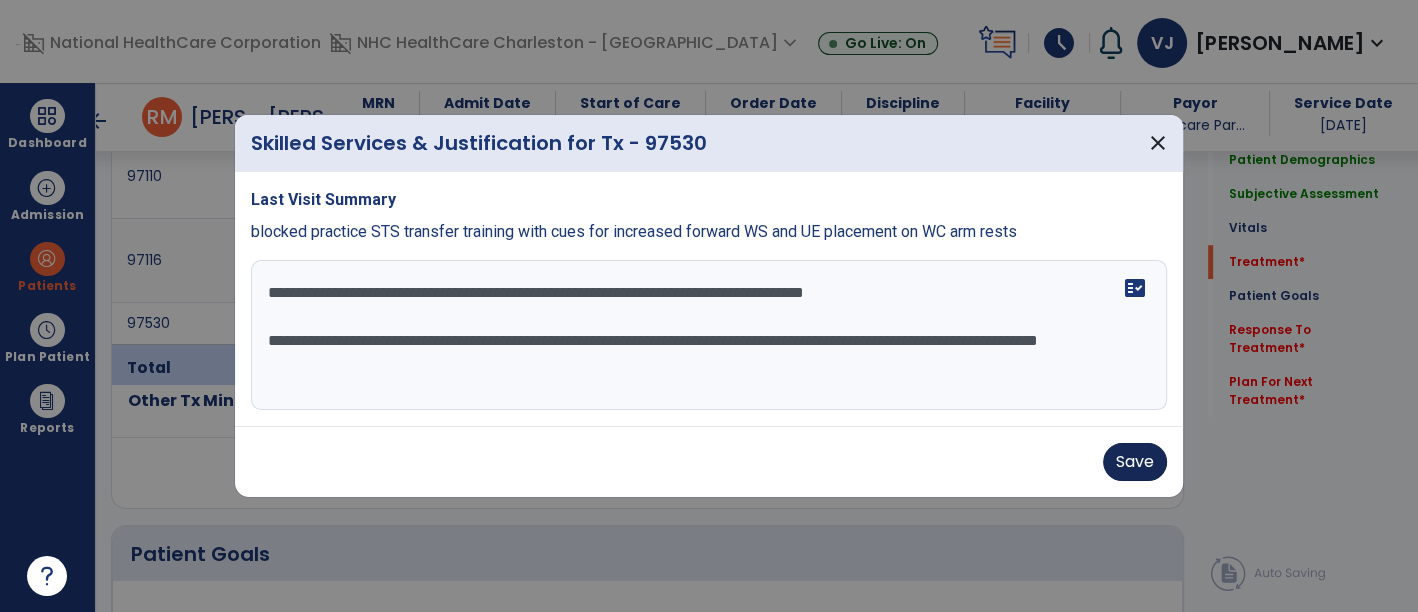 type on "**********" 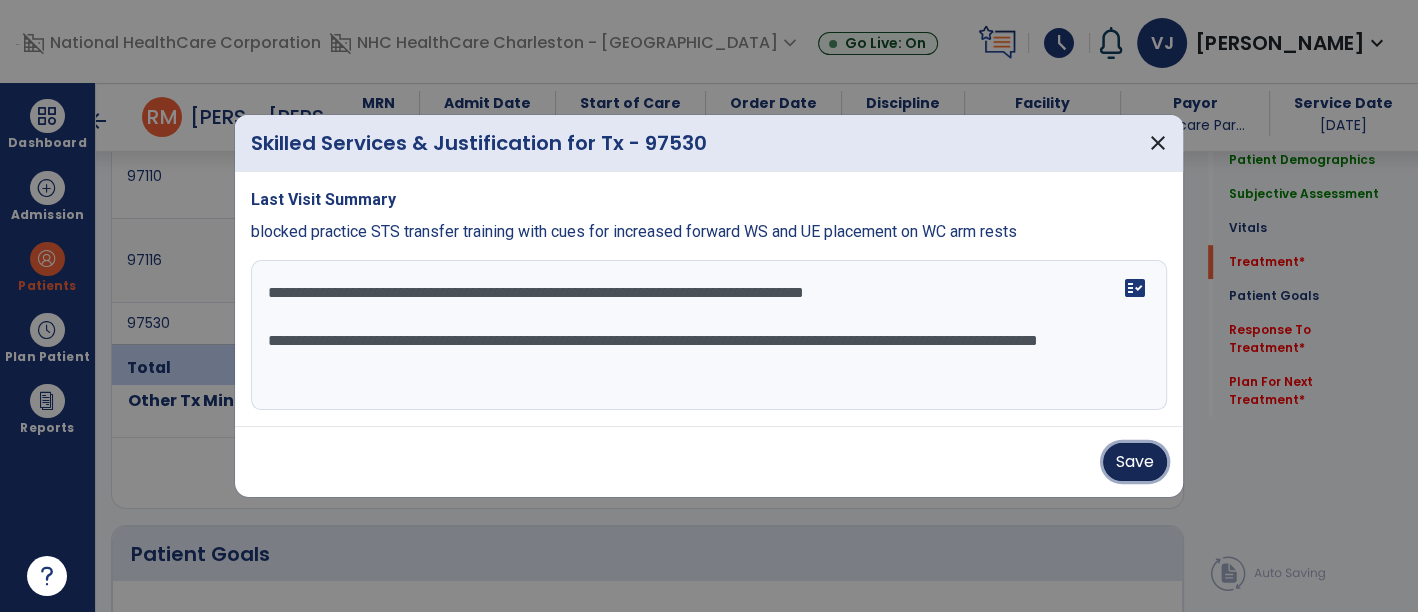 click on "Save" at bounding box center [1135, 462] 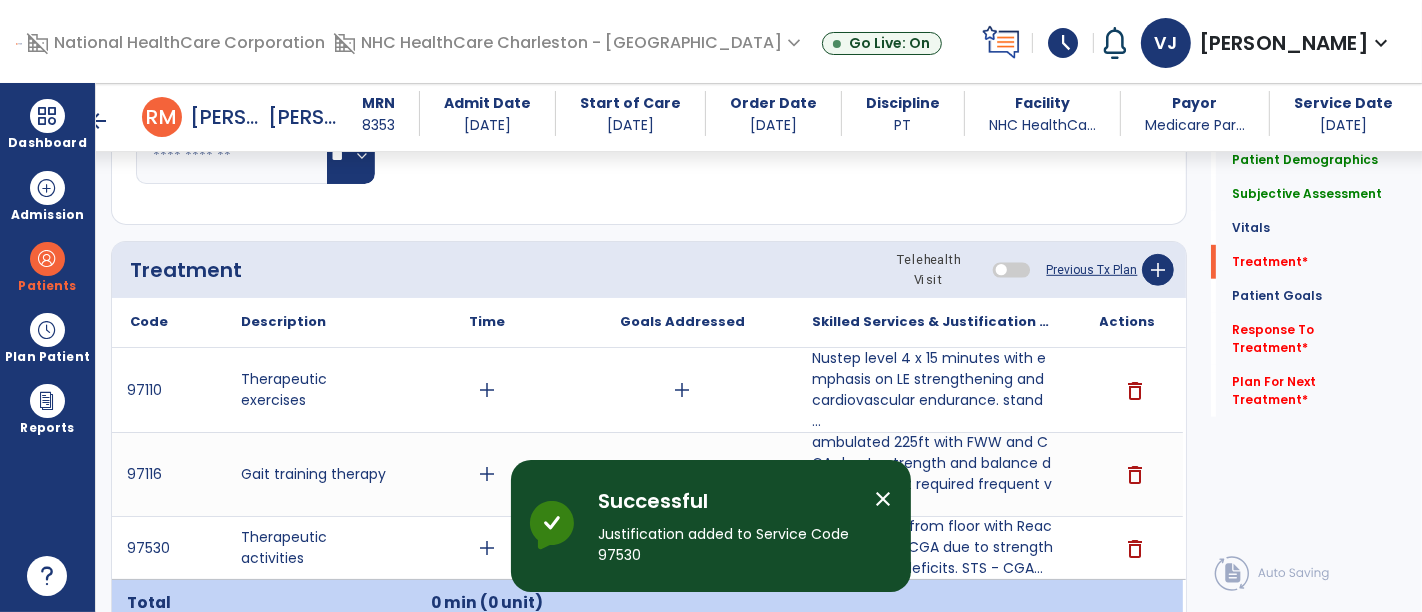 scroll, scrollTop: 1000, scrollLeft: 0, axis: vertical 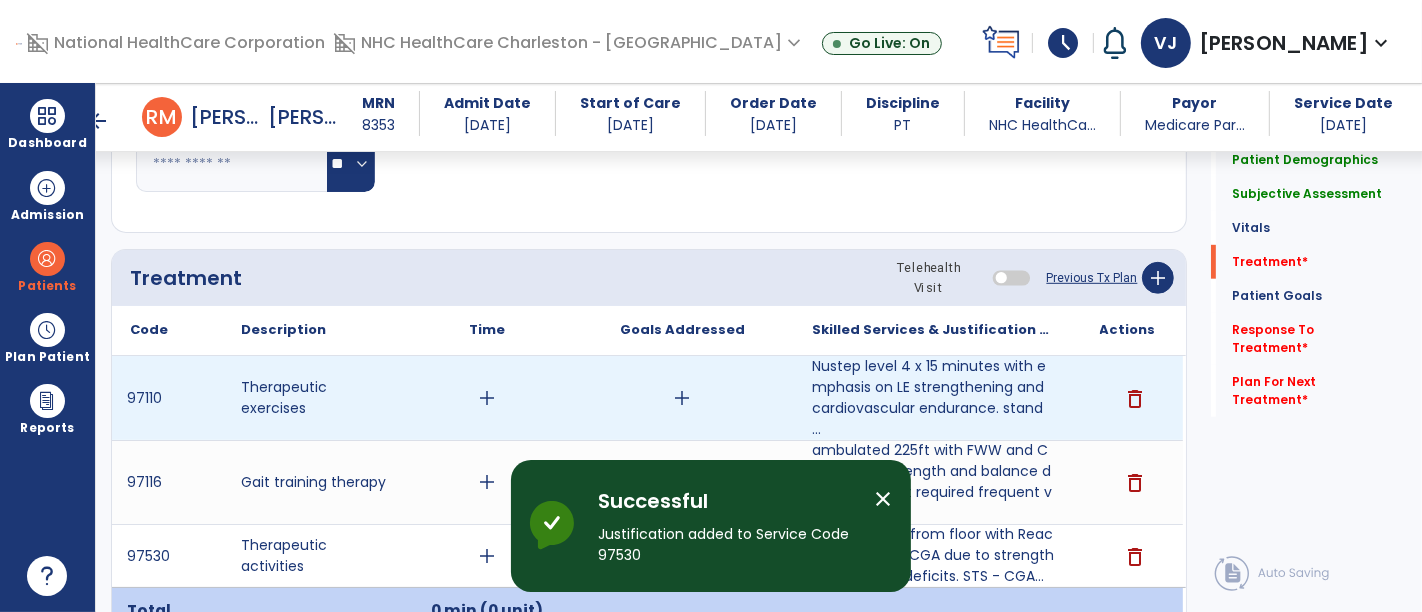 click on "add" at bounding box center (488, 398) 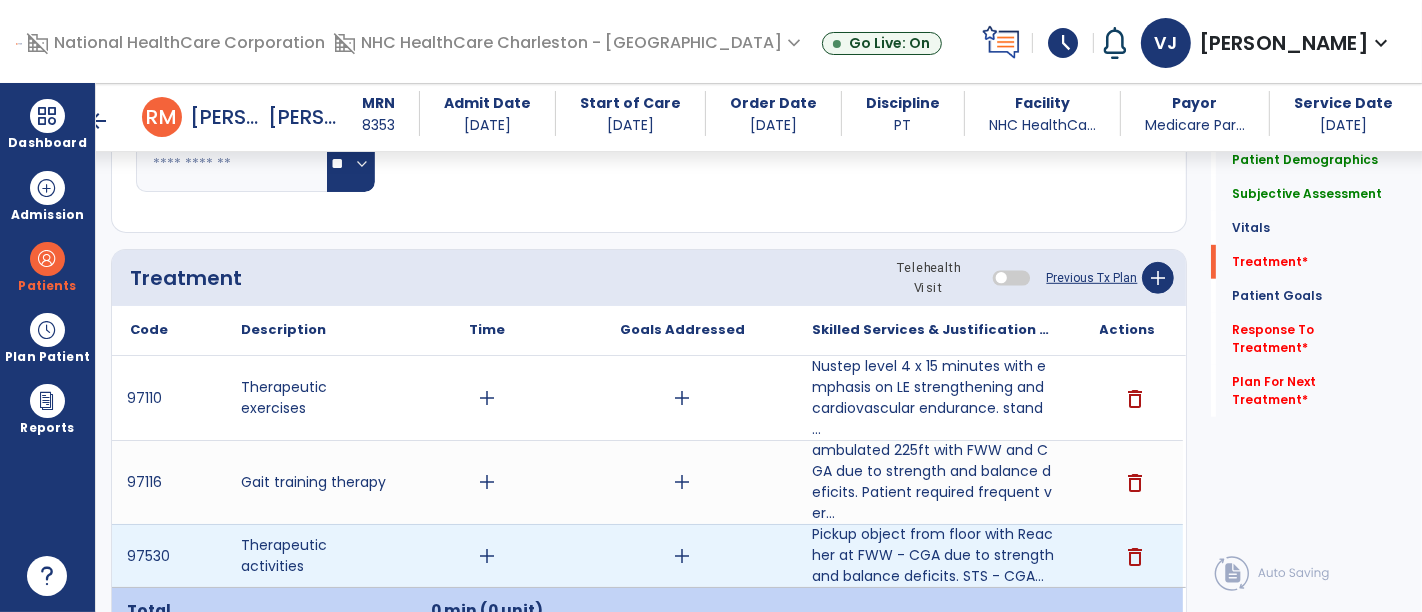click on "add" at bounding box center (488, 556) 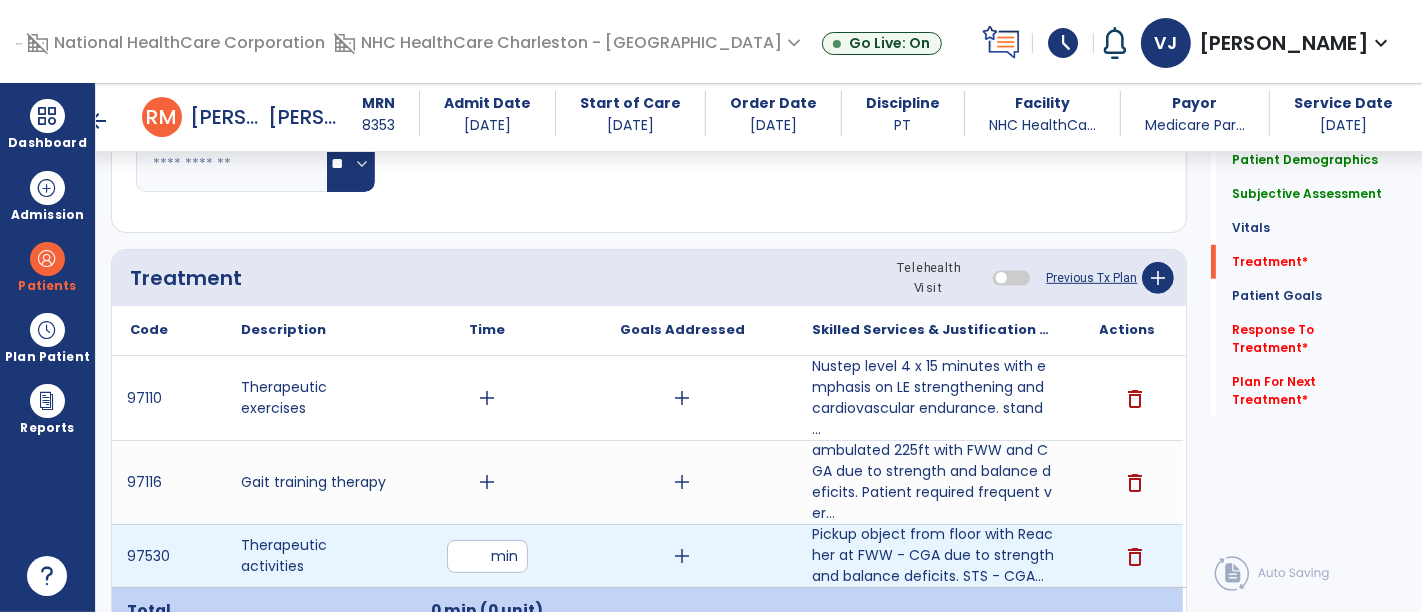 type on "*" 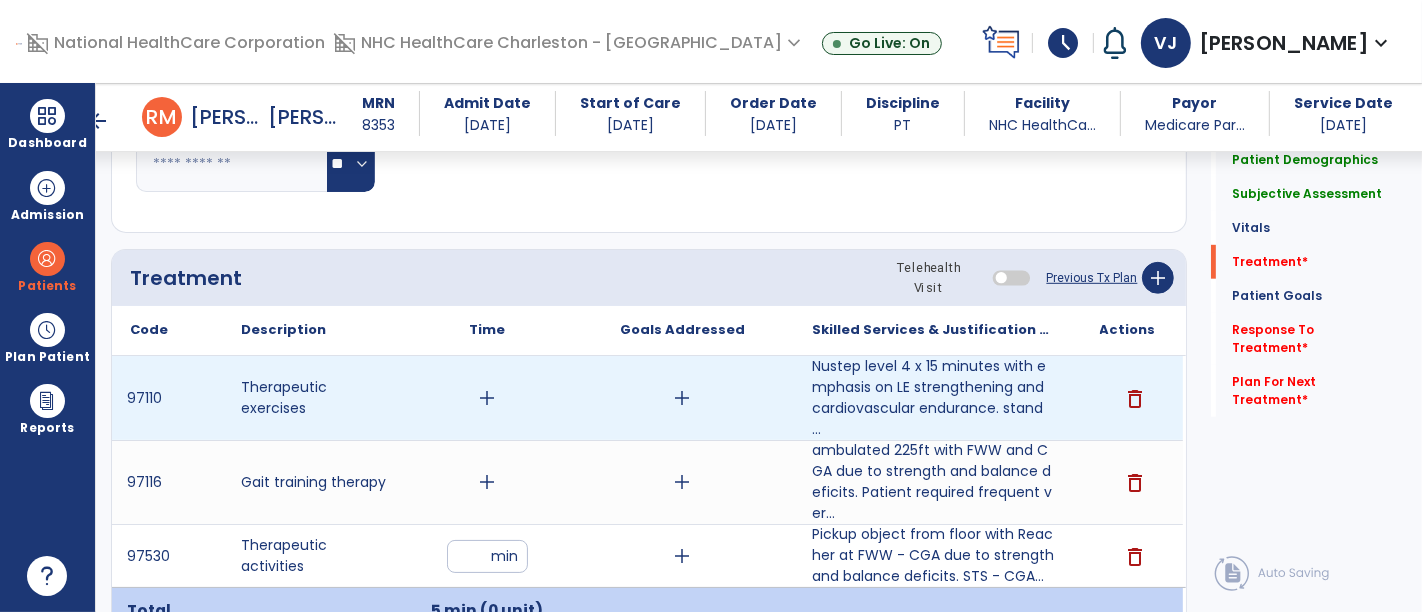 click on "add" at bounding box center (488, 398) 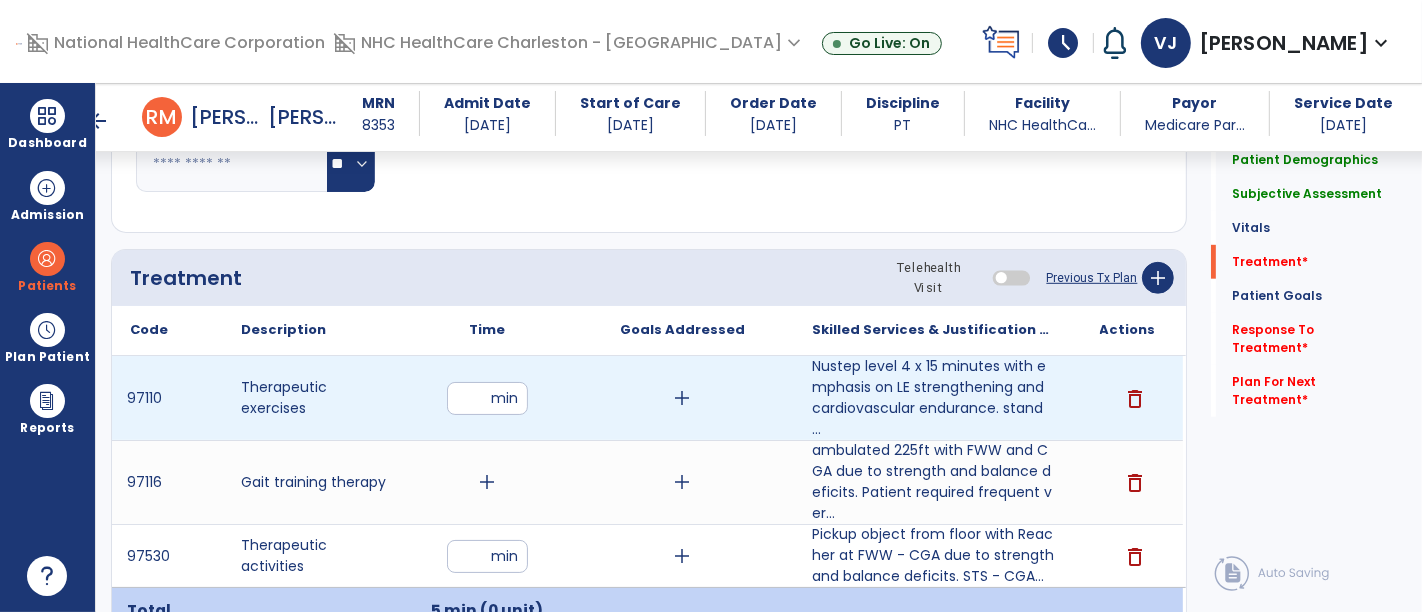 type on "**" 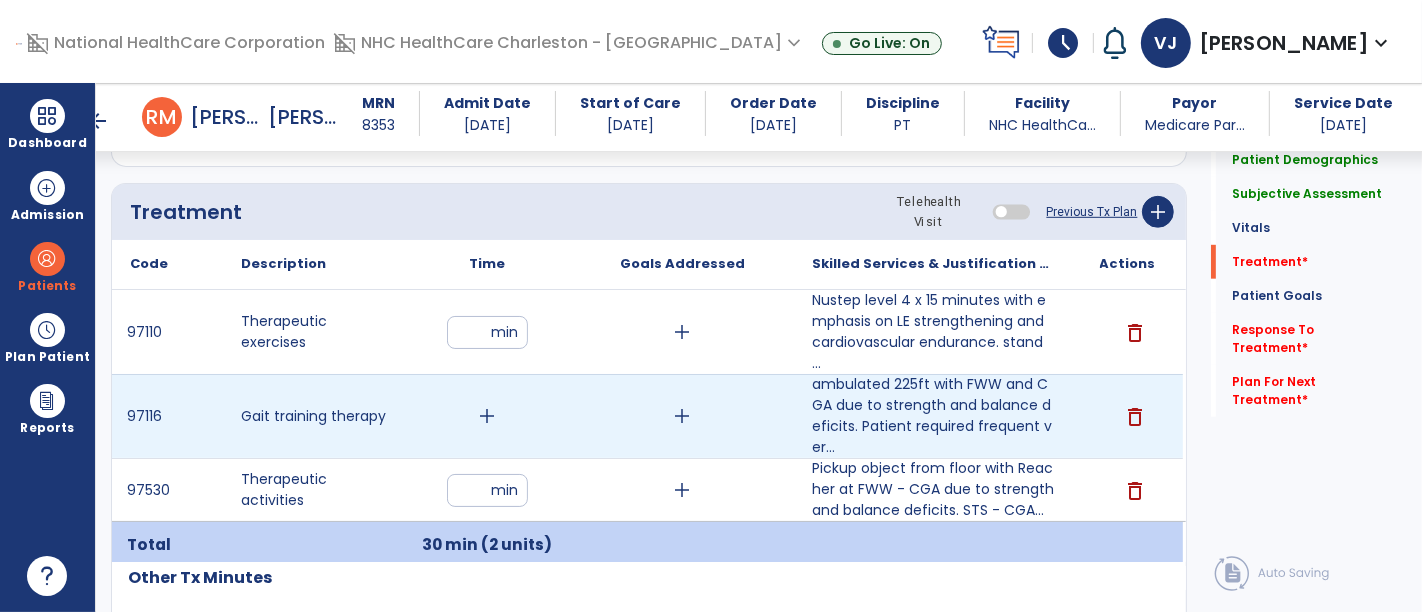 scroll, scrollTop: 1111, scrollLeft: 0, axis: vertical 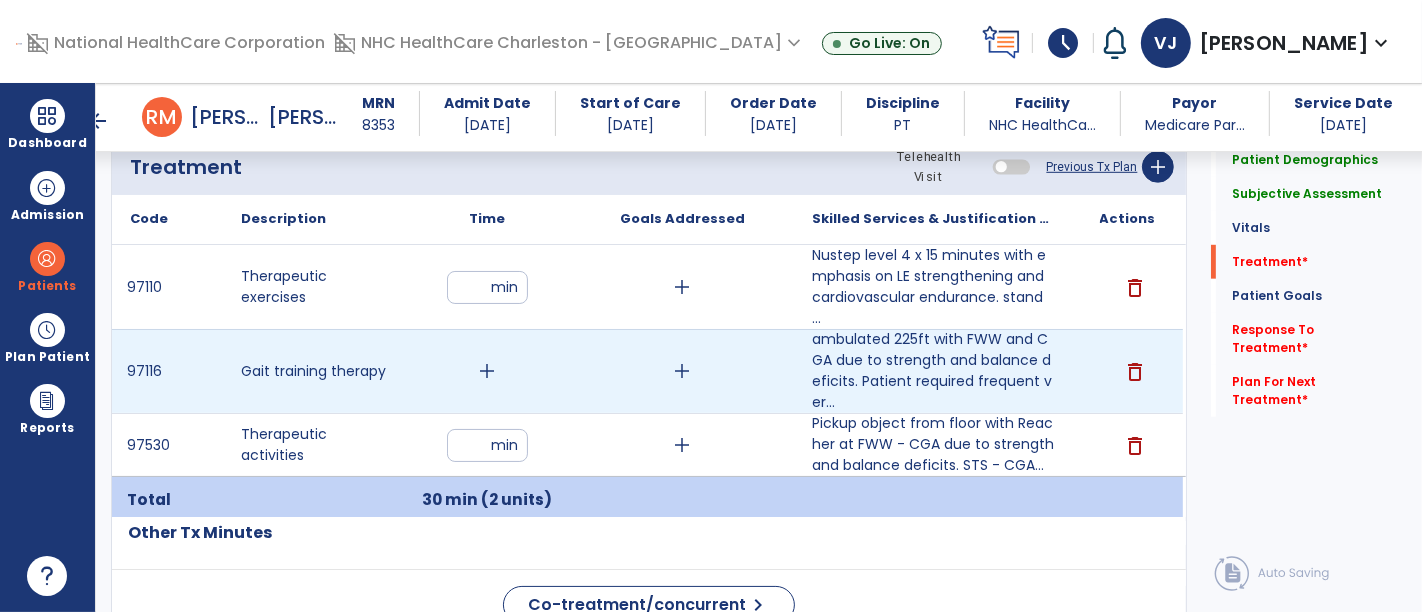 click on "add" at bounding box center (488, 371) 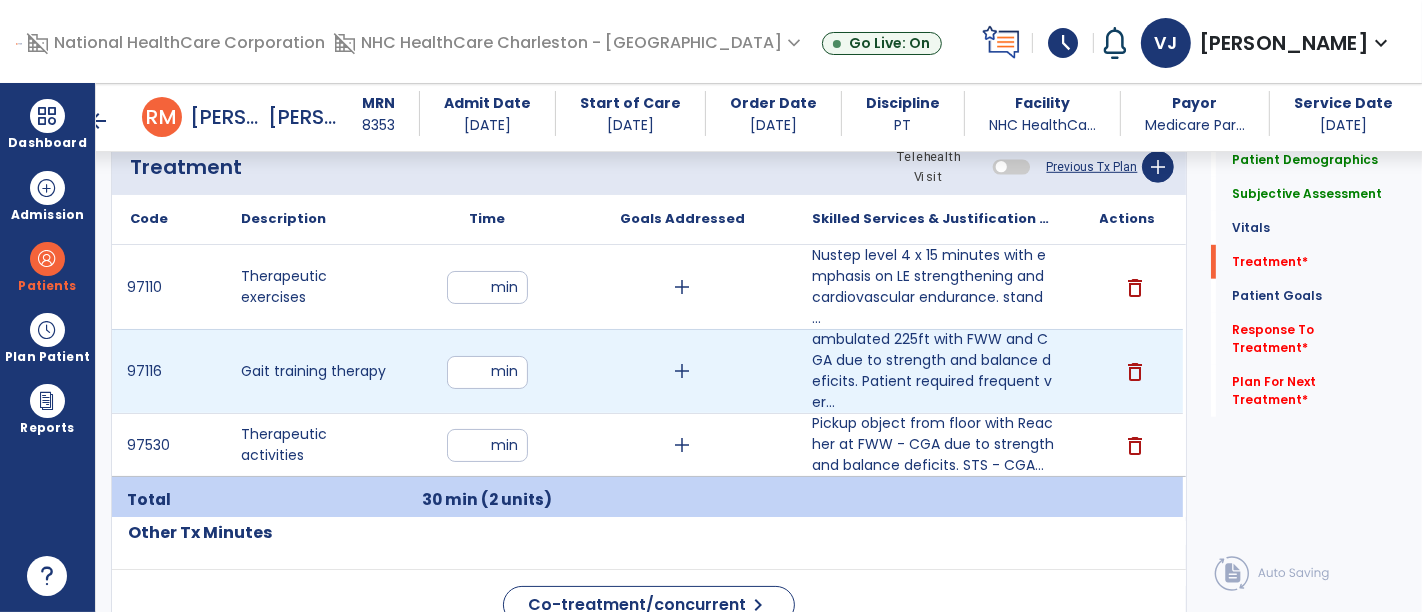 type on "**" 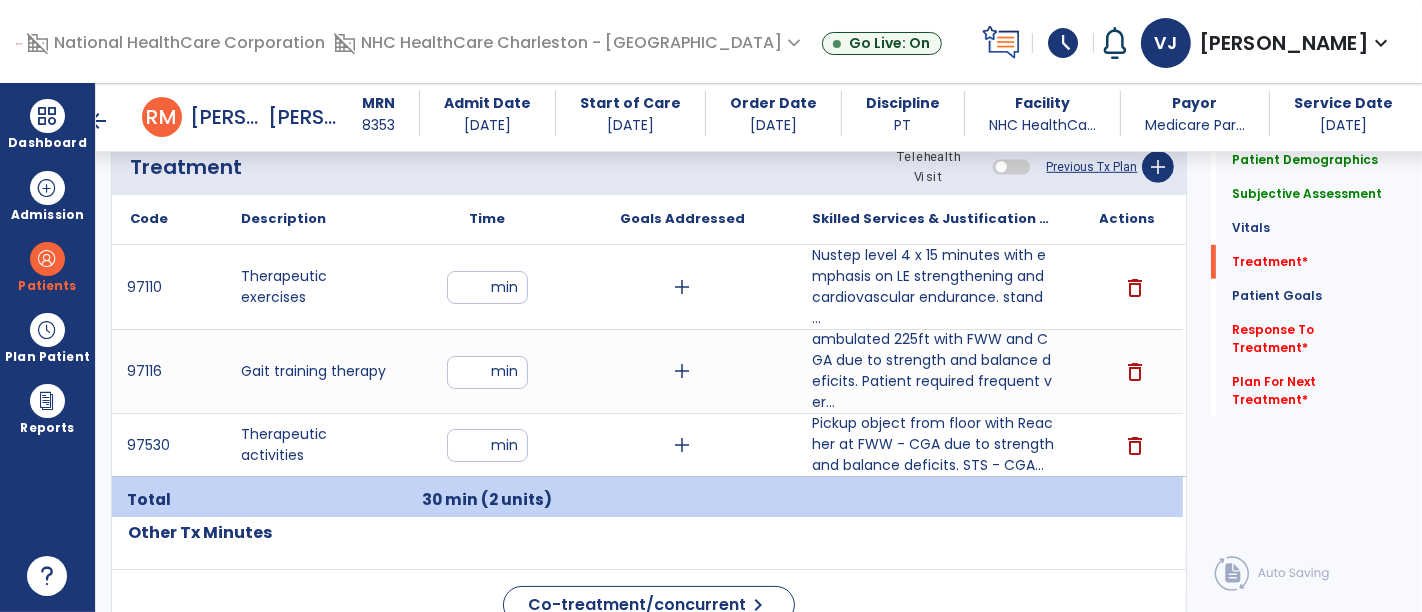 click on "Patient Demographics  Medical Diagnosis   Treatment Diagnosis   Precautions   Contraindications
Code
Description
Pdpm Clinical Category
N39.0 to" 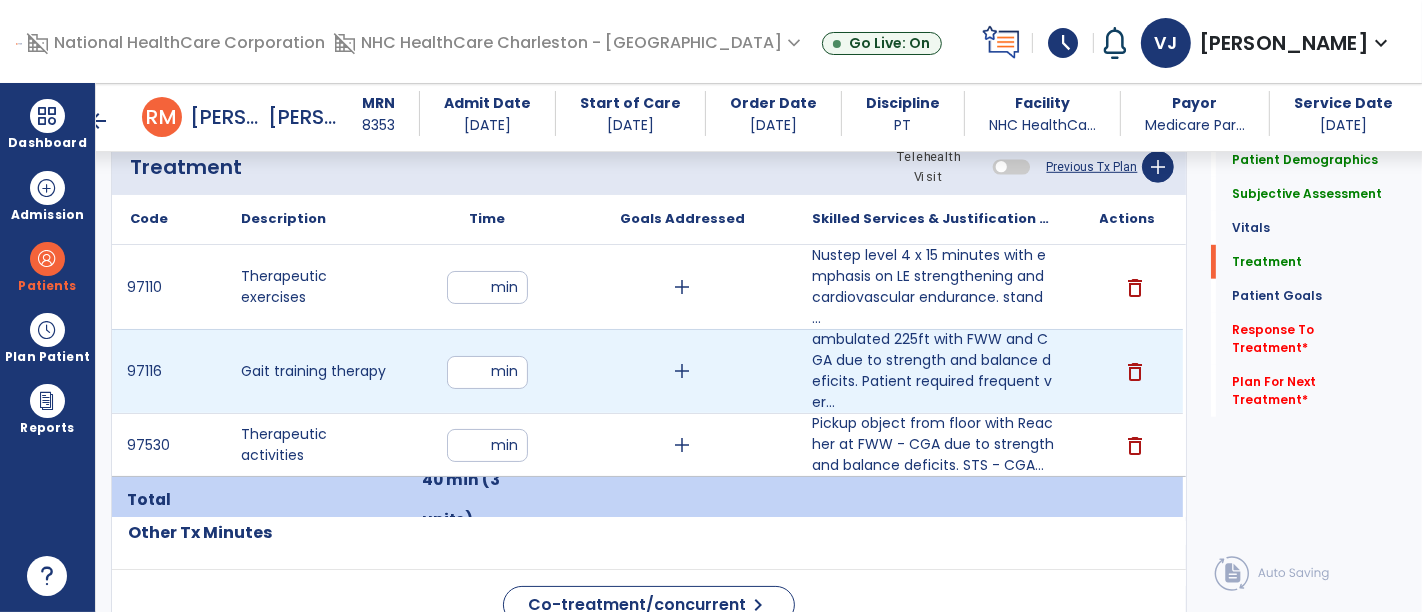 click on "**" at bounding box center [487, 372] 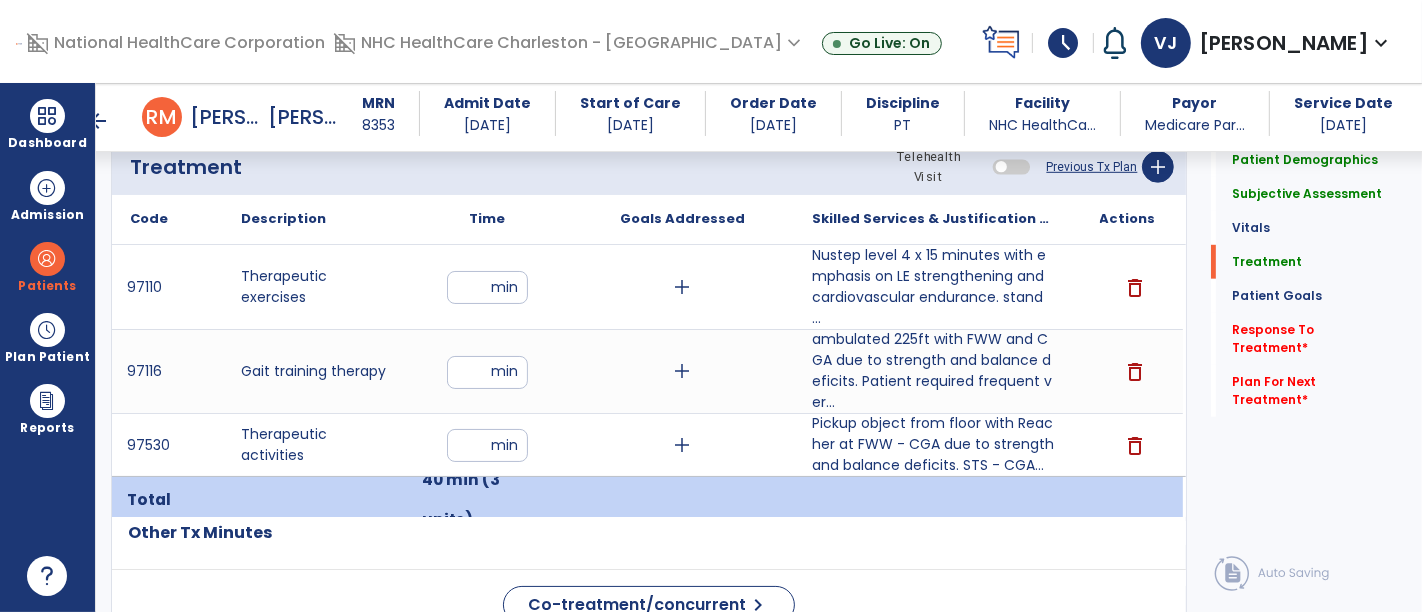 click on "Patient Demographics  Medical Diagnosis   Treatment Diagnosis   Precautions   Contraindications
Code
Description
Pdpm Clinical Category
N39.0 to" 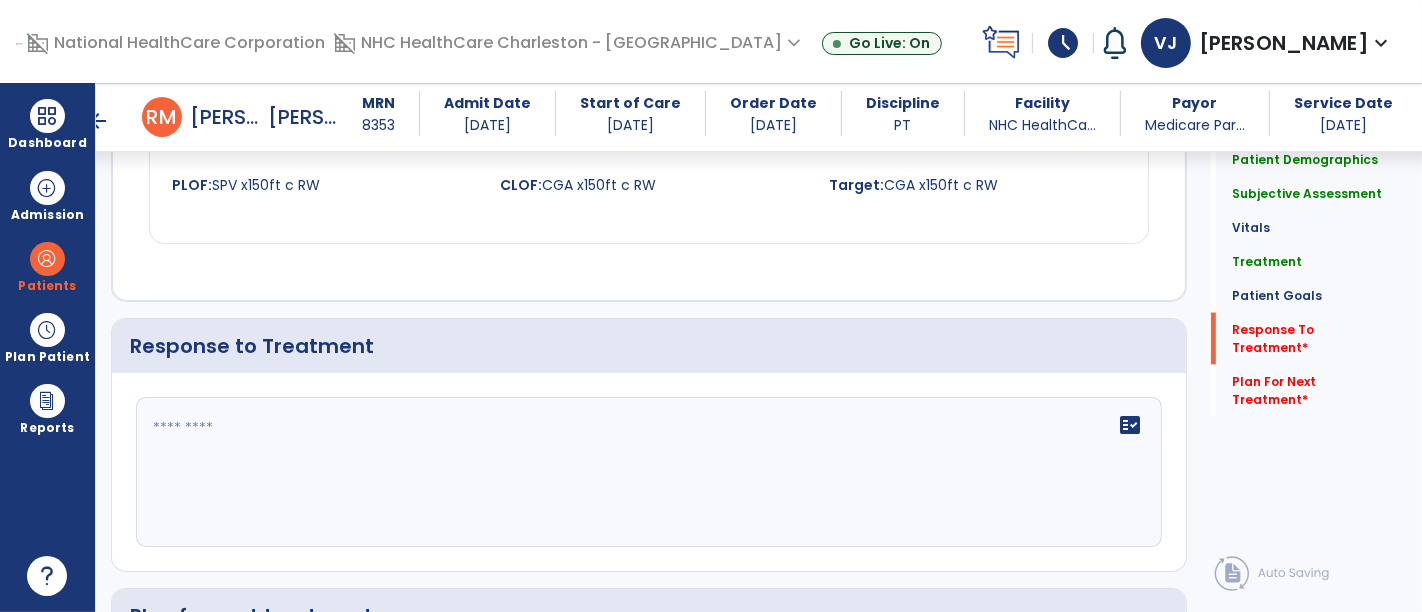 scroll, scrollTop: 2555, scrollLeft: 0, axis: vertical 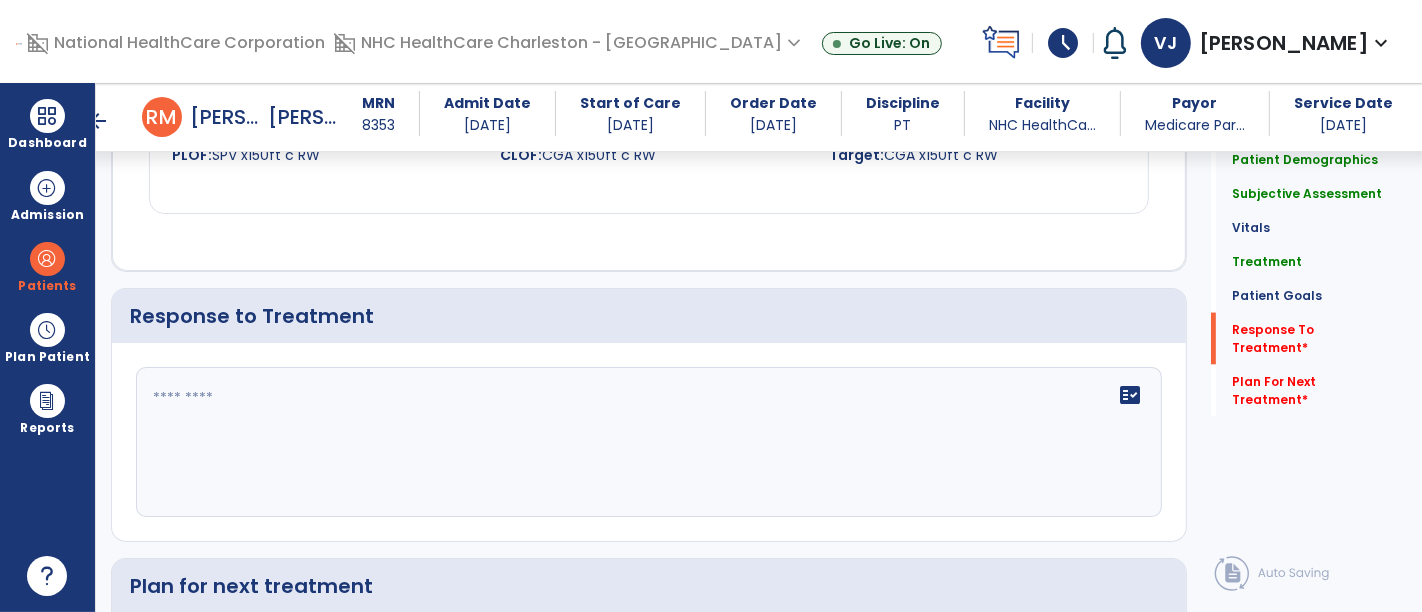 click 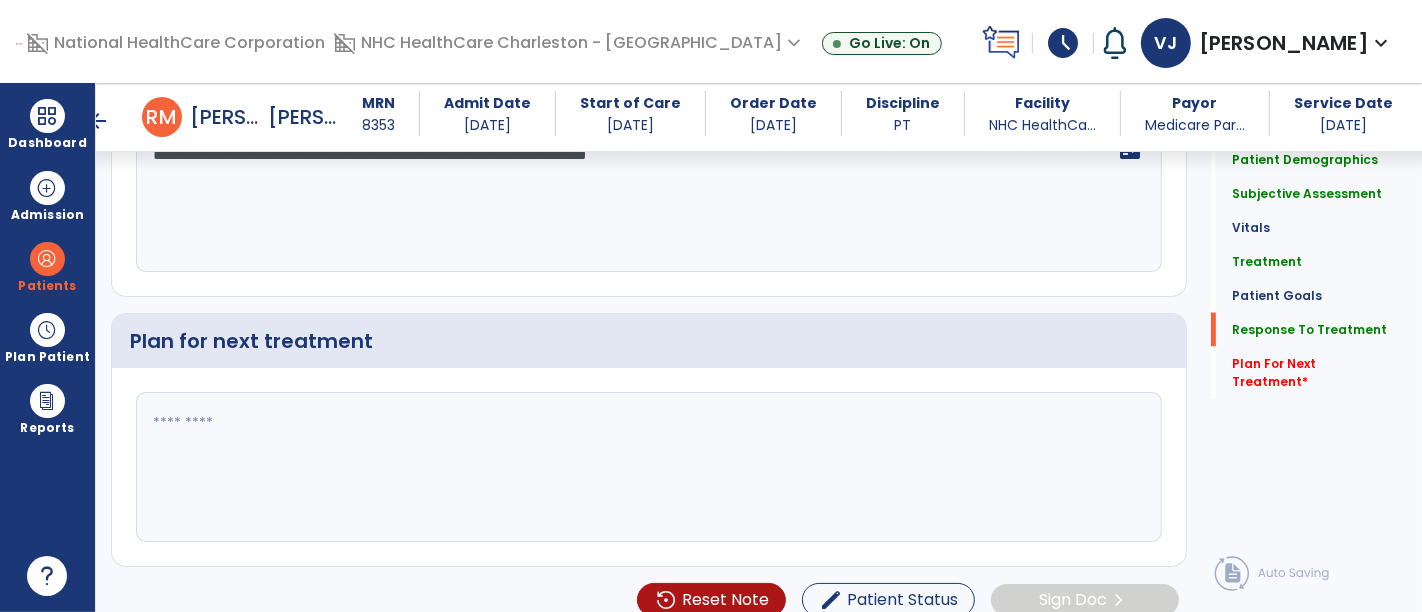 type on "**********" 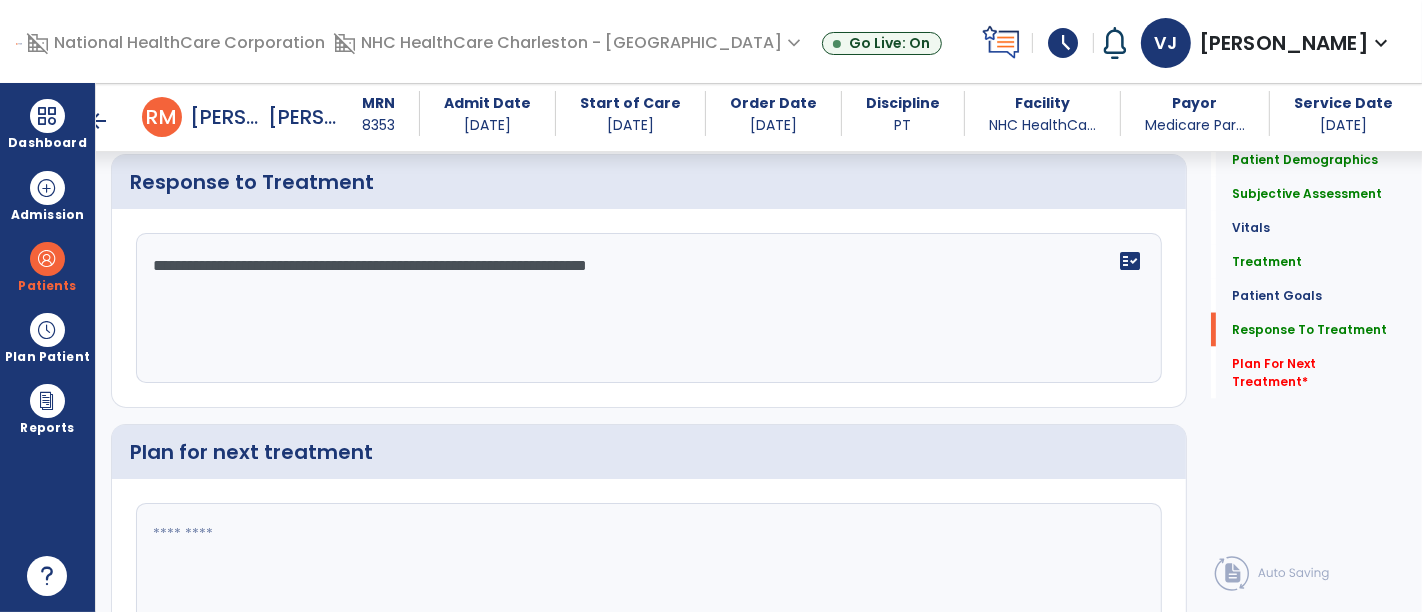 click 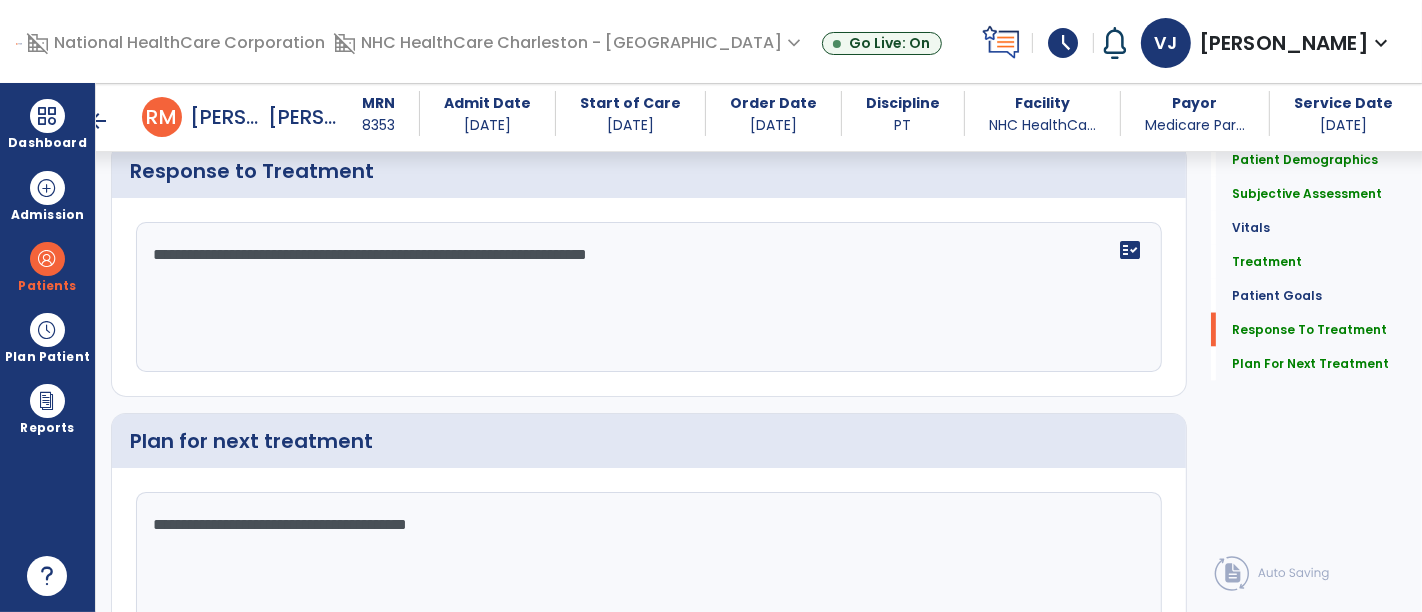 scroll, scrollTop: 2811, scrollLeft: 0, axis: vertical 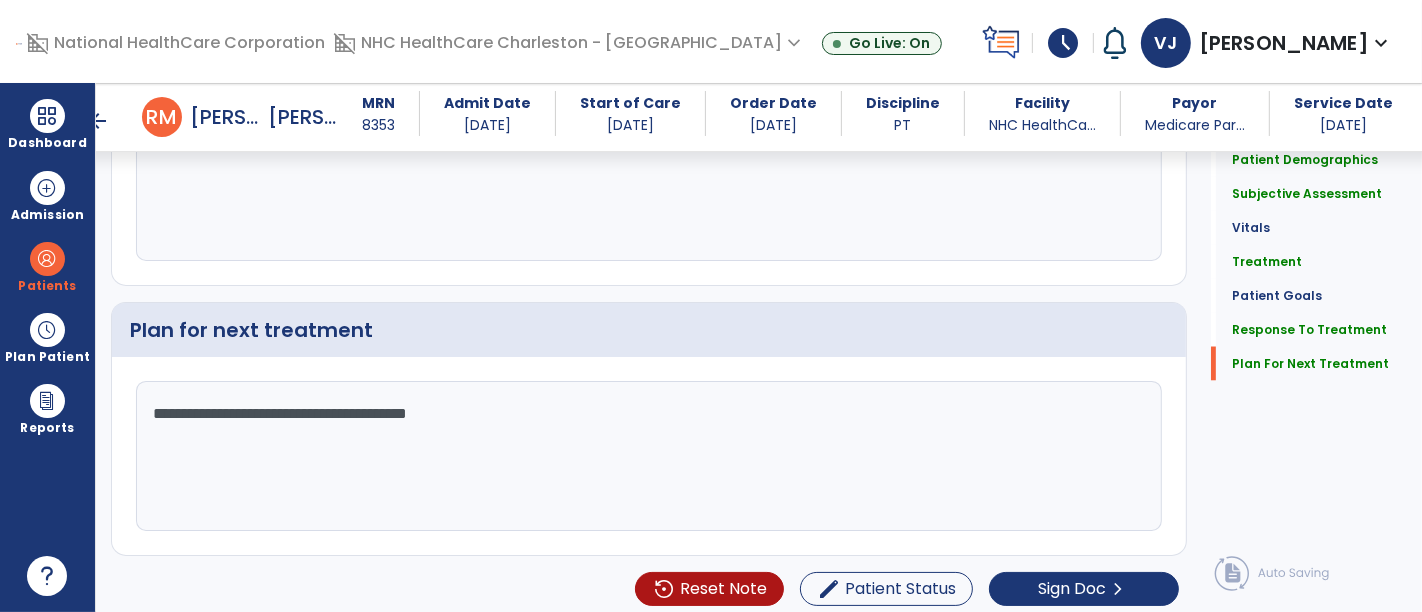 type on "**********" 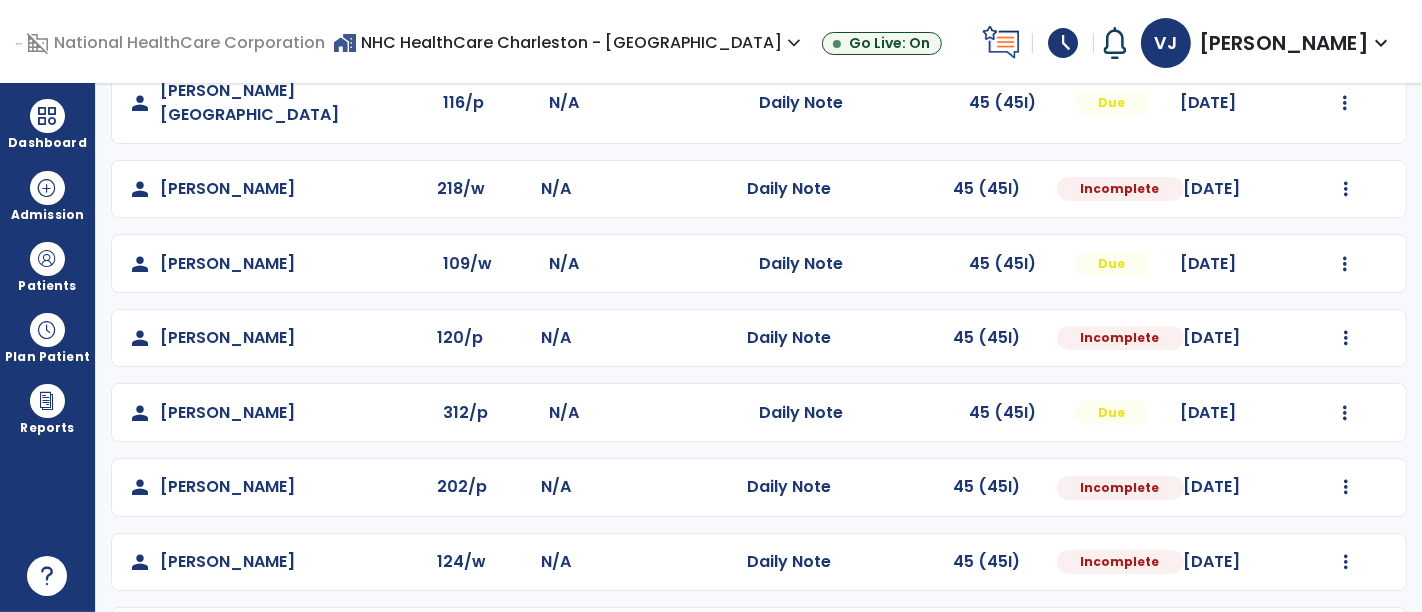 scroll, scrollTop: 333, scrollLeft: 0, axis: vertical 